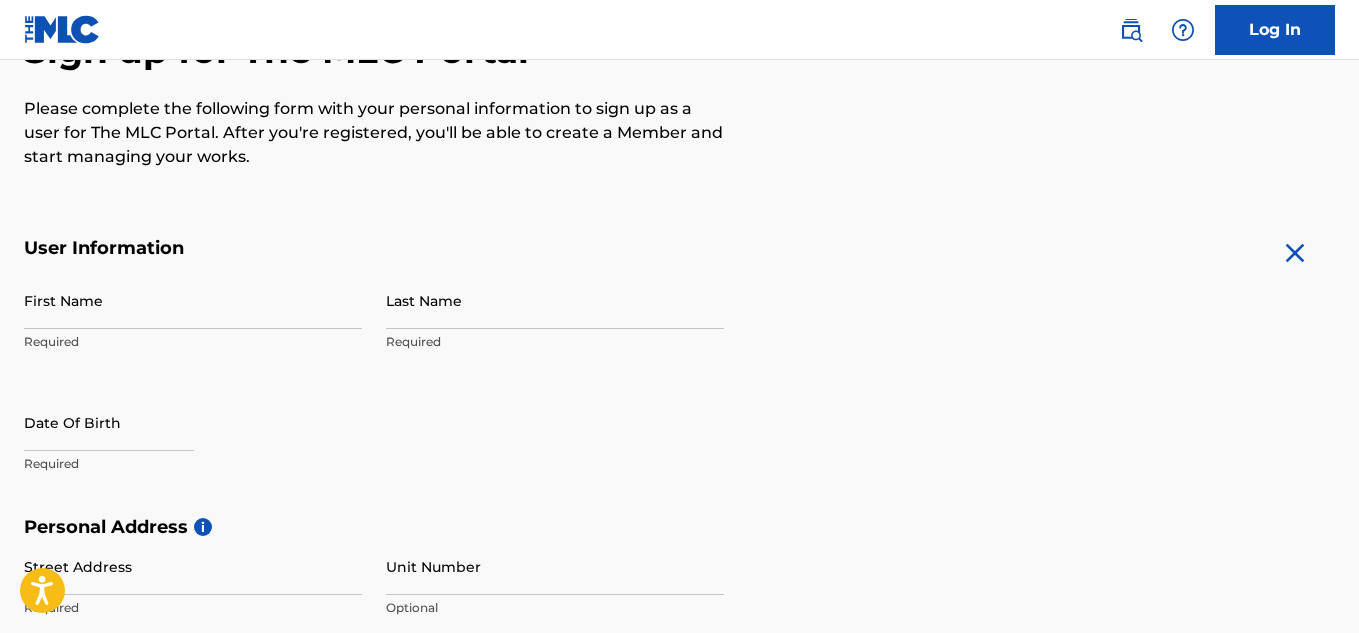 scroll, scrollTop: 0, scrollLeft: 0, axis: both 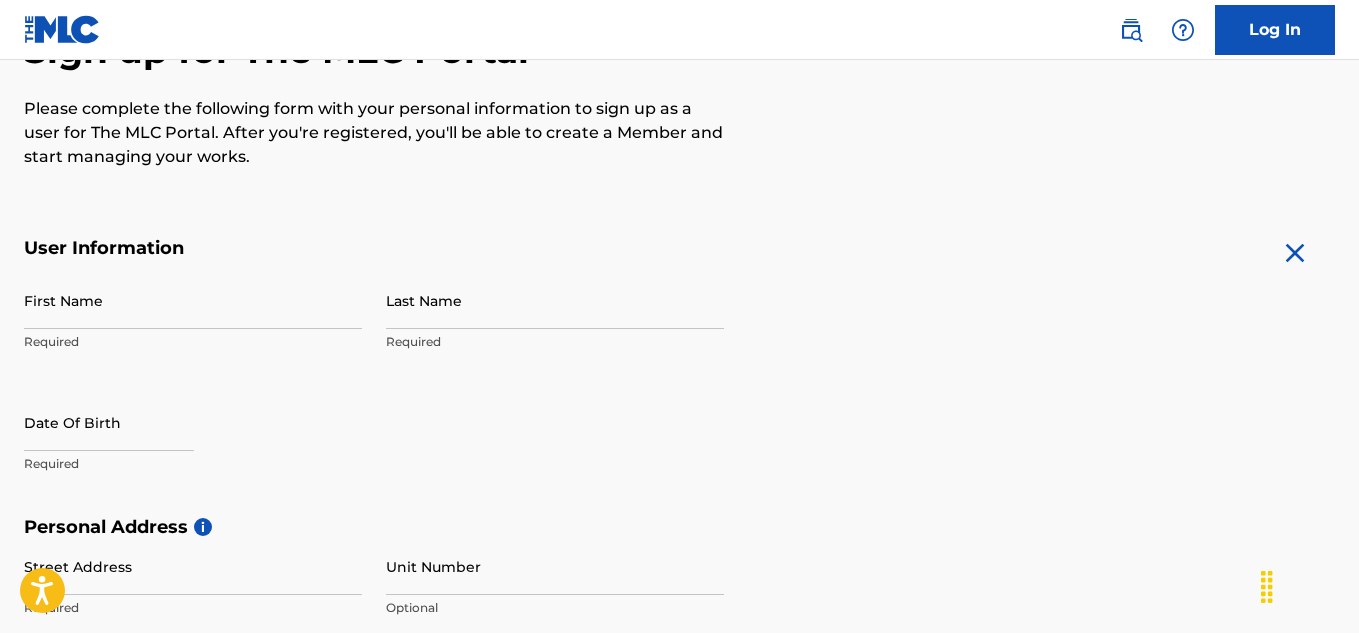 click on "First Name" at bounding box center (193, 300) 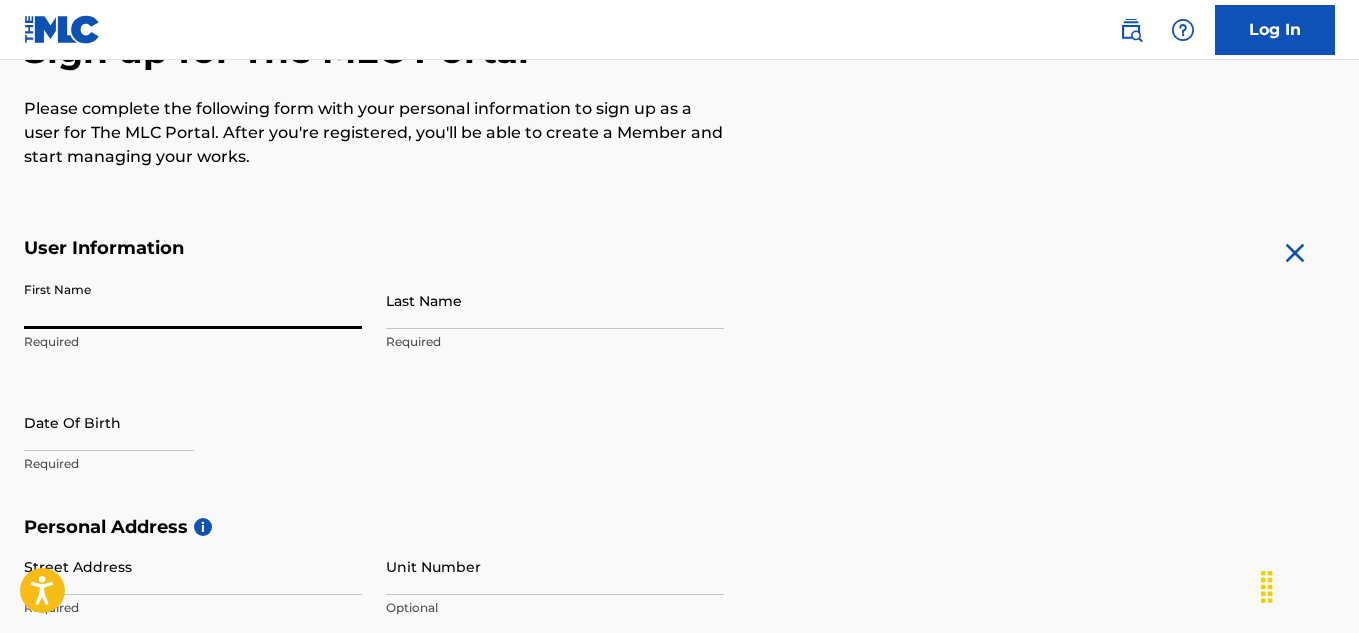 type on "terry" 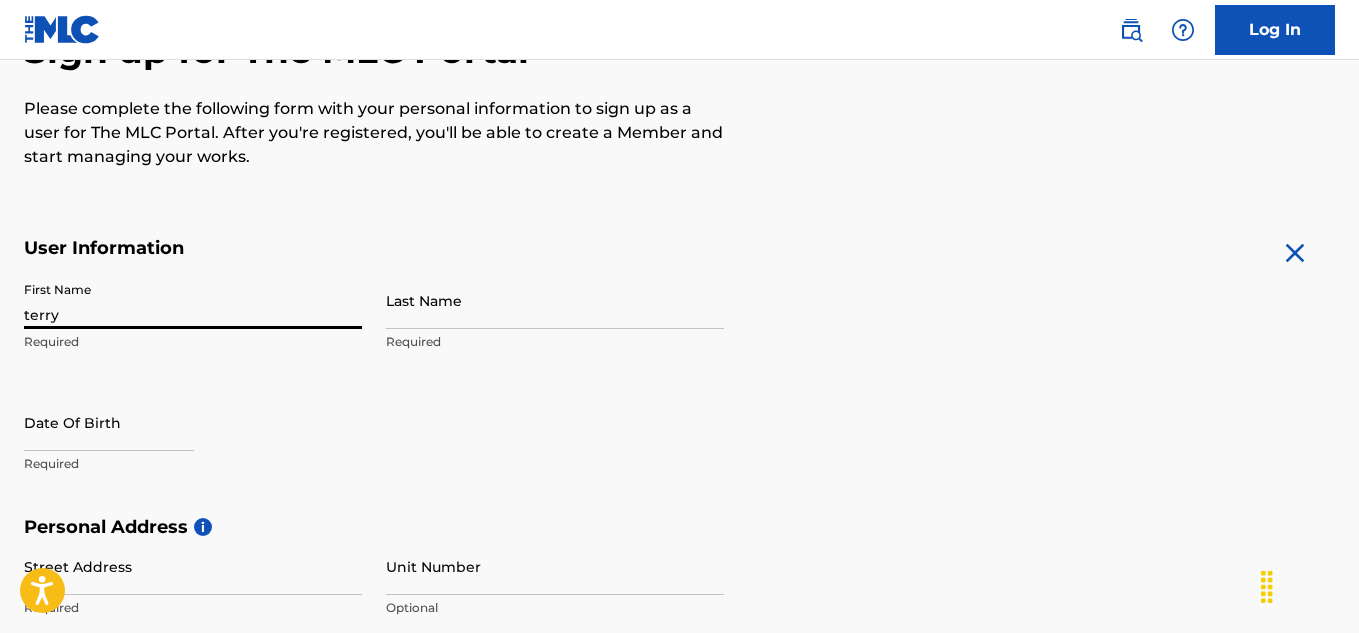 type on "wright" 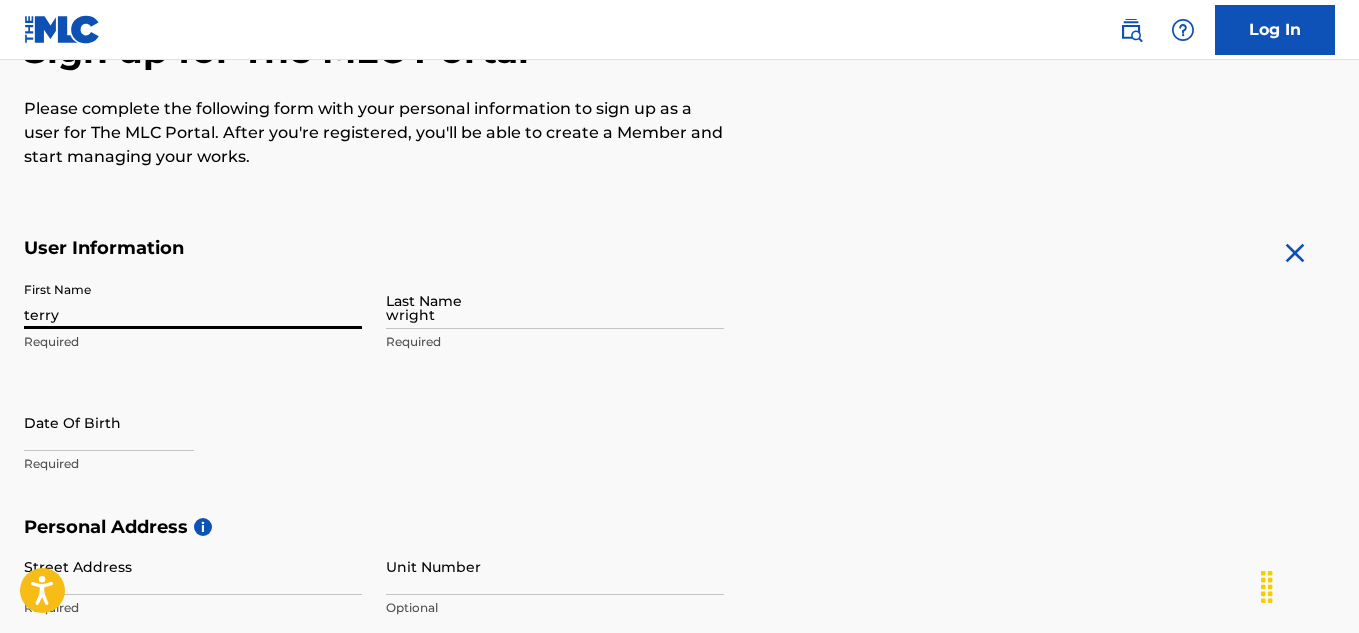 type on "[NUMBER] [STREET]" 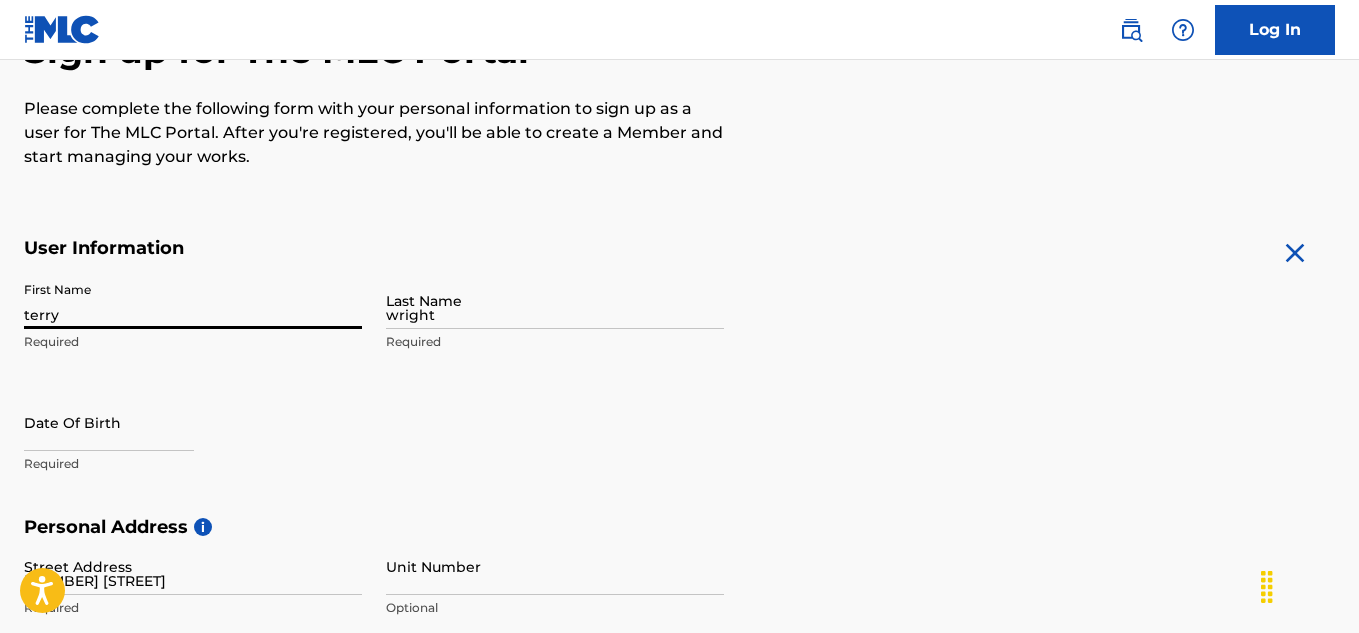 type on "[CITY]" 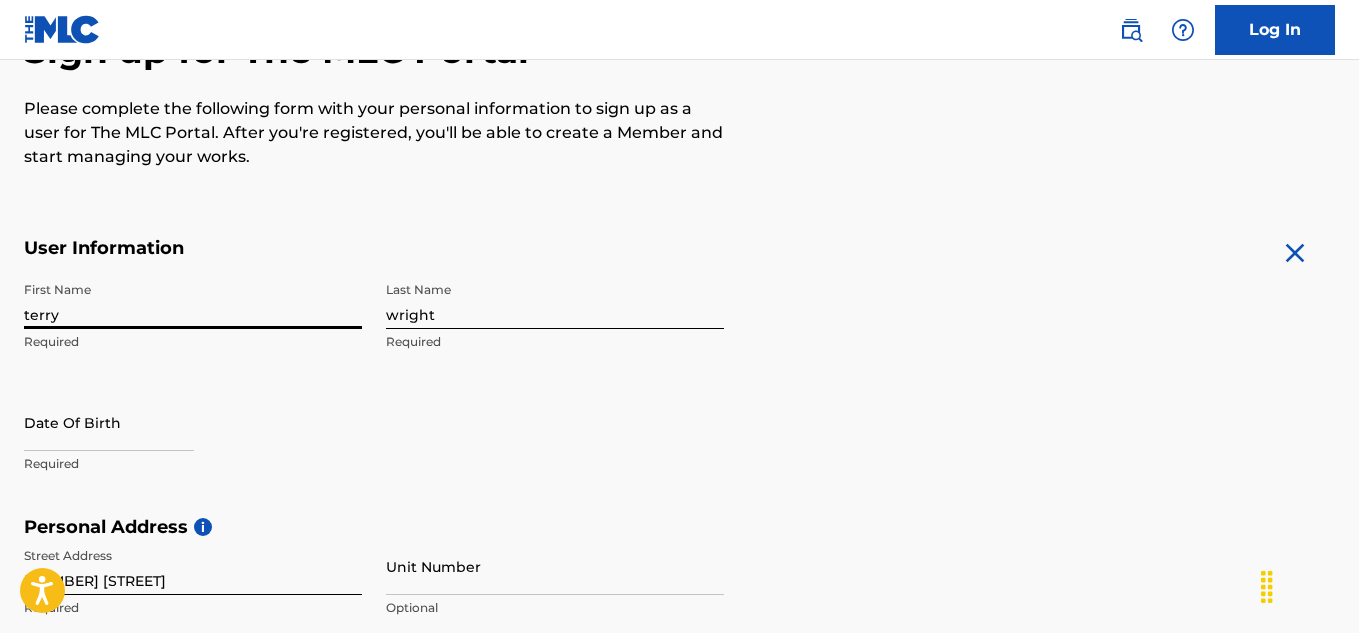 scroll, scrollTop: 330, scrollLeft: 0, axis: vertical 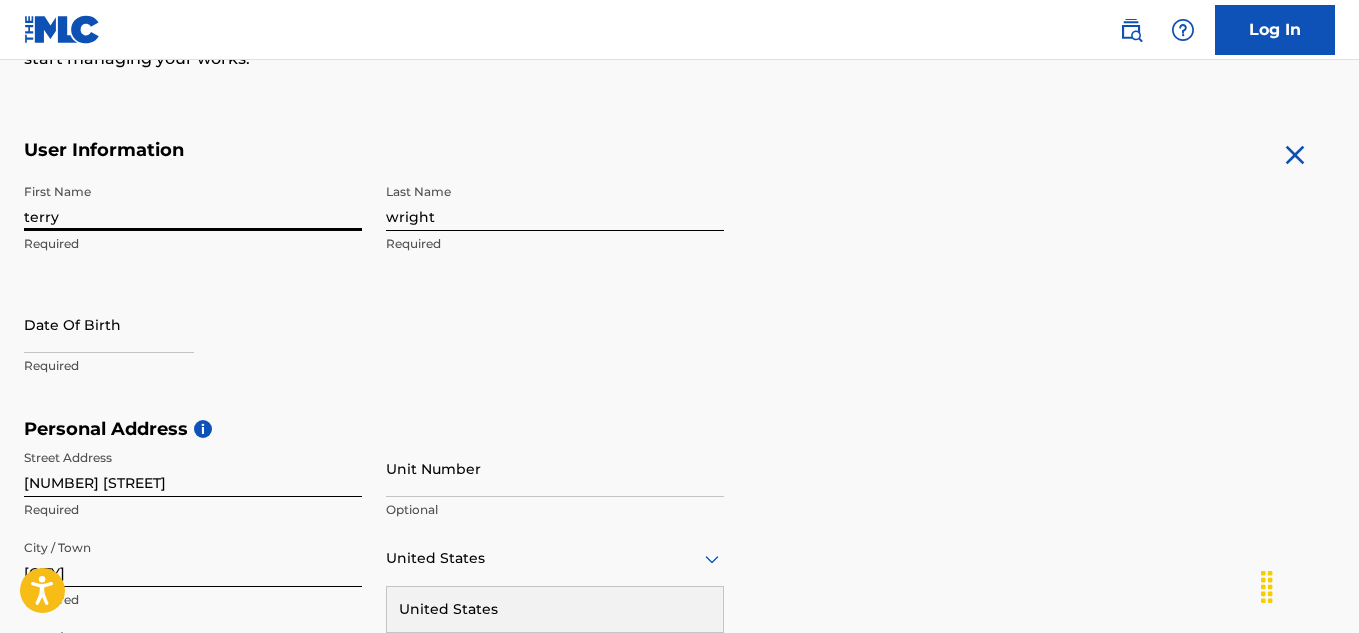 click at bounding box center (109, 324) 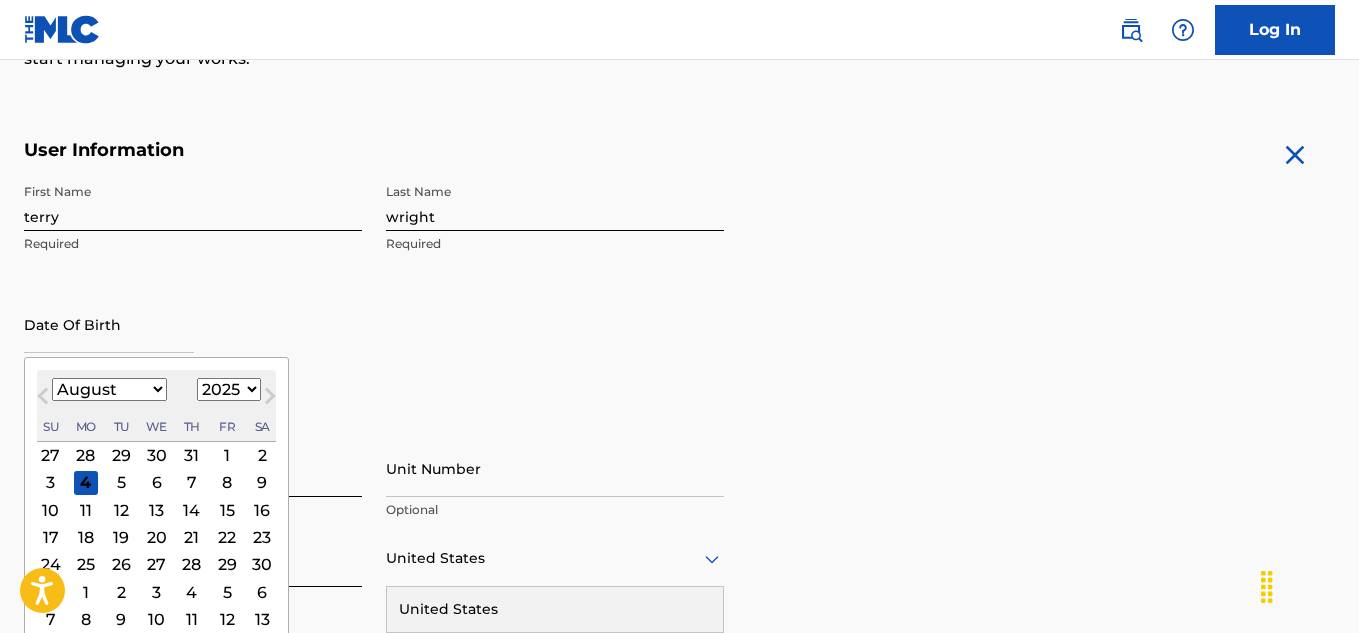 click on "January February March April May June July August September October November December" at bounding box center (109, 389) 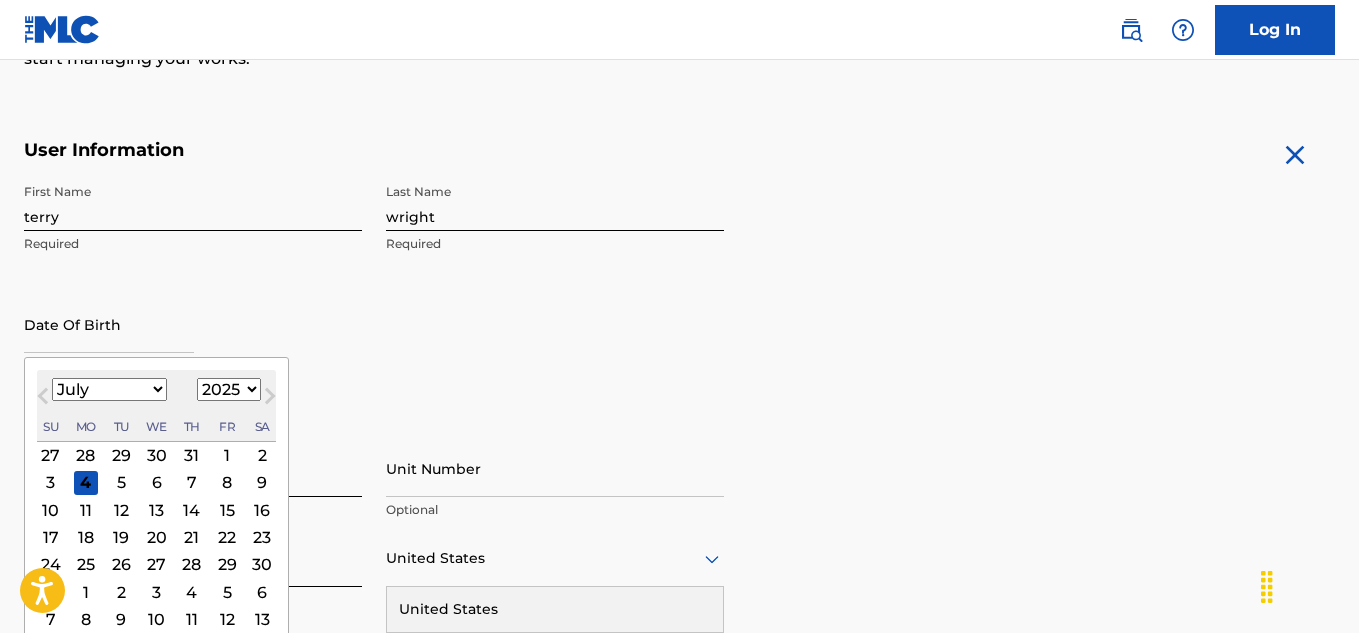 click on "January February March April May June July August September October November December" at bounding box center (109, 389) 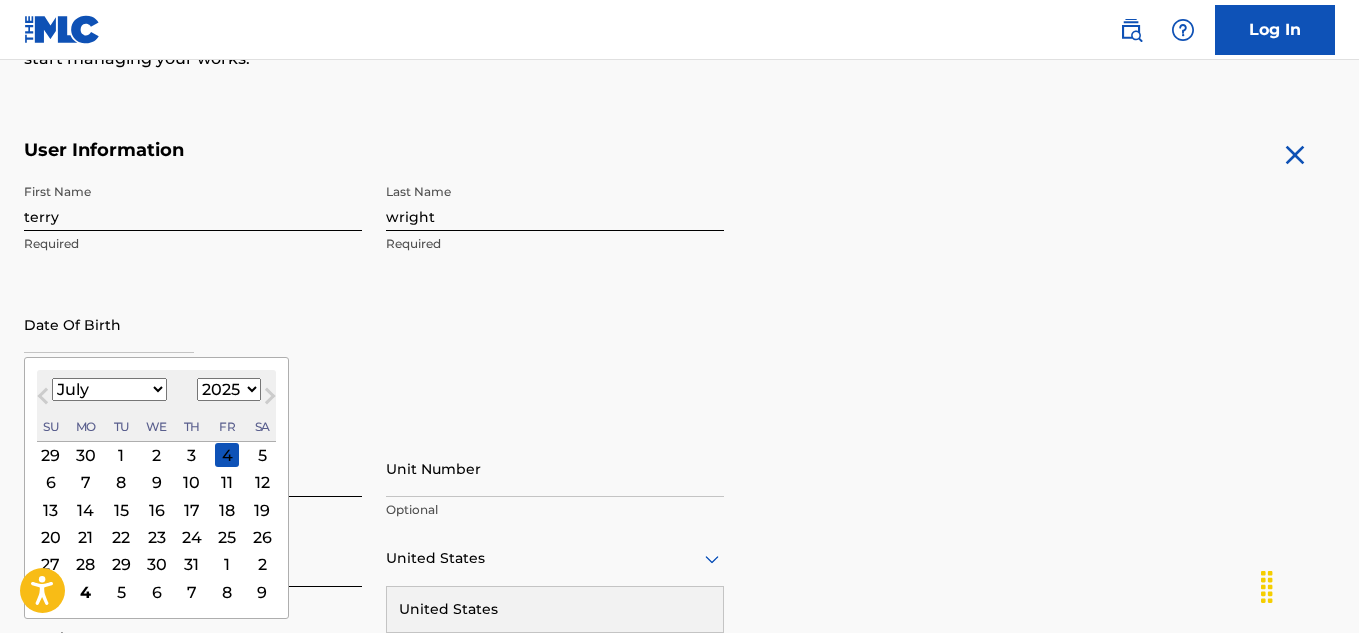 click on "2" at bounding box center [157, 455] 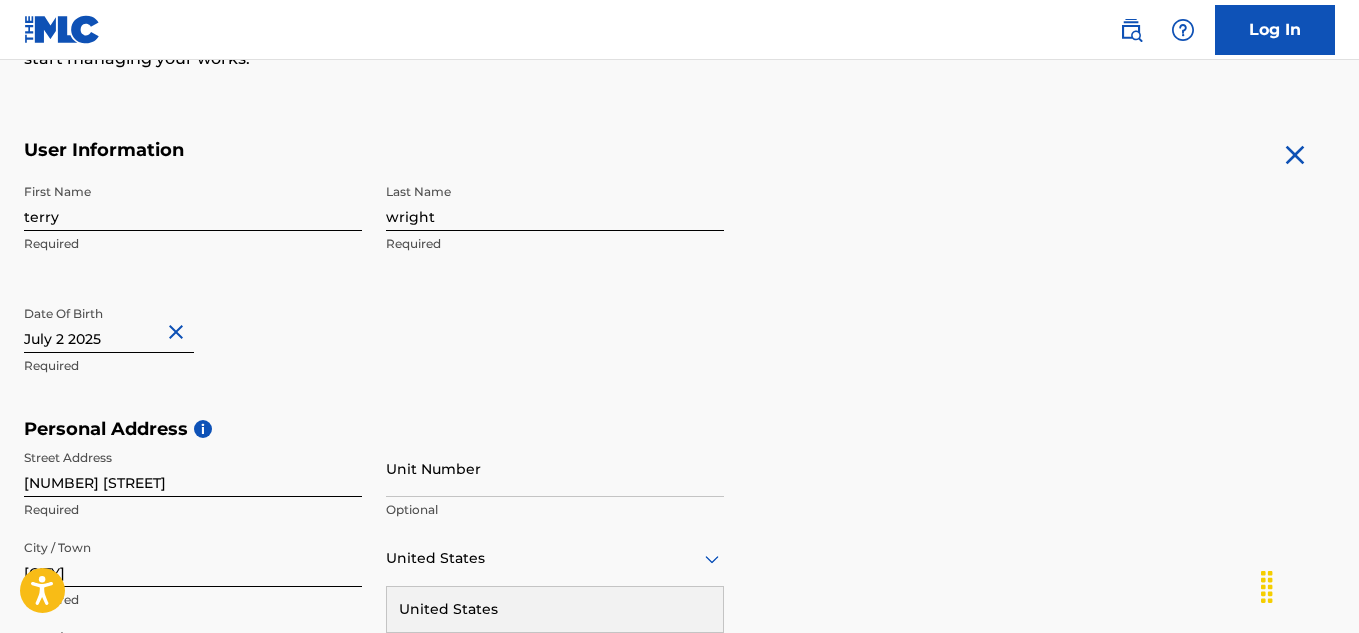click at bounding box center [109, 324] 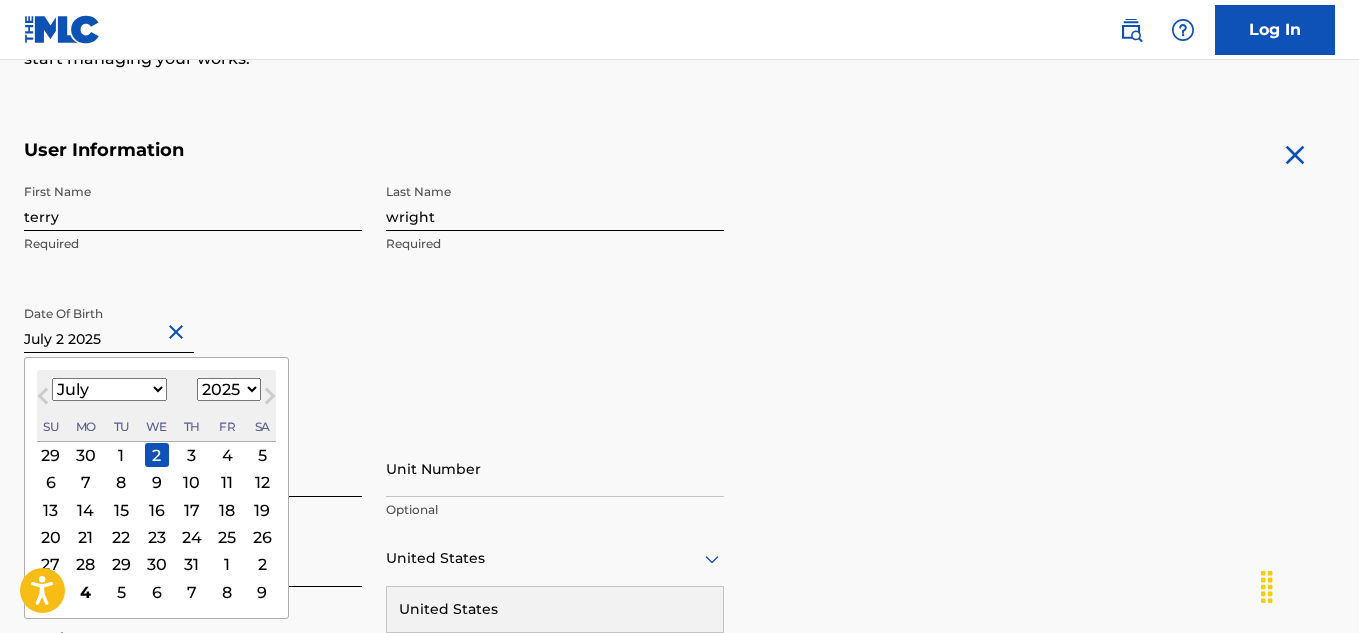 click on "1899 1900 1901 1902 1903 1904 1905 1906 1907 1908 1909 1910 1911 1912 1913 1914 1915 1916 1917 1918 1919 1920 1921 1922 1923 1924 1925 1926 1927 1928 1929 1930 1931 1932 1933 1934 1935 1936 1937 1938 1939 1940 1941 1942 1943 1944 1945 1946 1947 1948 1949 1950 1951 1952 1953 1954 1955 1956 1957 1958 1959 1960 1961 1962 1963 1964 1965 1966 1967 1968 1969 1970 1971 1972 1973 1974 1975 1976 1977 1978 1979 1980 1981 1982 1983 1984 1985 1986 1987 1988 1989 1990 1991 1992 1993 1994 1995 1996 1997 1998 1999 2000 2001 2002 2003 2004 2005 2006 2007 2008 2009 2010 2011 2012 2013 2014 2015 2016 2017 2018 2019 2020 2021 2022 2023 2024 2025 2026 2027 2028 2029 2030 2031 2032 2033 2034 2035 2036 2037 2038 2039 2040 2041 2042 2043 2044 2045 2046 2047 2048 2049 2050 2051 2052 2053 2054 2055 2056 2057 2058 2059 2060 2061 2062 2063 2064 2065 2066 2067 2068 2069 2070 2071 2072 2073 2074 2075 2076 2077 2078 2079 2080 2081 2082 2083 2084 2085 2086 2087 2088 2089 2090 2091 2092 2093 2094 2095 2096 2097 2098 2099 2100" at bounding box center (229, 389) 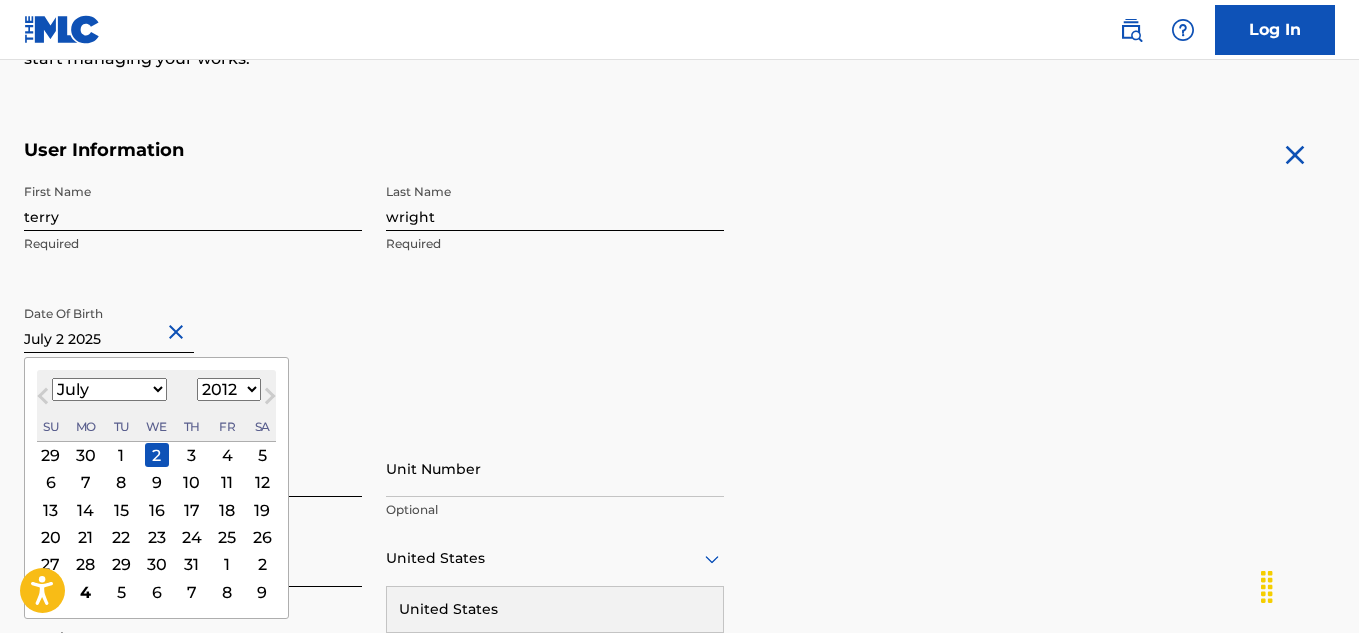 click on "1899 1900 1901 1902 1903 1904 1905 1906 1907 1908 1909 1910 1911 1912 1913 1914 1915 1916 1917 1918 1919 1920 1921 1922 1923 1924 1925 1926 1927 1928 1929 1930 1931 1932 1933 1934 1935 1936 1937 1938 1939 1940 1941 1942 1943 1944 1945 1946 1947 1948 1949 1950 1951 1952 1953 1954 1955 1956 1957 1958 1959 1960 1961 1962 1963 1964 1965 1966 1967 1968 1969 1970 1971 1972 1973 1974 1975 1976 1977 1978 1979 1980 1981 1982 1983 1984 1985 1986 1987 1988 1989 1990 1991 1992 1993 1994 1995 1996 1997 1998 1999 2000 2001 2002 2003 2004 2005 2006 2007 2008 2009 2010 2011 2012 2013 2014 2015 2016 2017 2018 2019 2020 2021 2022 2023 2024 2025 2026 2027 2028 2029 2030 2031 2032 2033 2034 2035 2036 2037 2038 2039 2040 2041 2042 2043 2044 2045 2046 2047 2048 2049 2050 2051 2052 2053 2054 2055 2056 2057 2058 2059 2060 2061 2062 2063 2064 2065 2066 2067 2068 2069 2070 2071 2072 2073 2074 2075 2076 2077 2078 2079 2080 2081 2082 2083 2084 2085 2086 2087 2088 2089 2090 2091 2092 2093 2094 2095 2096 2097 2098 2099 2100" at bounding box center (229, 389) 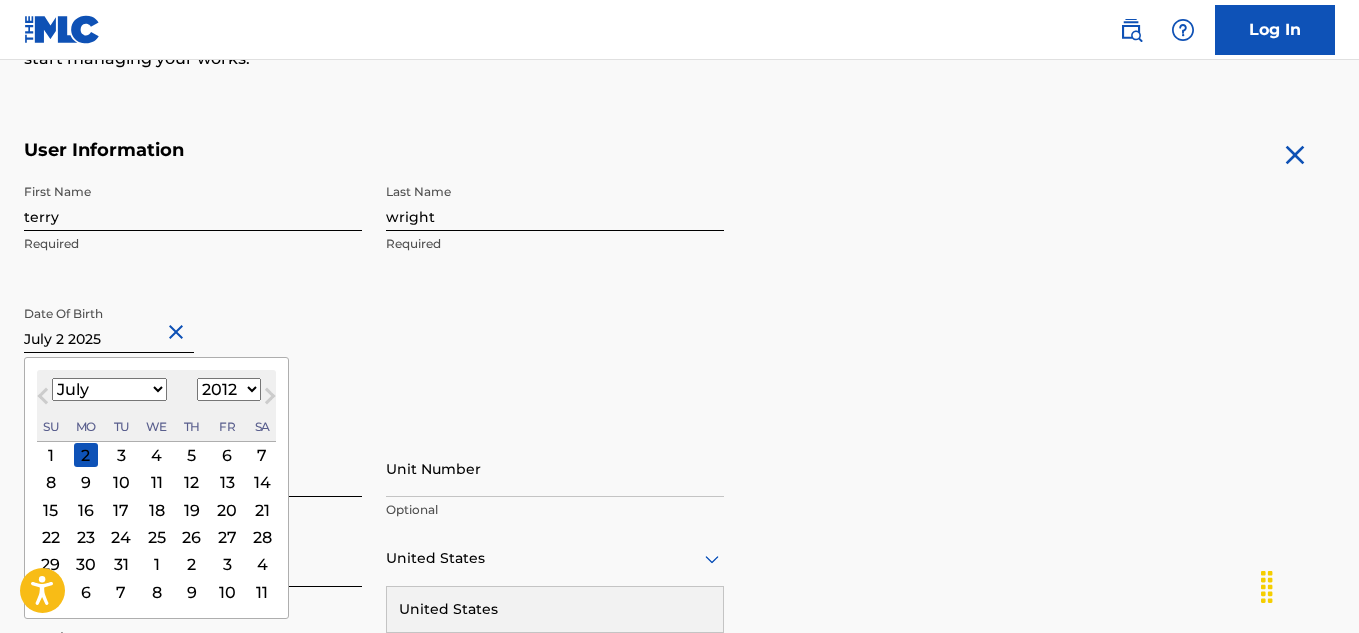 click on "First Name [FIRST] Required Last Name [LAST] Required Date Of Birth [MONTH] [DAY] [YEAR] Previous Month Next Month [MONTH] [YEAR] January February March April May June July August September October November December 1899 1900 1901 1902 1903 1904 1905 1906 1907 1908 1909 1910 1911 1912 1913 1914 1915 1916 1917 1918 1919 1920 1921 1922 1923 1924 1925 1926 1927 1928 1929 1930 1931 1932 1933 1934 1935 1936 1937 1938 1939 1940 1941 1942 1943 1944 1945 1946 1947 1948 1949 1950 1951 1952 1953 1954 1955 1956 1957 1958 1959 1960 1961 1962 1963 1964 1965 1966 1967 1968 1969 1970 1971 1972 1973 1974 1975 1976 1977 1978 1979 1980 1981 1982 1983 1984 1985 1986 1987 1988 1989 1990 1991 1992 1993 1994 1995 1996 1997 1998 1999 2000 2001 2002 2003 2004 2005 2006 2007 2008 2009 2010 2011 2012 2013 2014 2015 2016 2017 2018 2019 2020 2021 2022 2023 2024 2025 2026 2027 2028 2029 2030 2031 2032 2033 2034 2035 2036 2037 2038 2039 2040 2041 2042 2043 2044 2045 2046 2047 2048 2049 2050 2051 2052 2053 2054 2055 2056 2057 2058 2059 2060 2061 2062 2063 1" at bounding box center (374, 296) 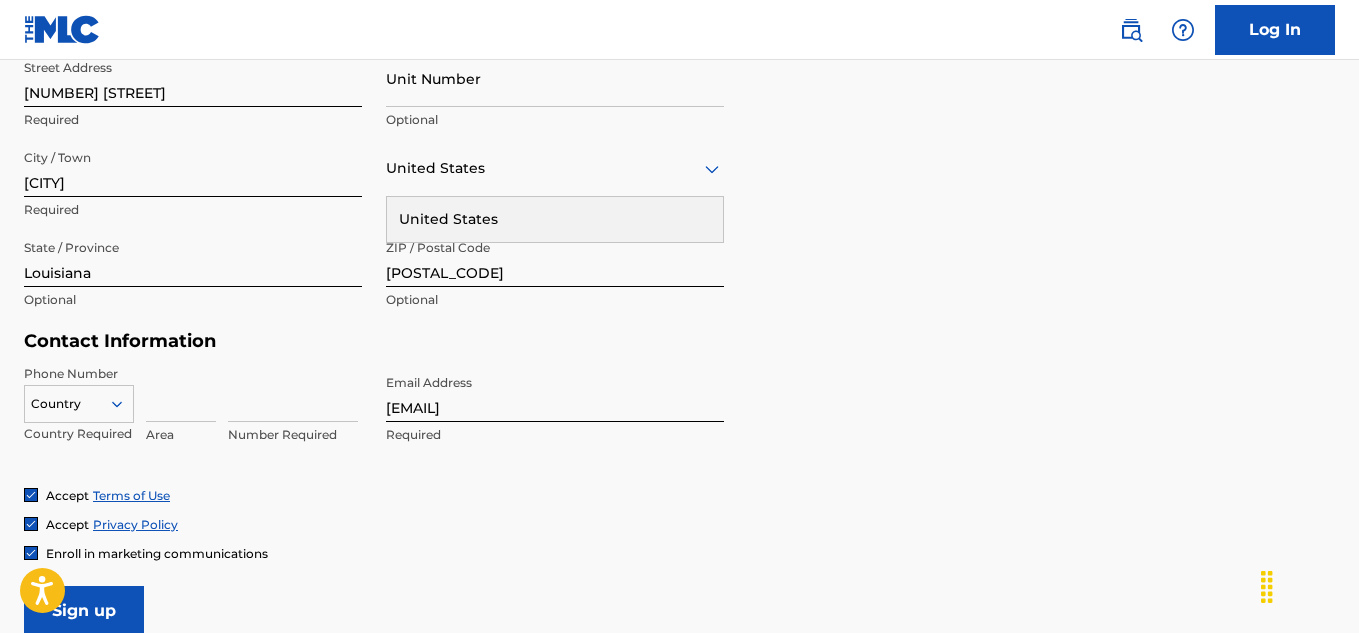 scroll, scrollTop: 729, scrollLeft: 0, axis: vertical 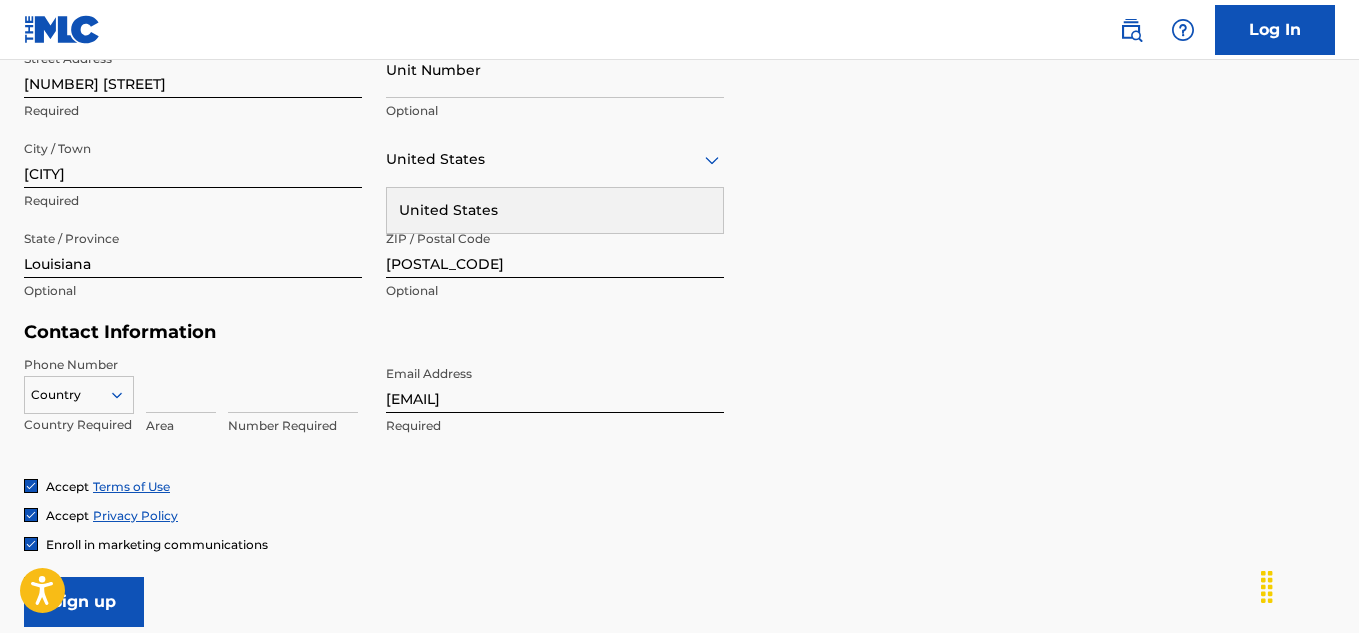 click on "Country" at bounding box center (79, 391) 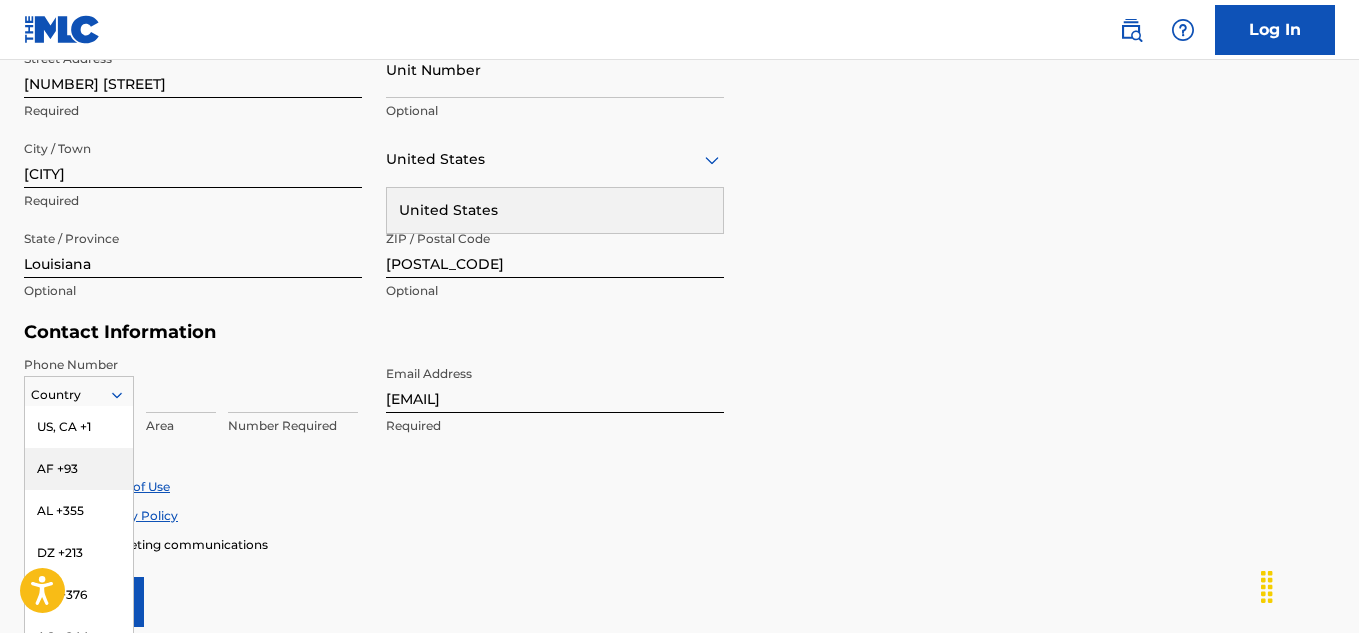 scroll, scrollTop: 803, scrollLeft: 0, axis: vertical 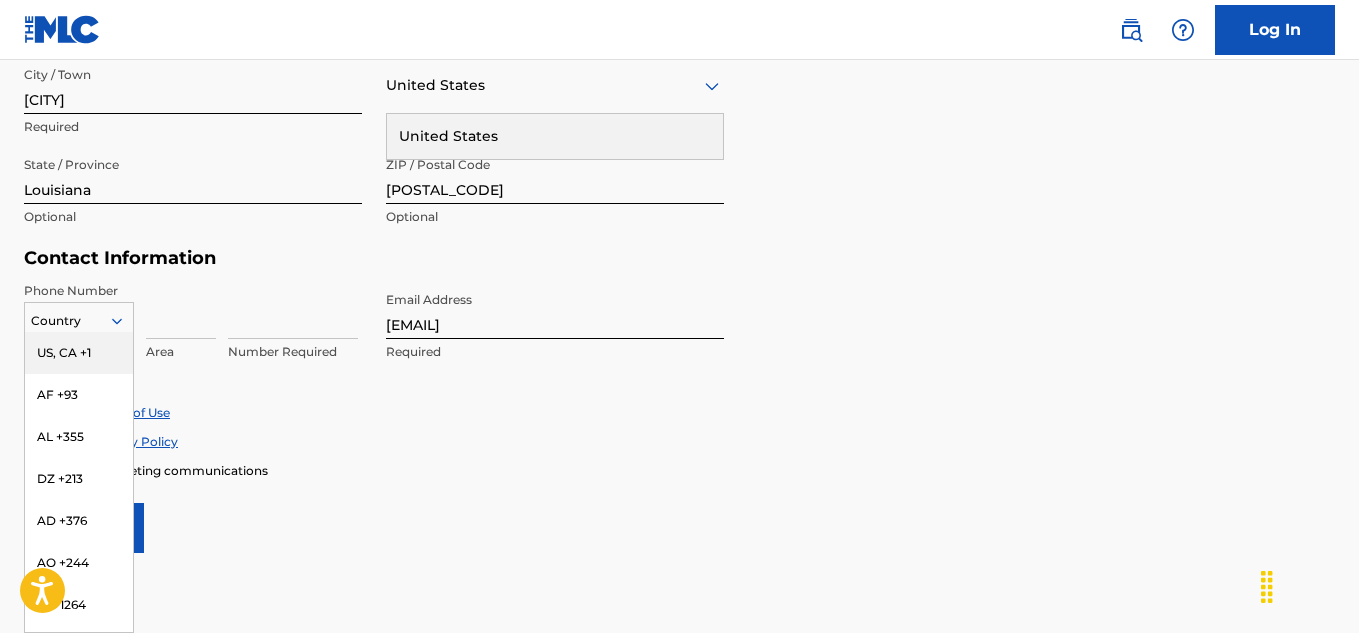 click on "US, CA +1" at bounding box center [79, 353] 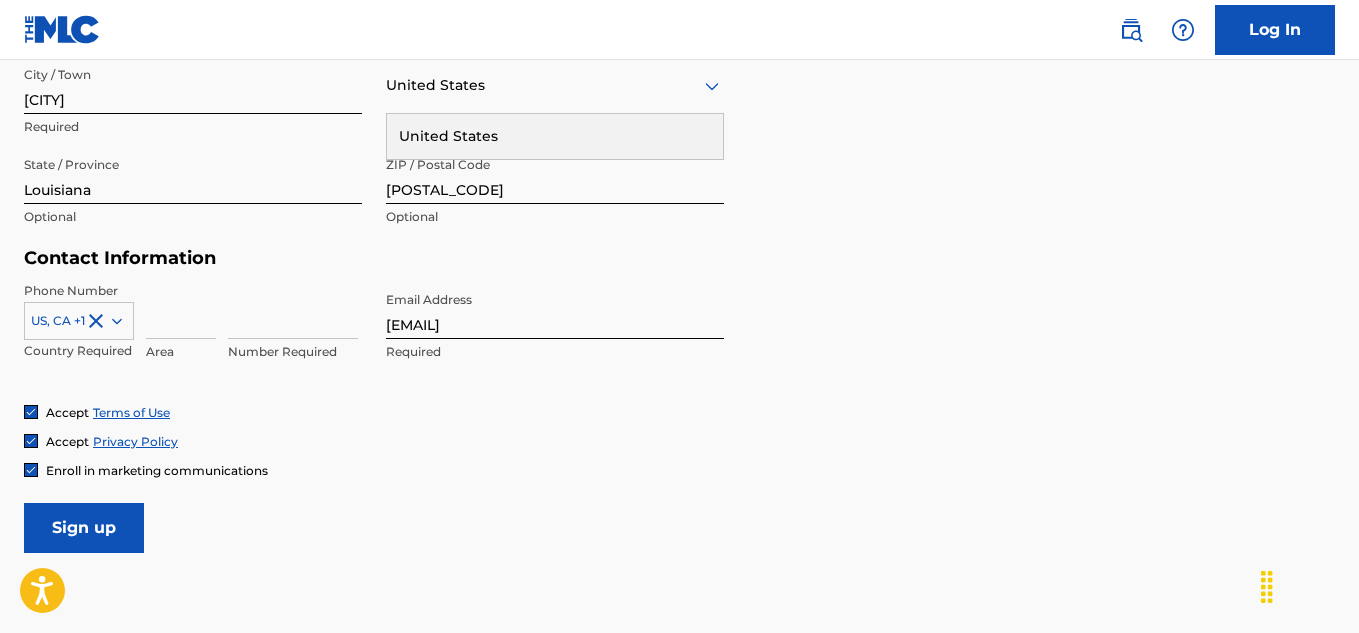 click on "Sign up" at bounding box center [84, 528] 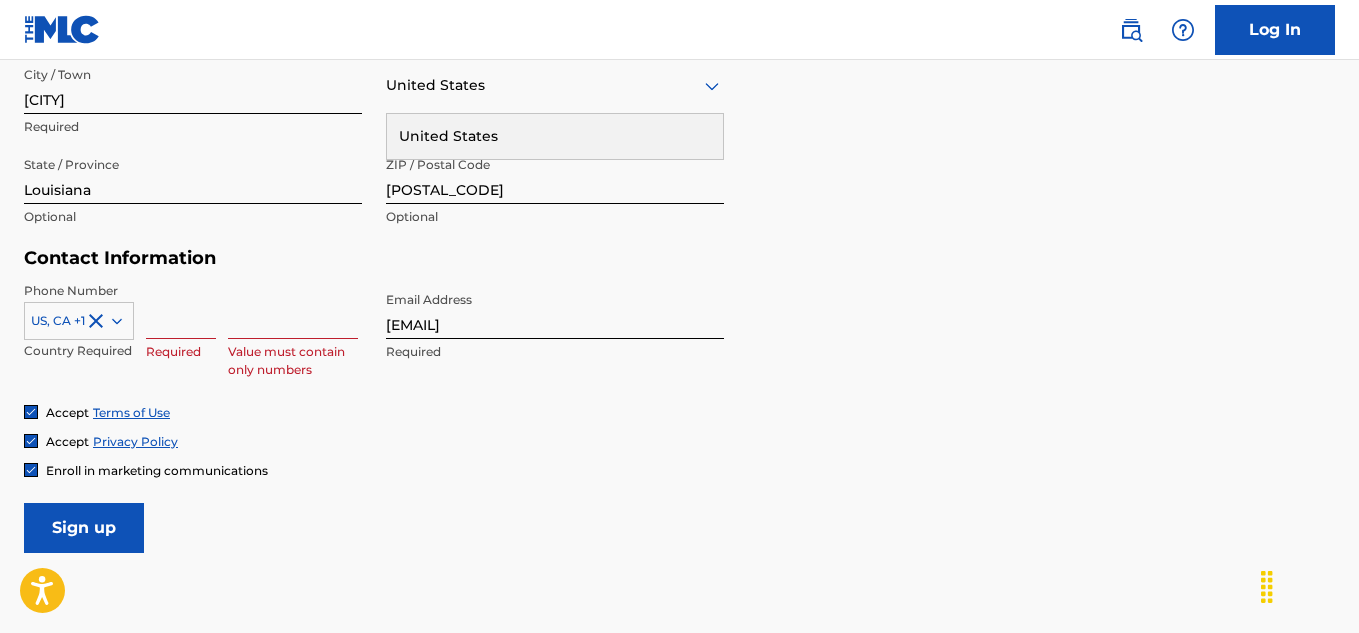 click at bounding box center [181, 310] 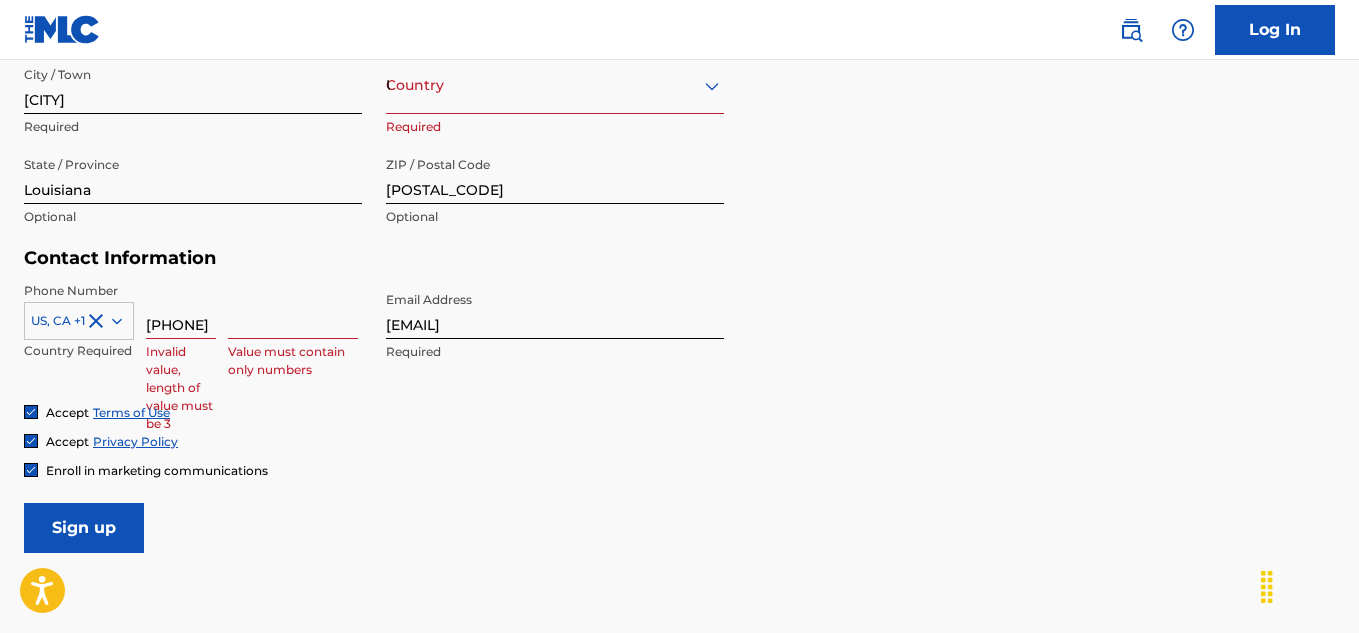 click on "Value must contain only numbers" at bounding box center [293, 327] 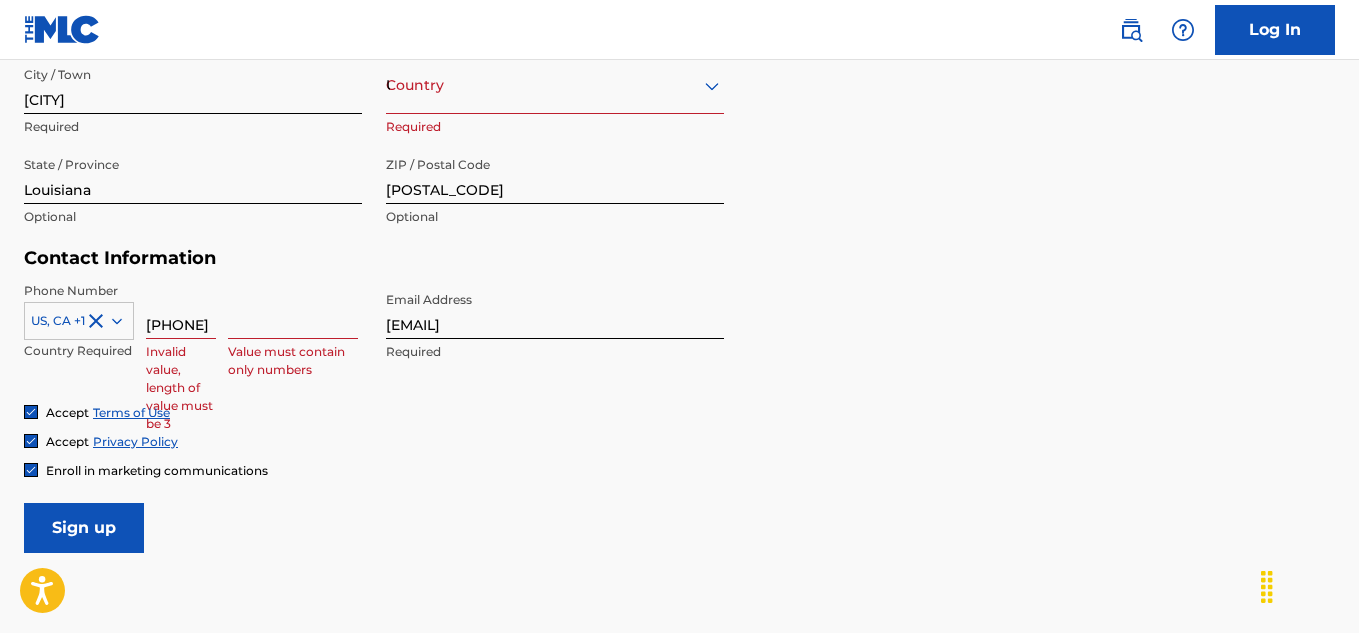 click on "[PHONE]" at bounding box center (181, 310) 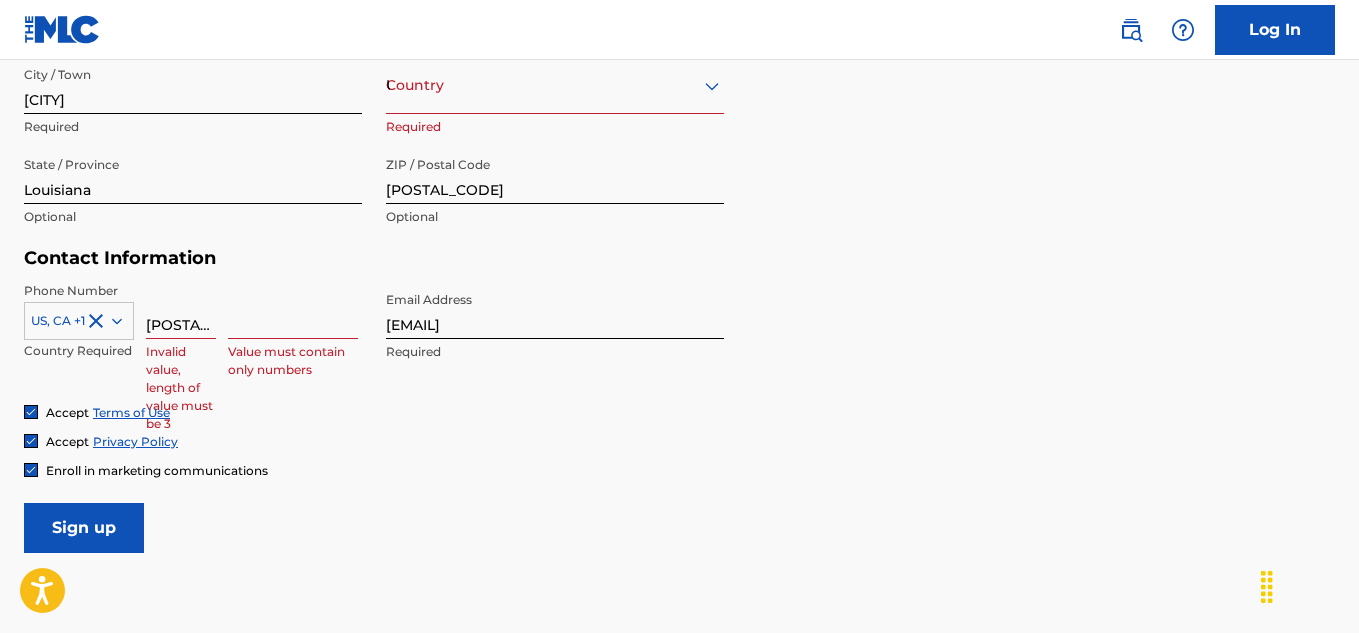 type on "[POSTAL_CODE]" 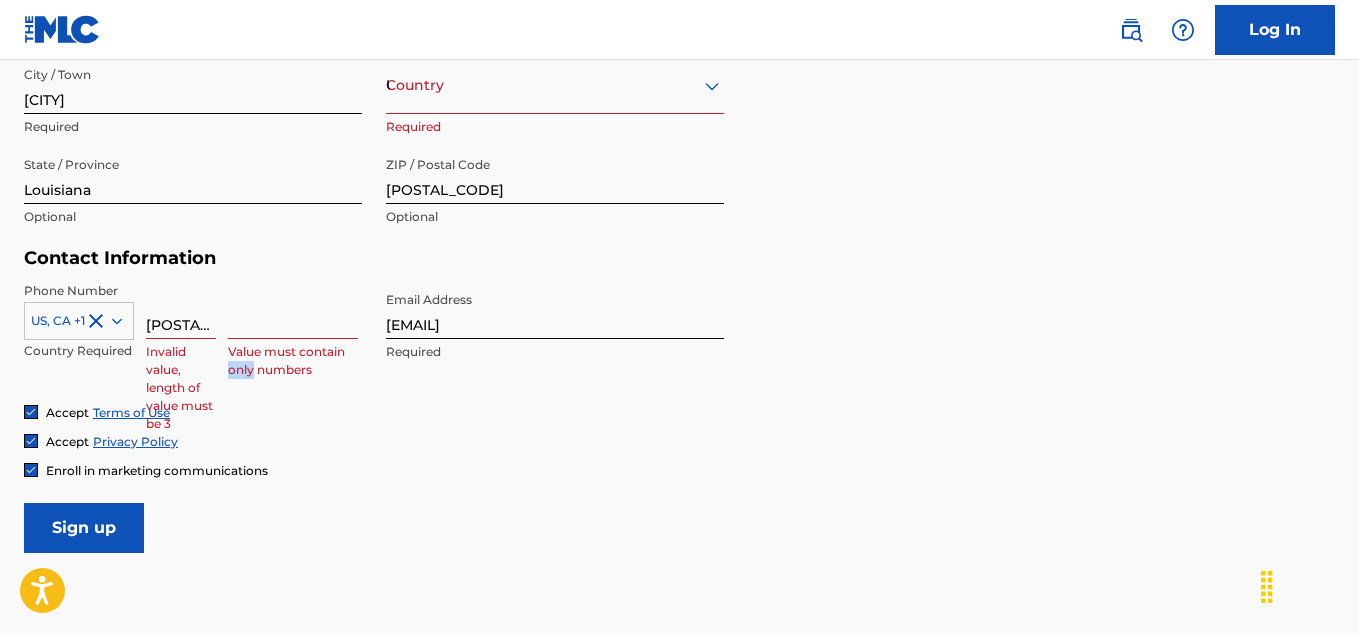 click on "Phone Number US, CA +1 Country Required [PHONE] Invalid value, length of value must be 3 Value must contain only numbers Email Address [EMAIL] Required" at bounding box center (374, 343) 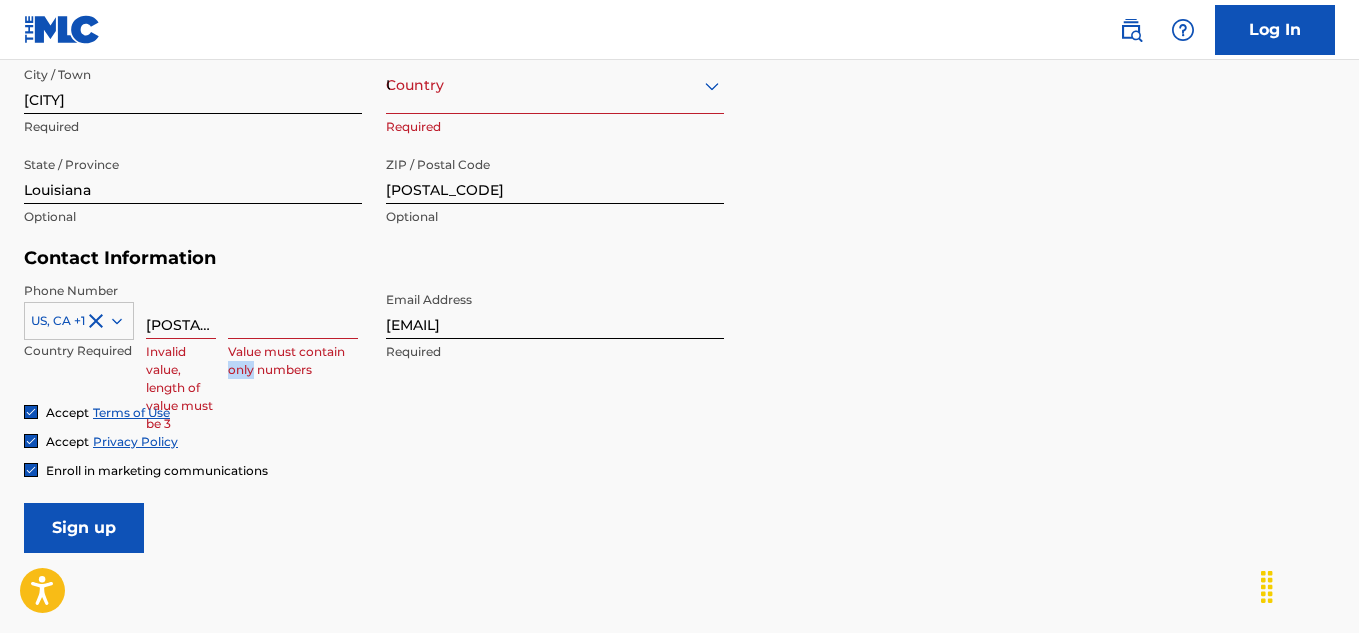 click on "Country United States" at bounding box center (555, 85) 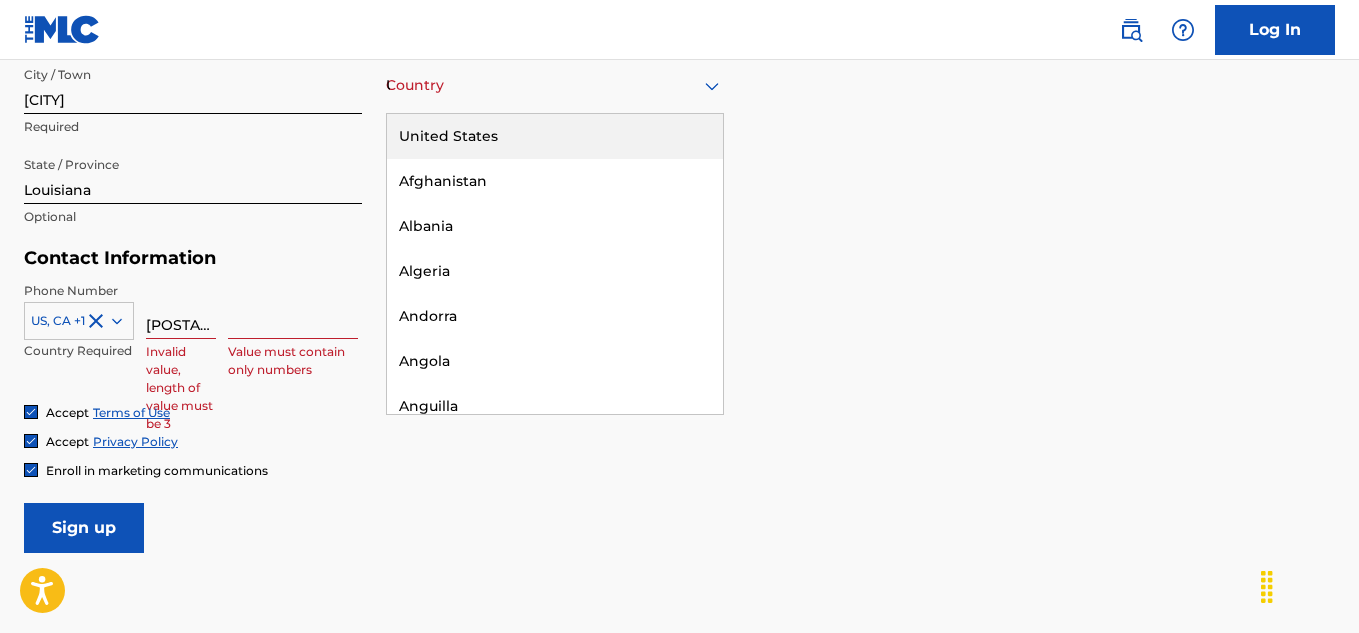 click on "United States" at bounding box center (555, 136) 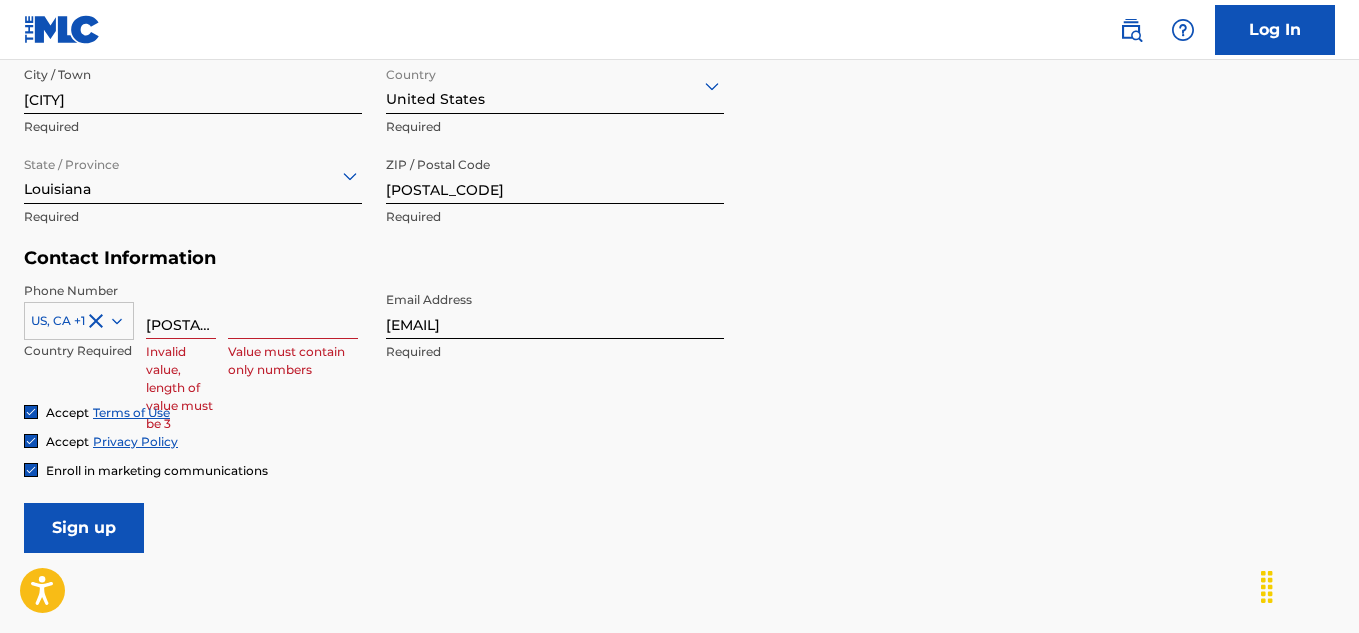 click at bounding box center (293, 310) 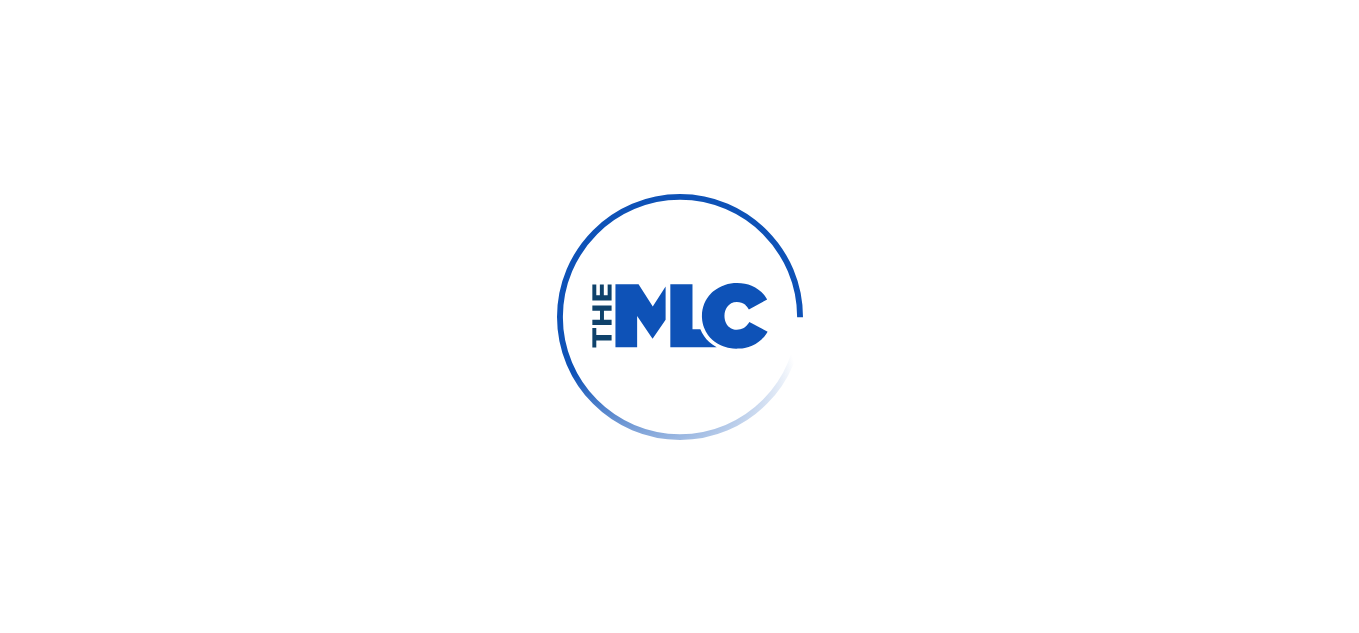 scroll, scrollTop: 0, scrollLeft: 0, axis: both 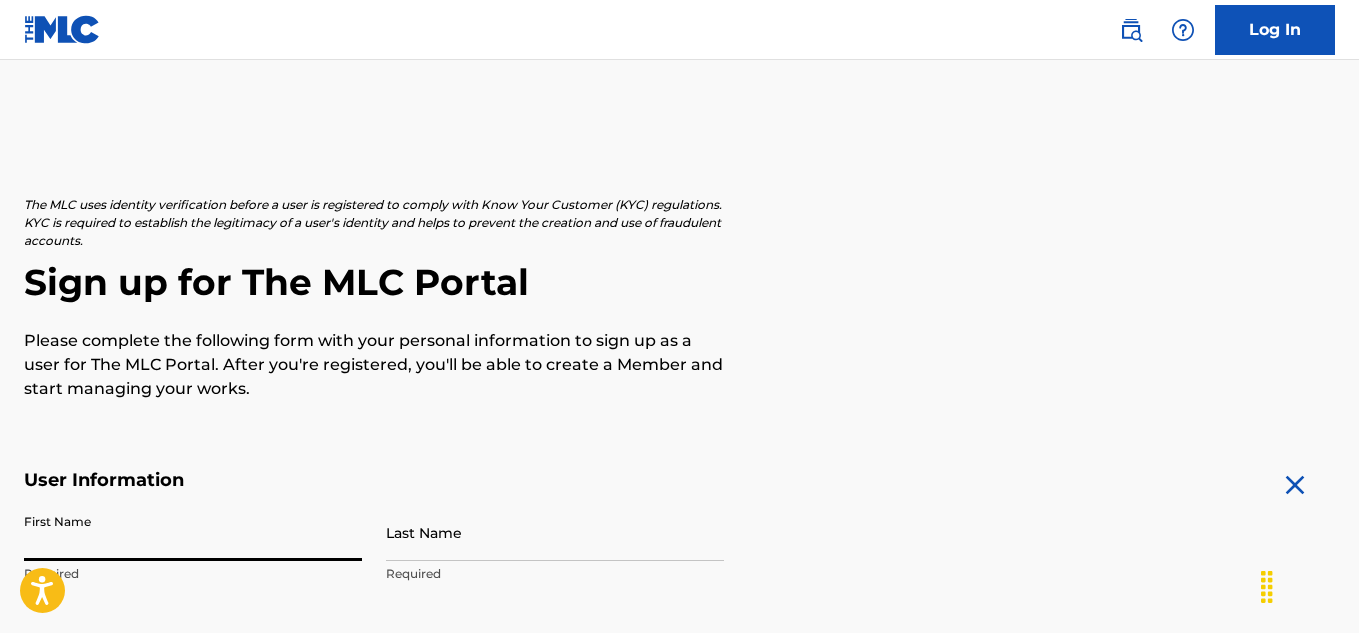 click on "First Name" at bounding box center [193, 532] 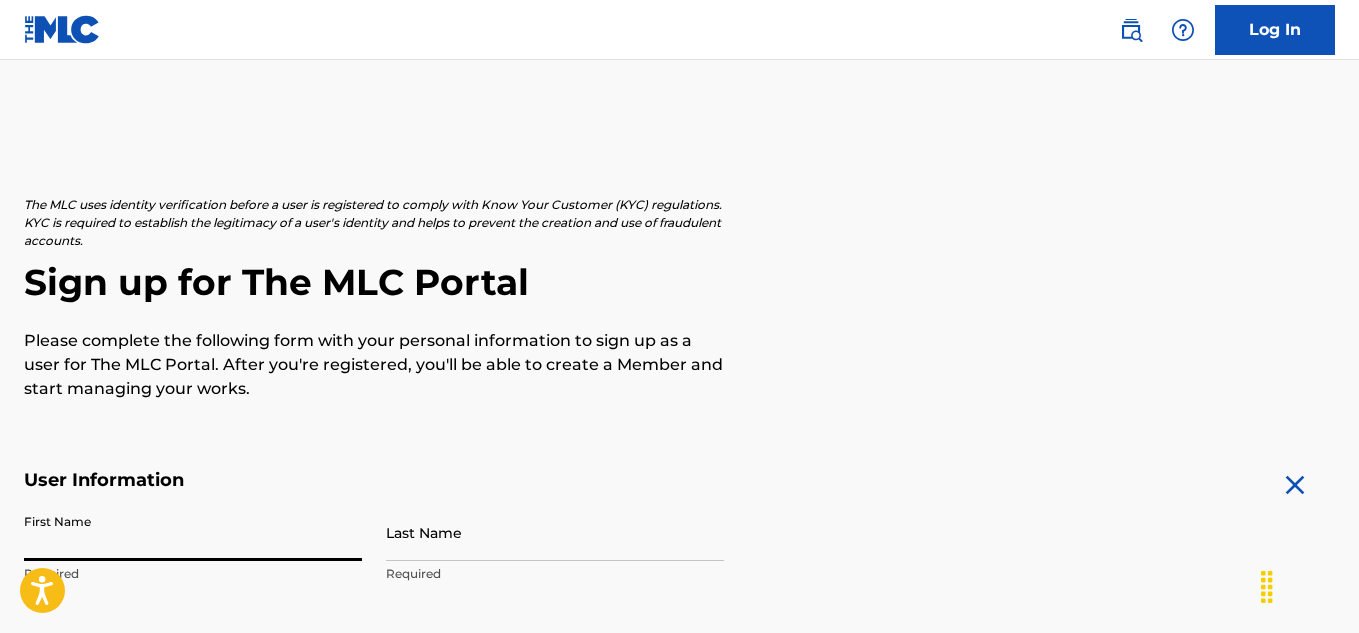 type on "terry" 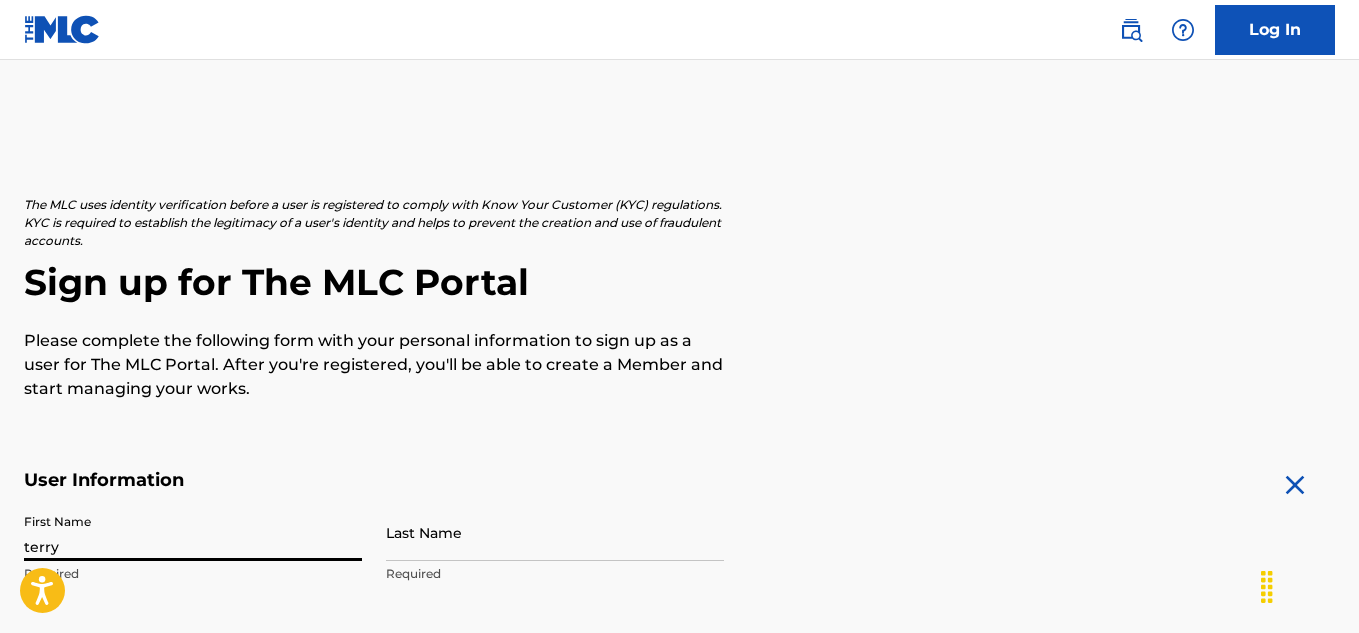type on "wright" 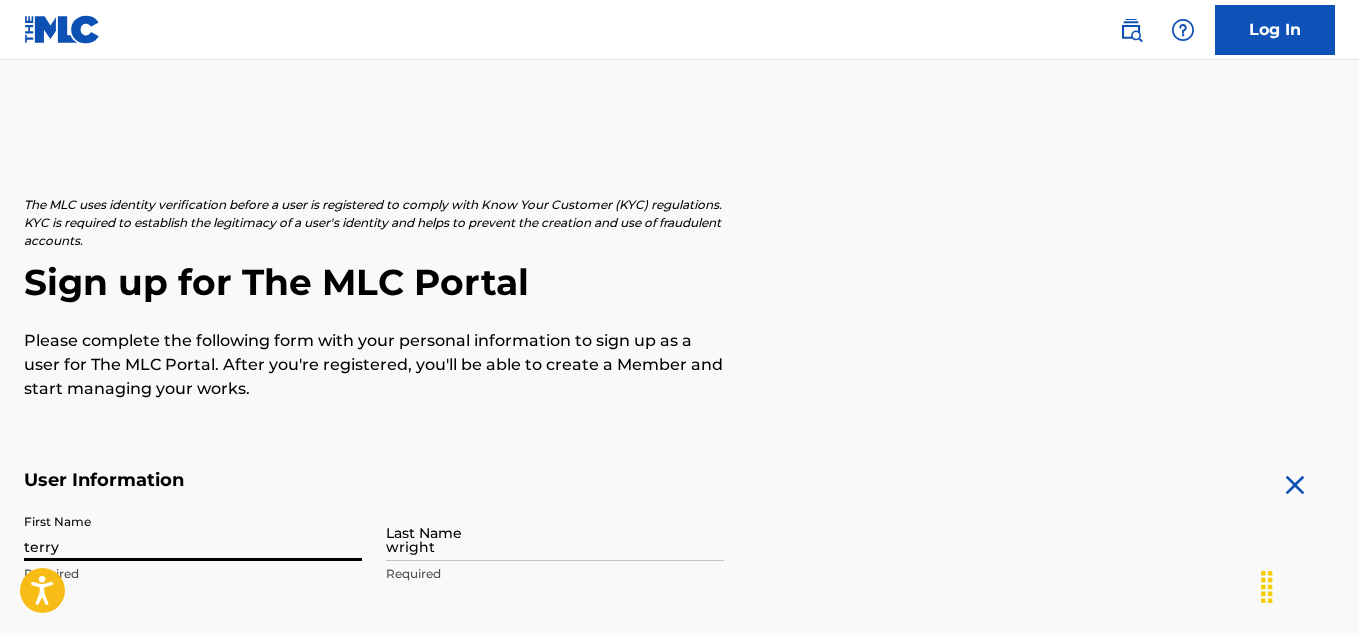 type on "[NUMBER] [STREET]" 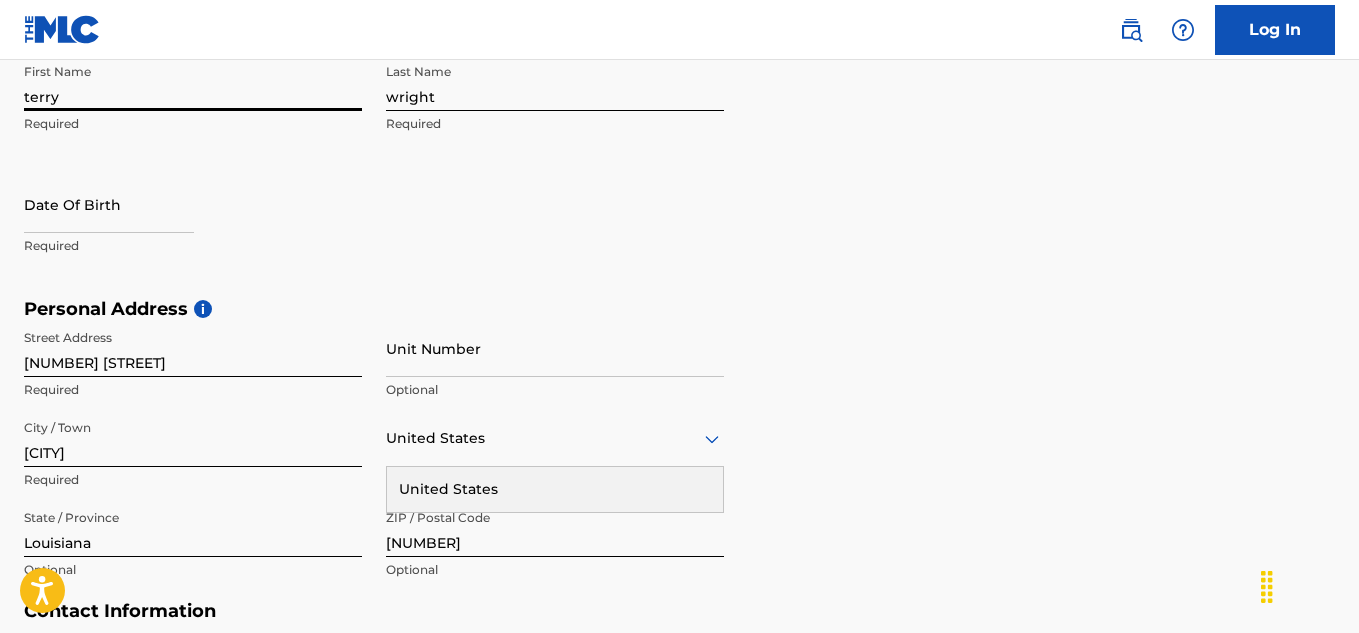 scroll, scrollTop: 454, scrollLeft: 0, axis: vertical 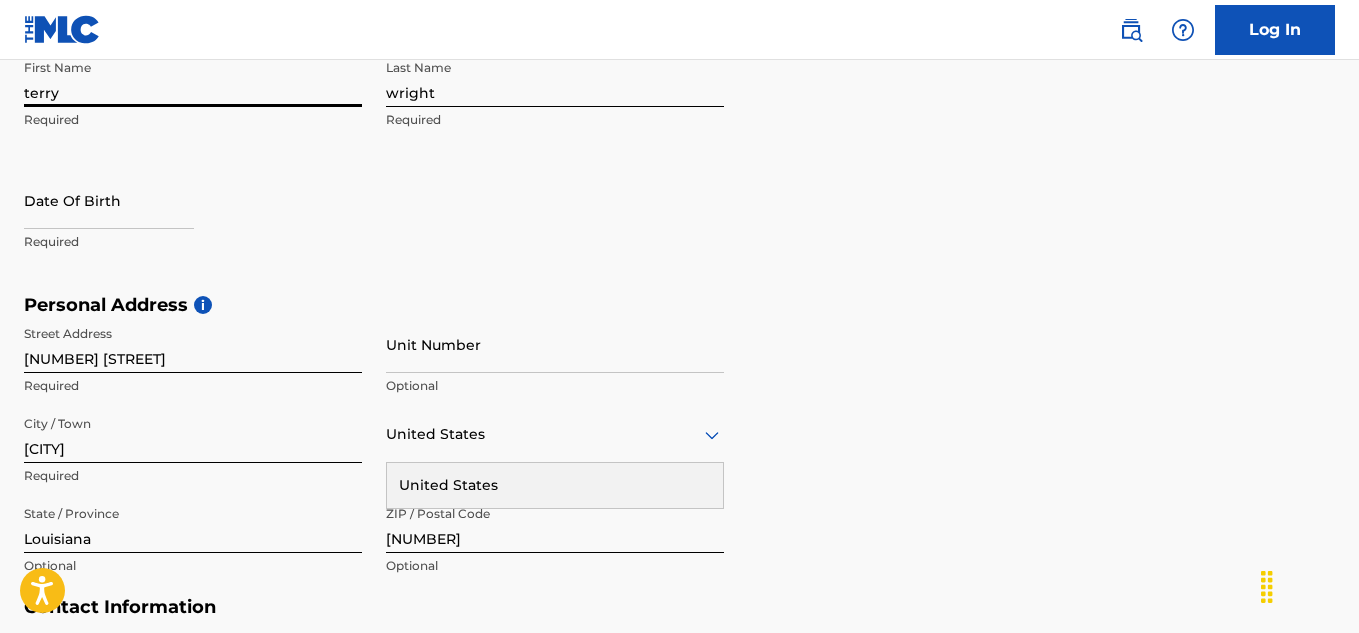 click on "Unit Number" at bounding box center (555, 344) 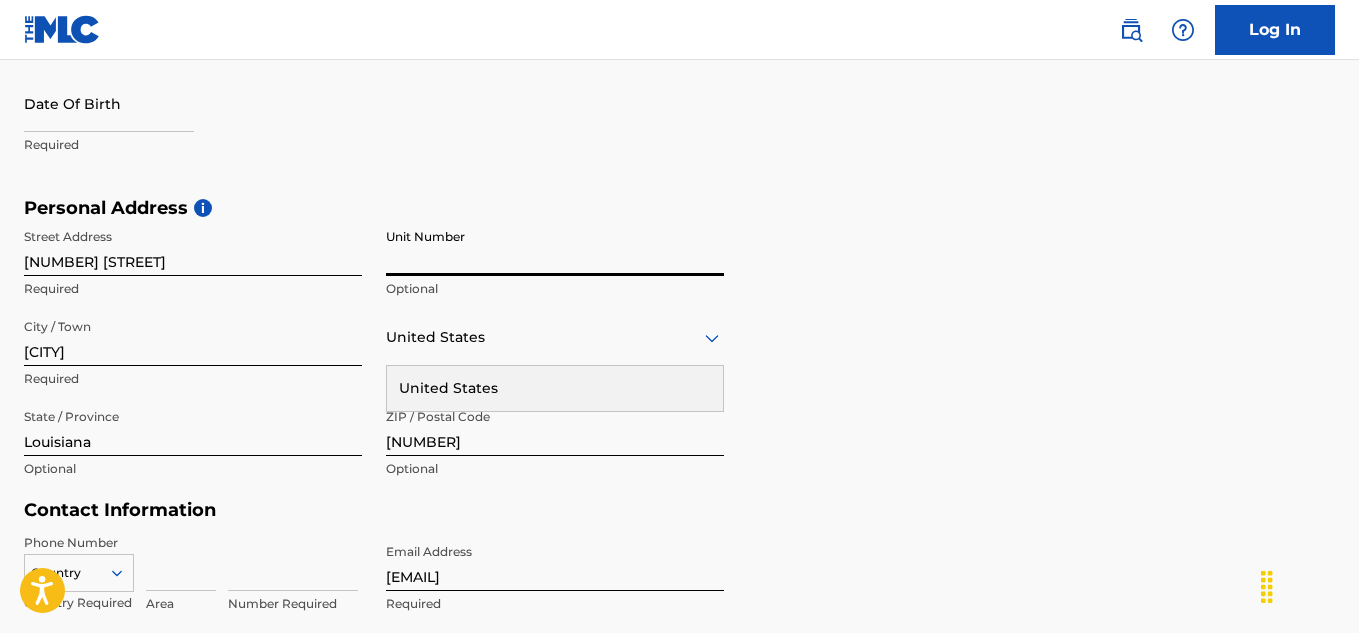 scroll, scrollTop: 554, scrollLeft: 0, axis: vertical 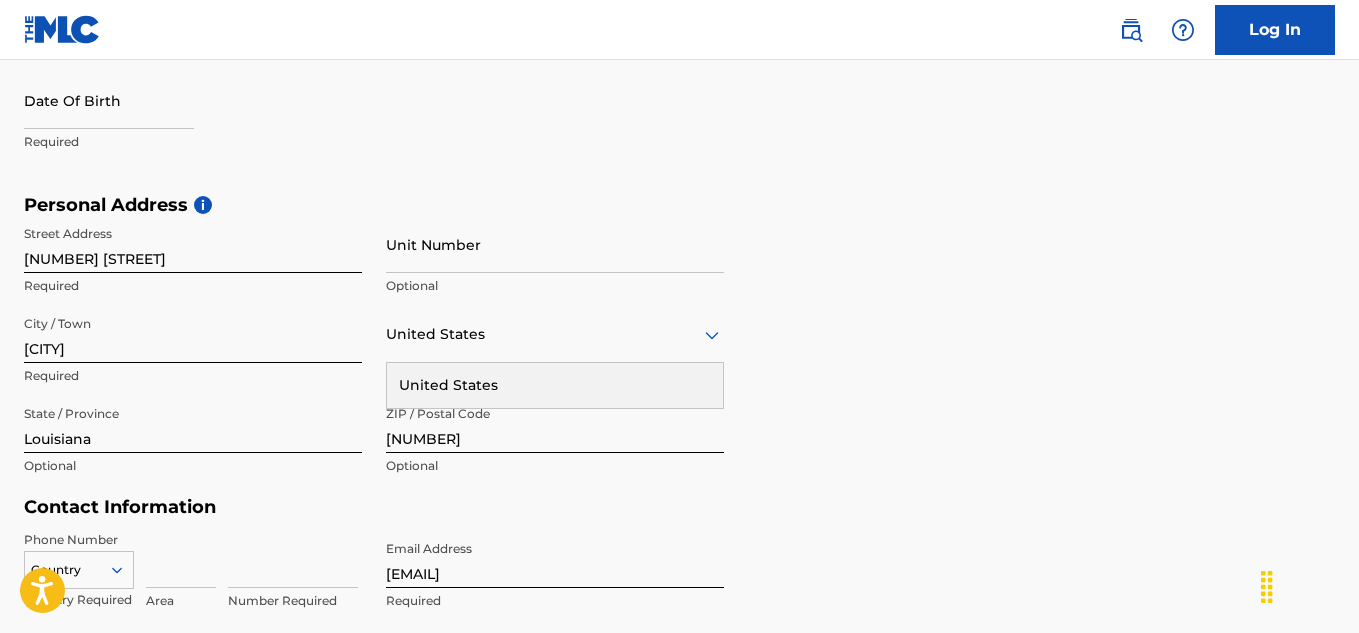 click on "United States" at bounding box center (555, 385) 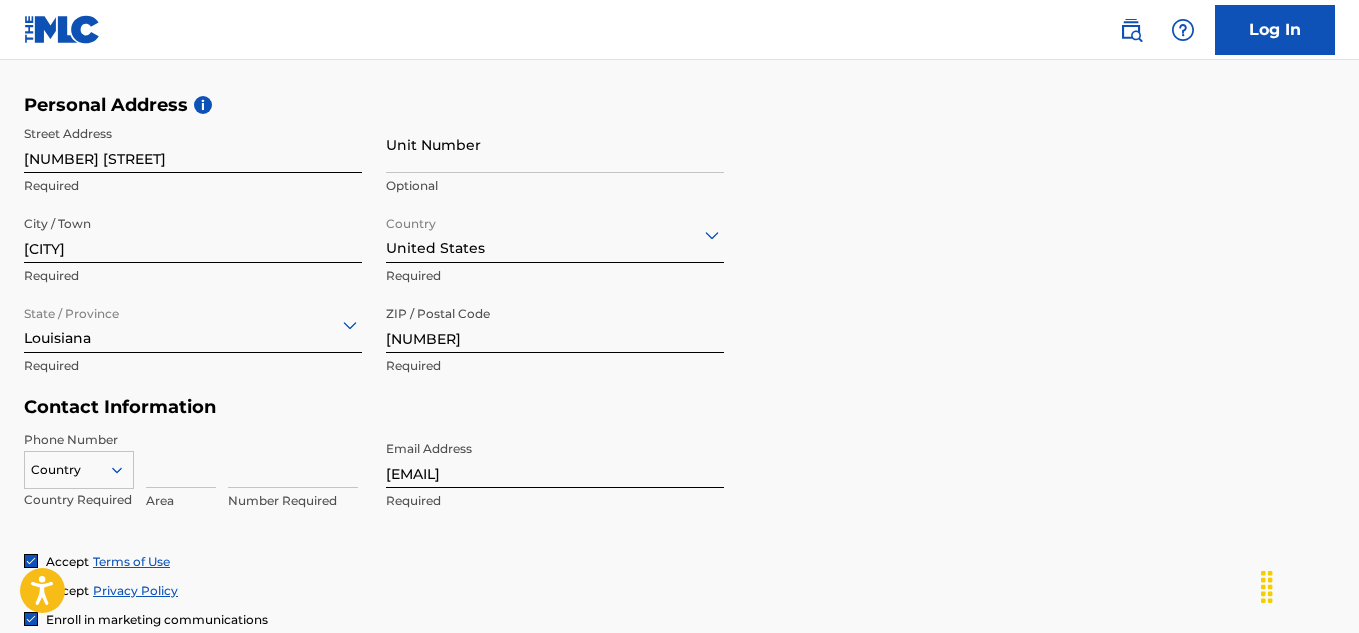 scroll, scrollTop: 655, scrollLeft: 0, axis: vertical 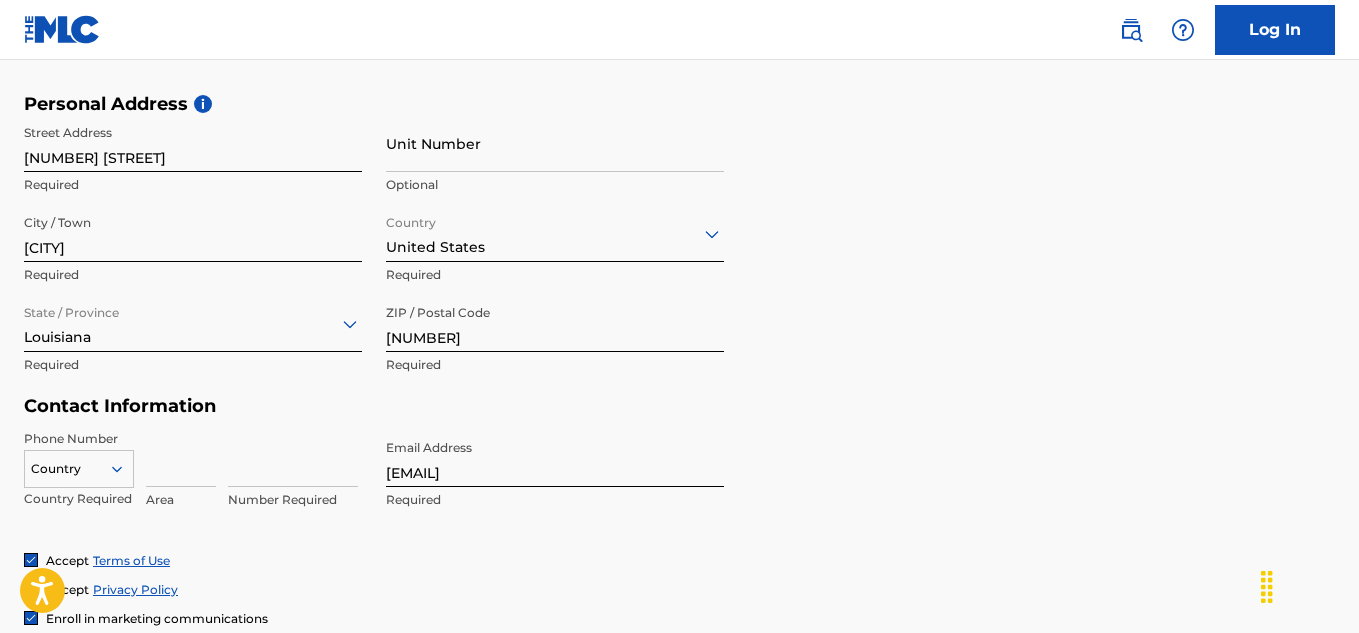 click at bounding box center [181, 458] 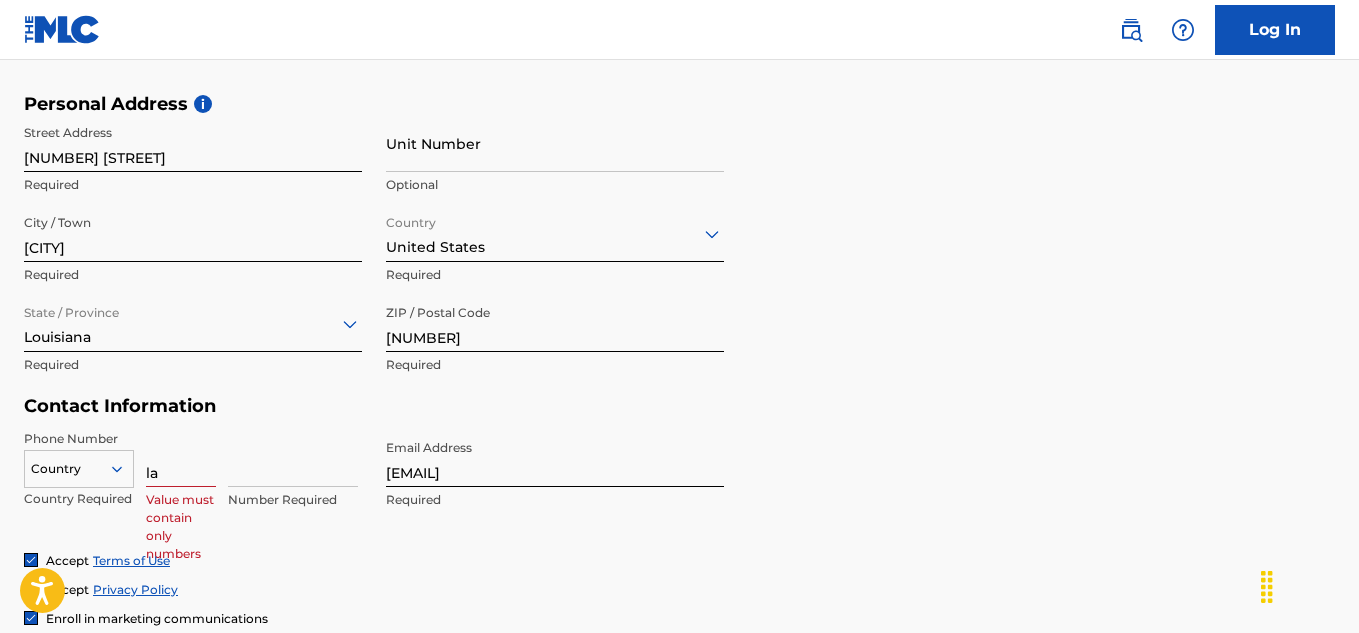 click on "Country" at bounding box center (79, 465) 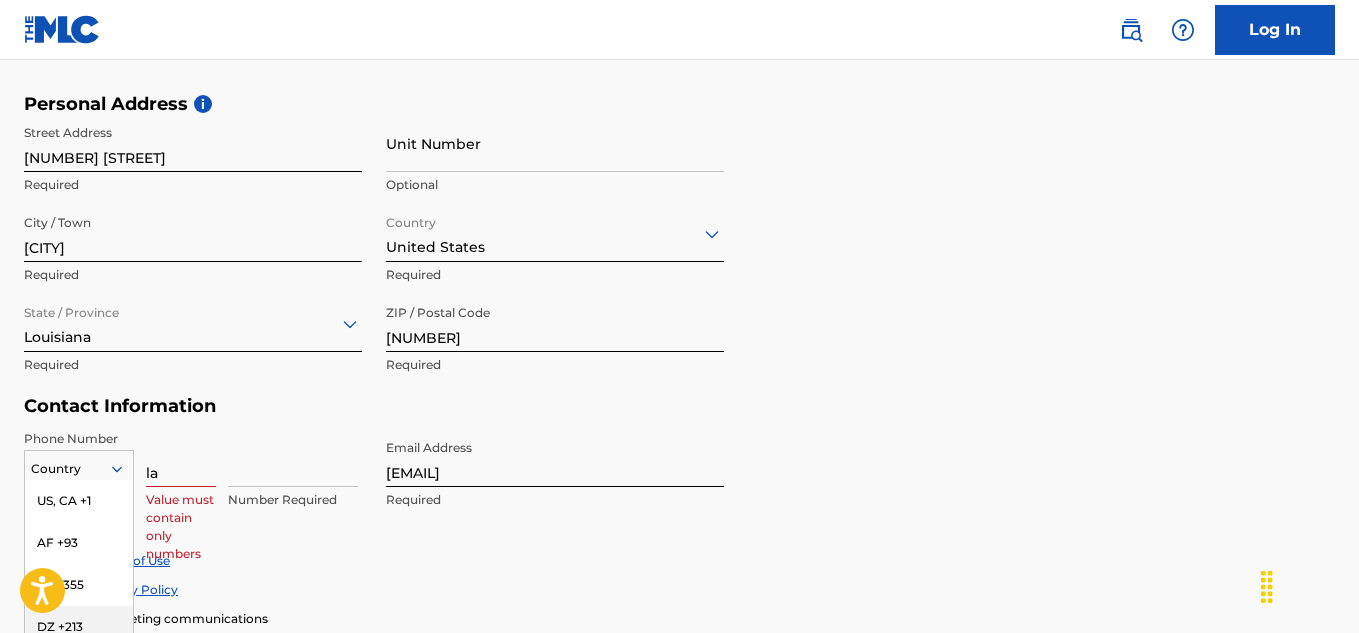 scroll, scrollTop: 803, scrollLeft: 0, axis: vertical 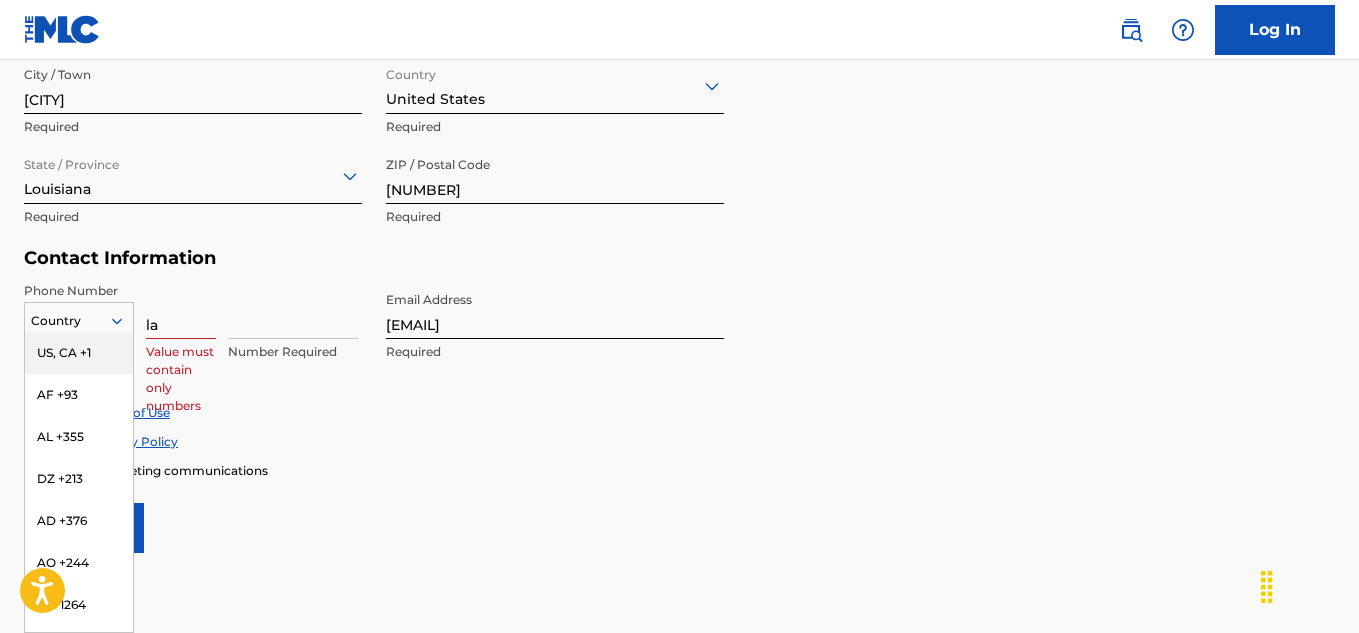 click on "US, CA +1" at bounding box center [79, 353] 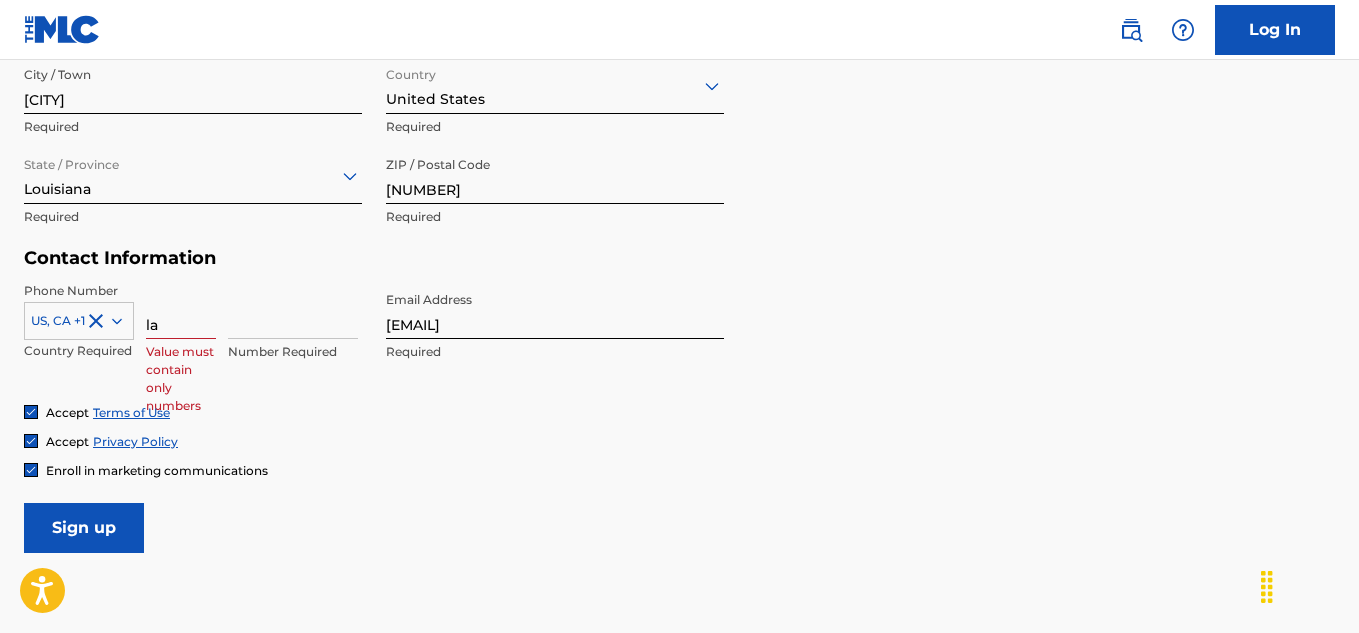 click on "la" at bounding box center (181, 310) 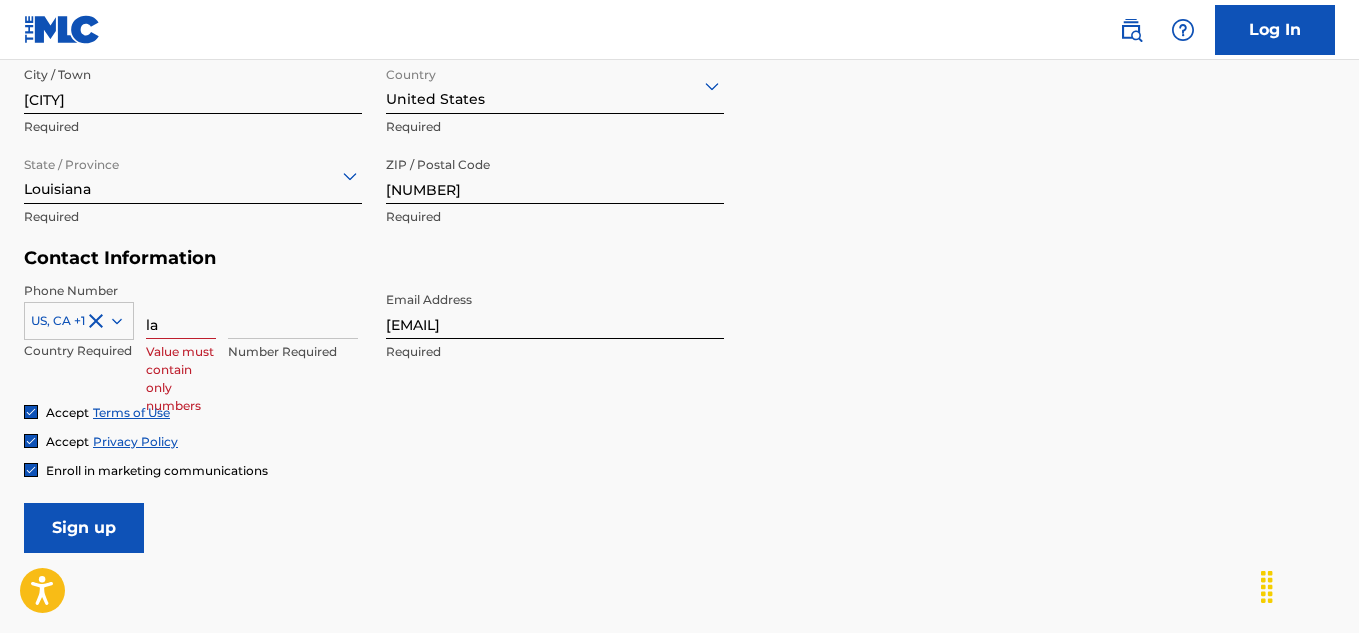 type on "l" 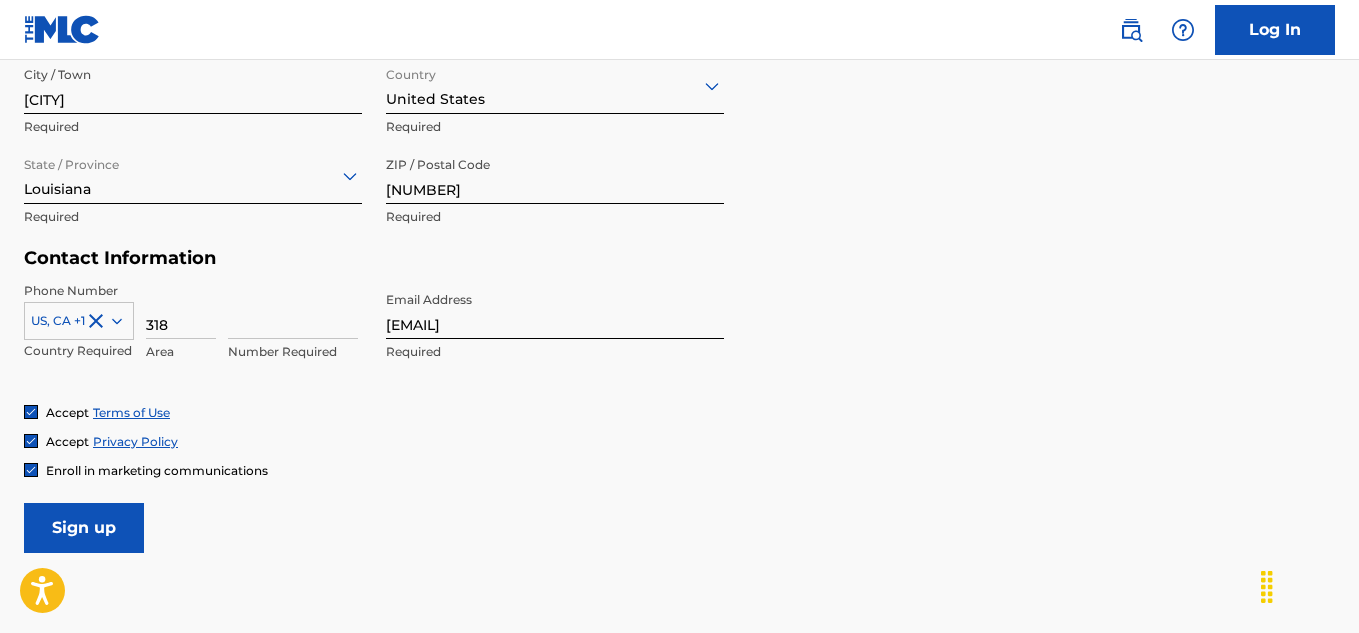 type on "318" 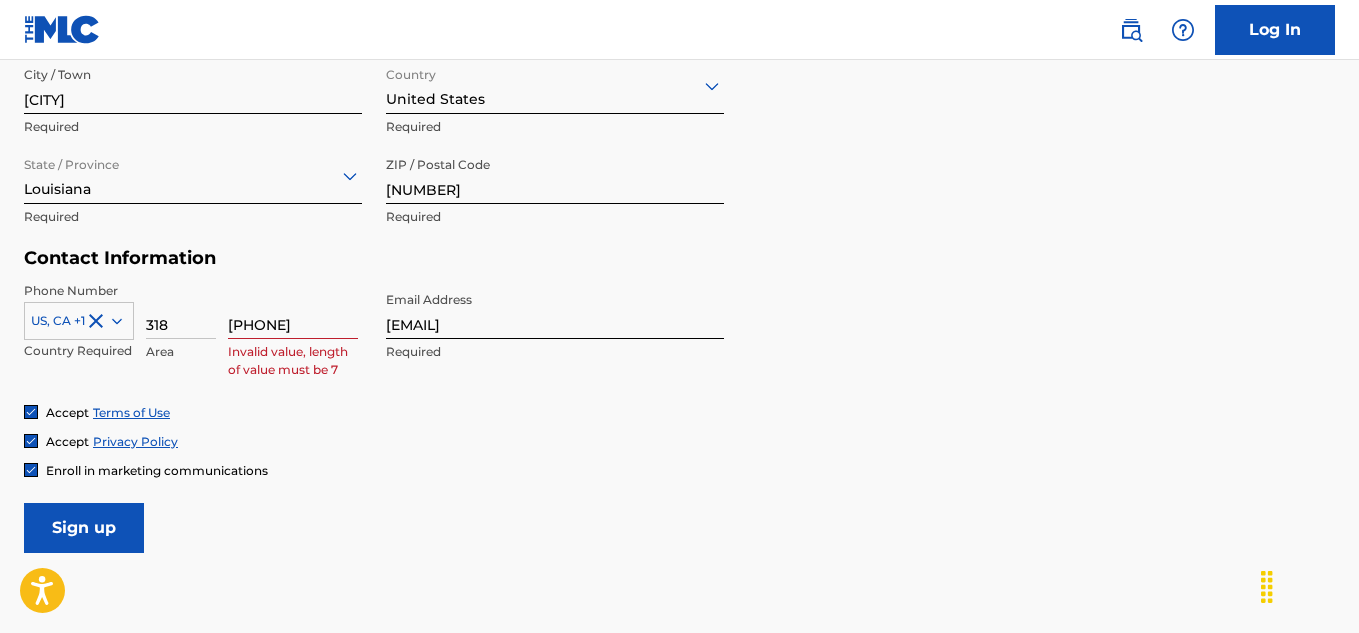 click on "US, CA +1 Country Required 318 Area 57648765 Invalid value, length of value must be 7" at bounding box center (193, 327) 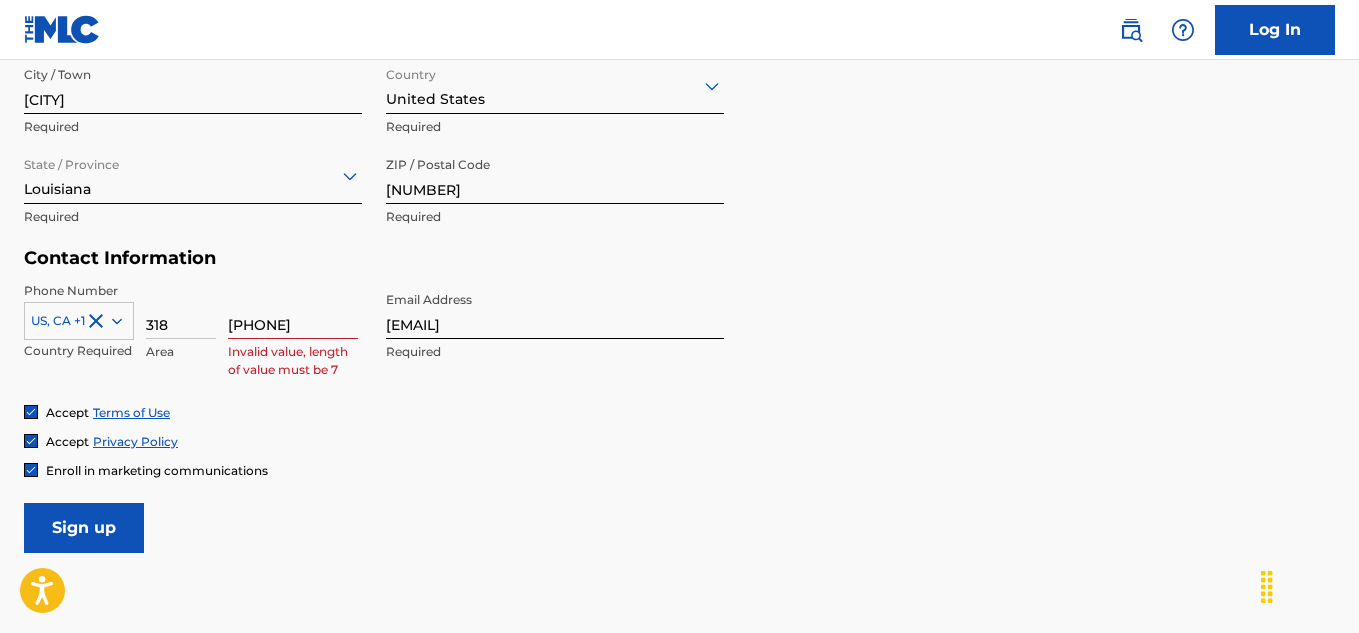 click on "31857648765" at bounding box center (293, 310) 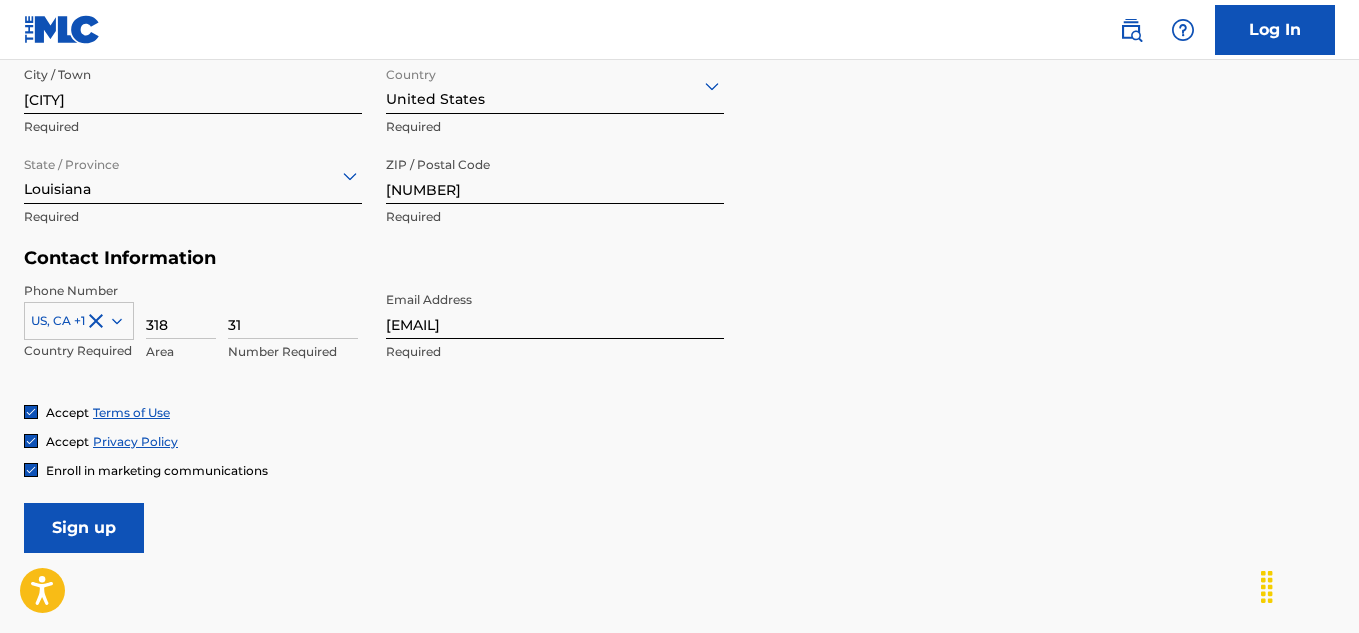 type on "3" 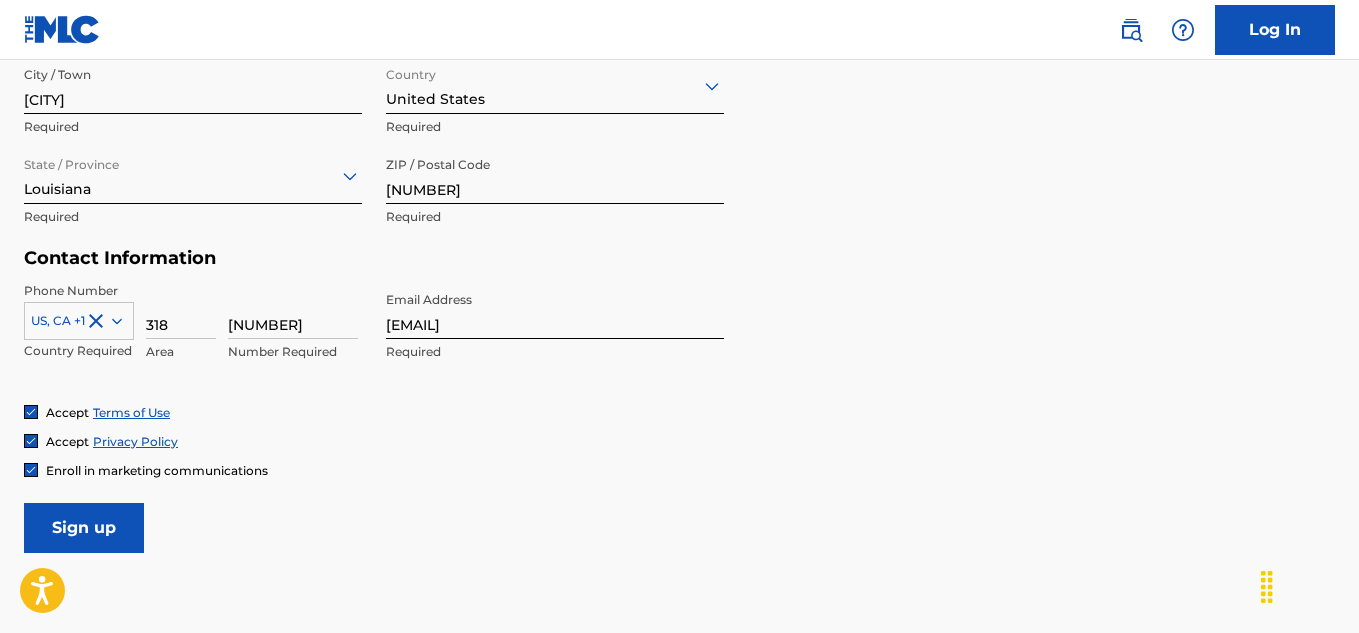 type on "6543467" 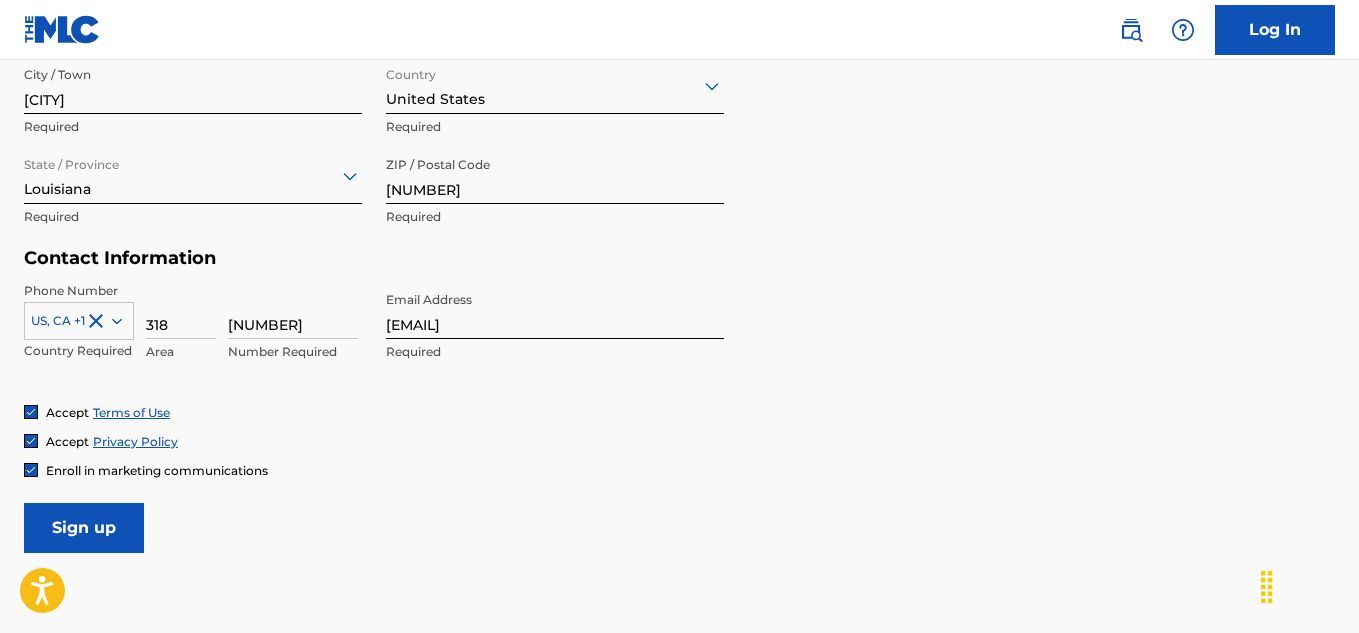 click on "Sign up" at bounding box center [84, 528] 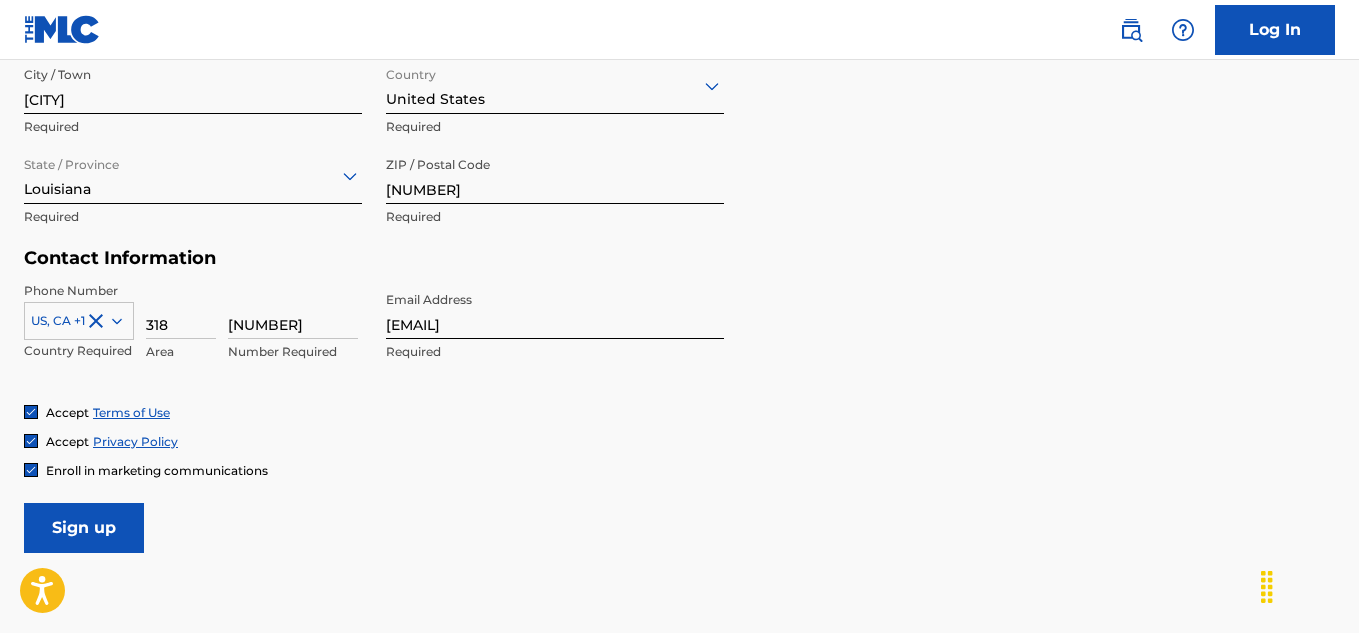 scroll, scrollTop: 858, scrollLeft: 0, axis: vertical 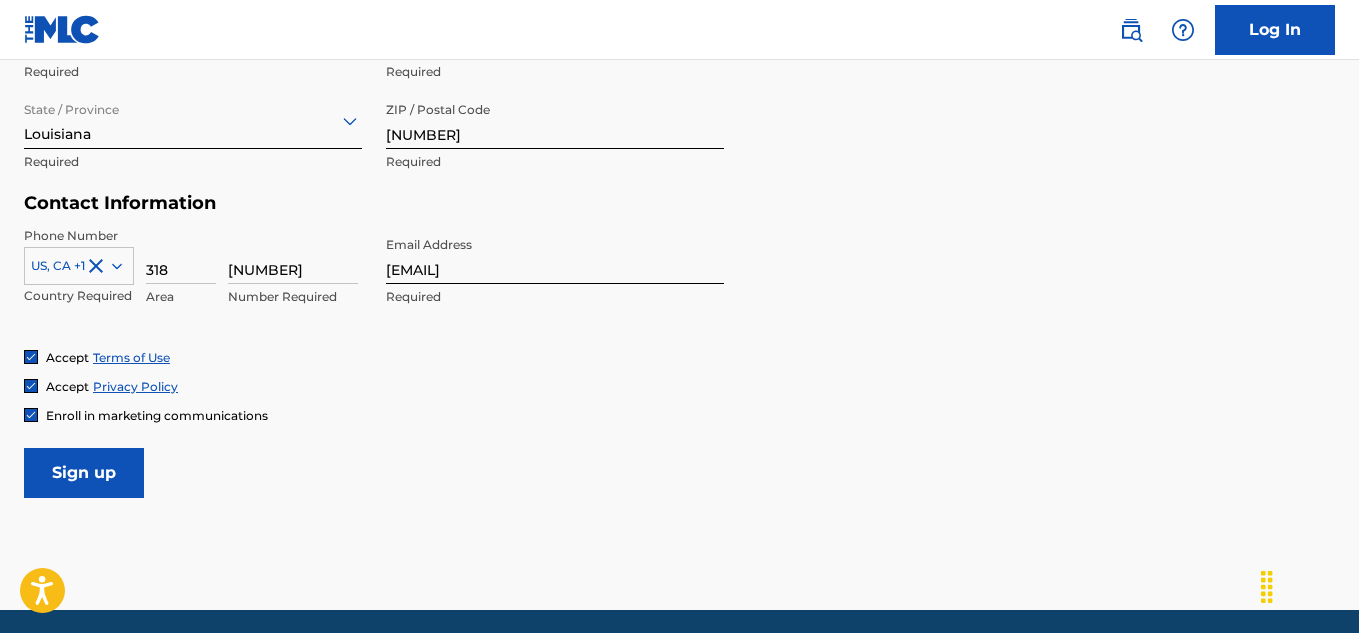 click on "Sign up" at bounding box center [84, 473] 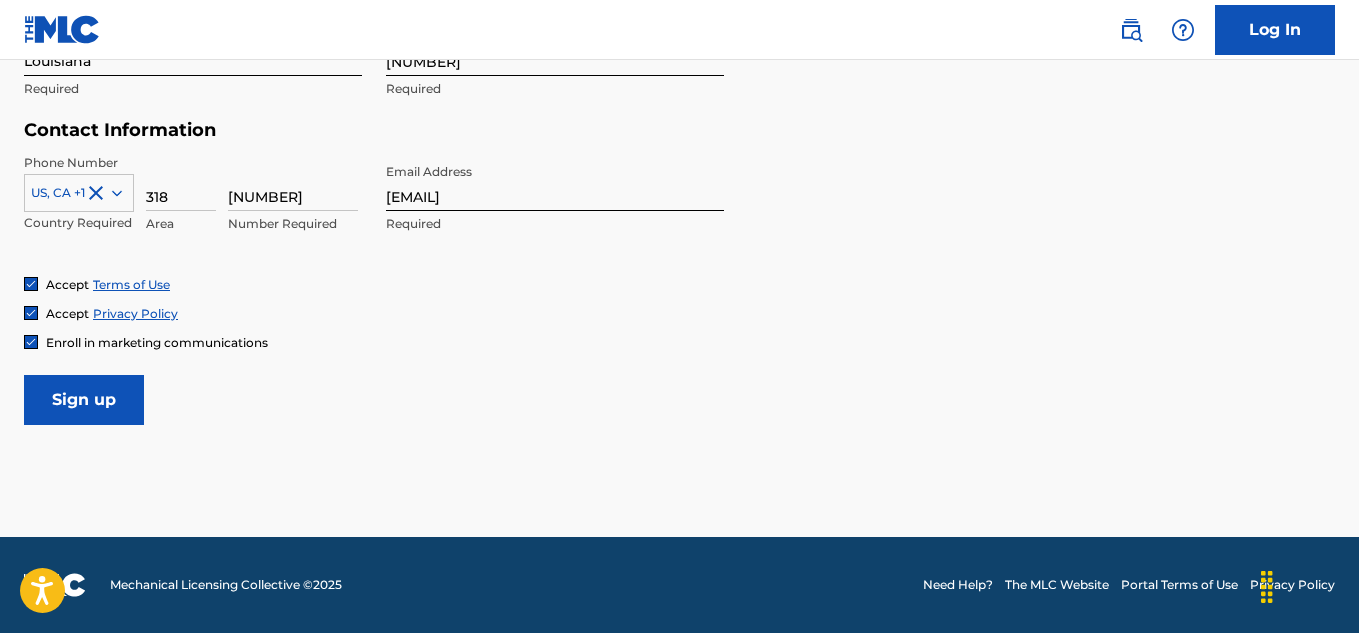 scroll, scrollTop: 930, scrollLeft: 0, axis: vertical 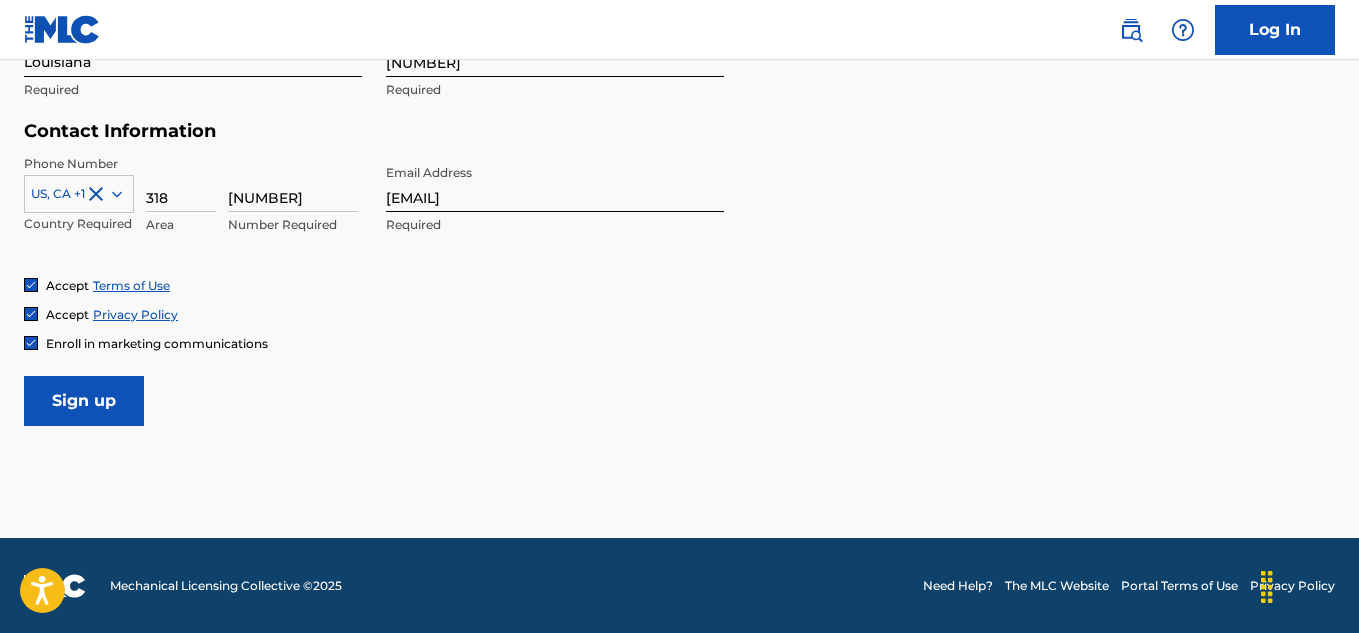 click on "Sign up" at bounding box center (84, 401) 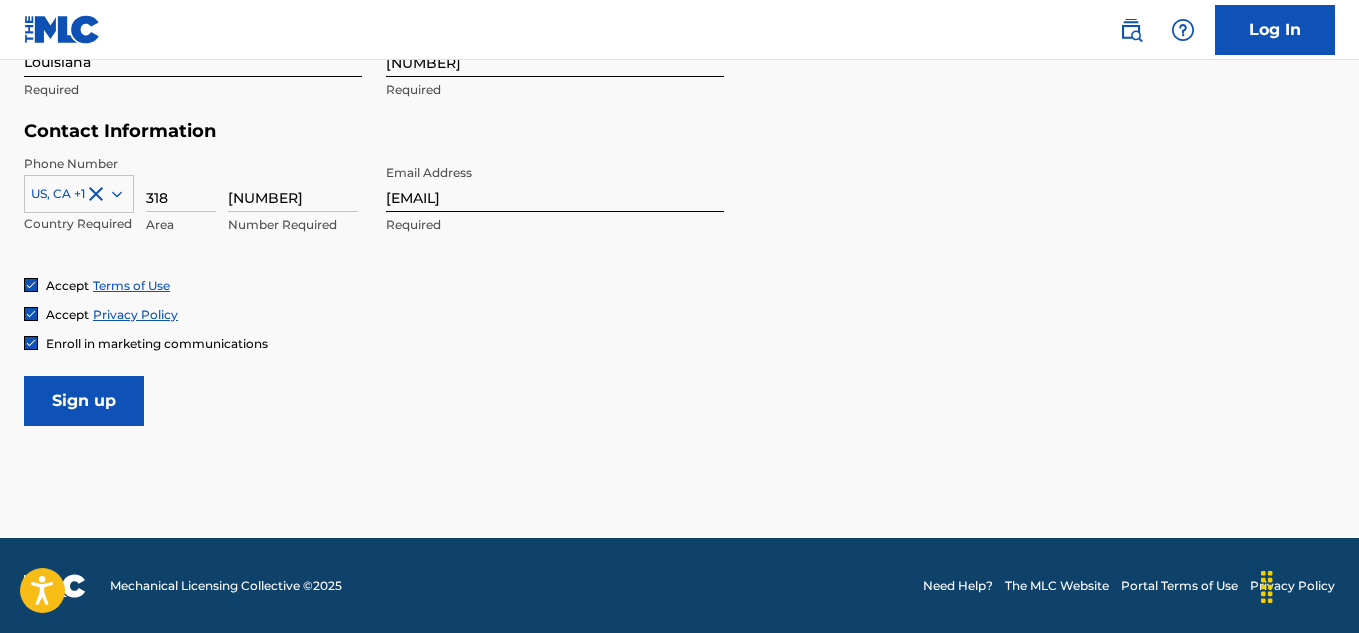 click on "Sign up" at bounding box center (84, 401) 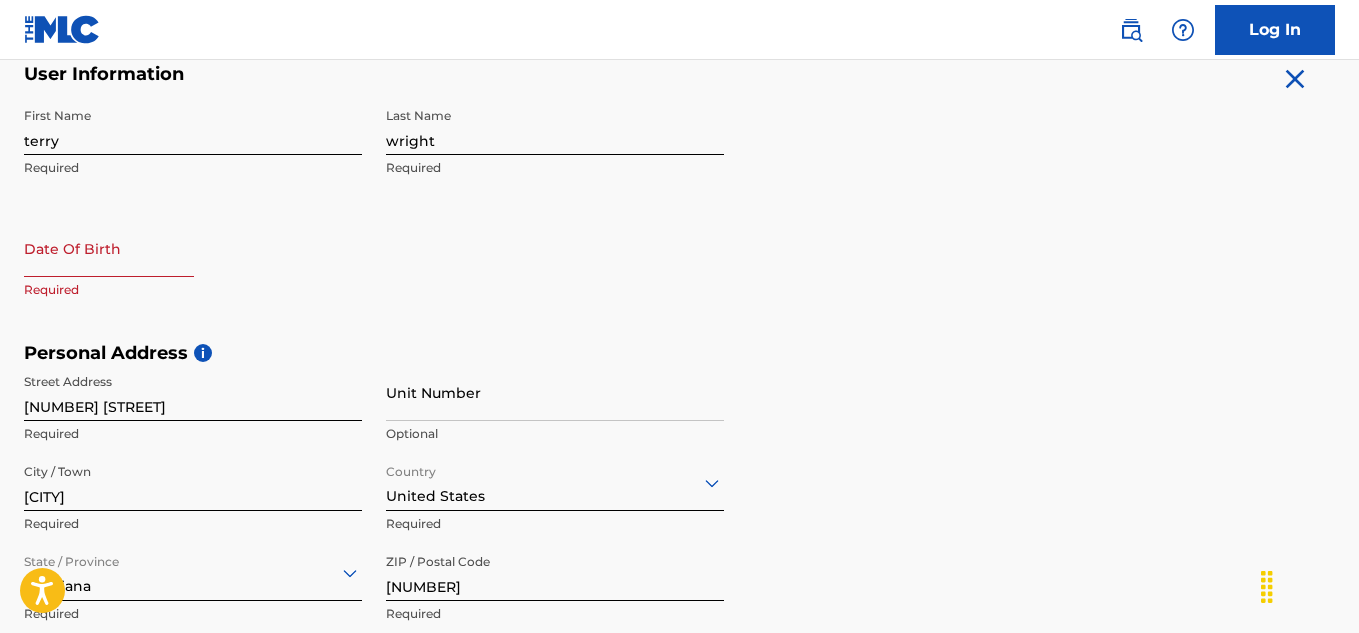 scroll, scrollTop: 403, scrollLeft: 0, axis: vertical 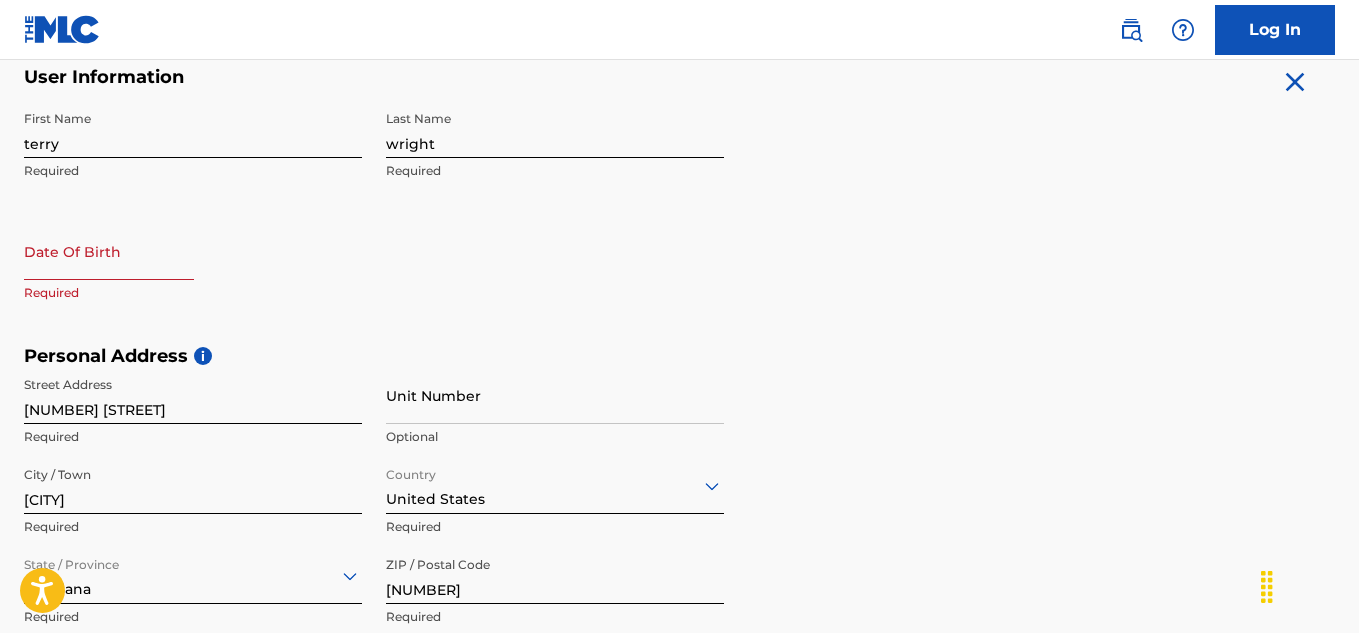 click at bounding box center (109, 253) 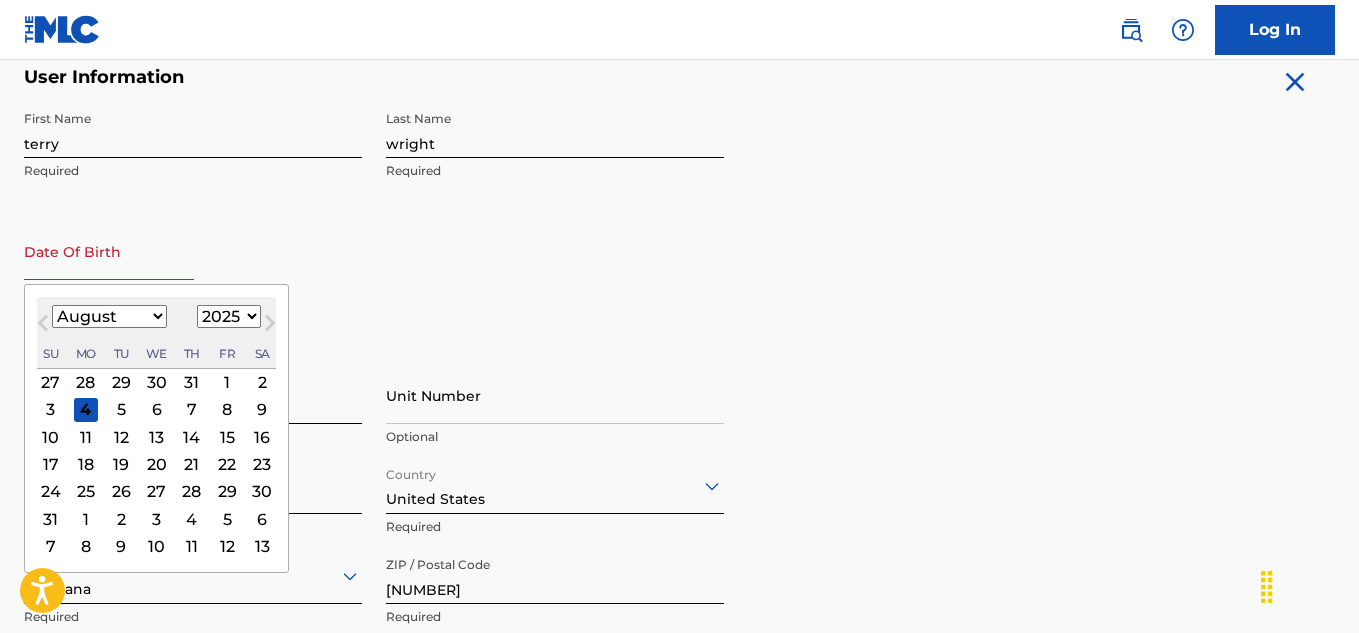 type on "July 2 2025" 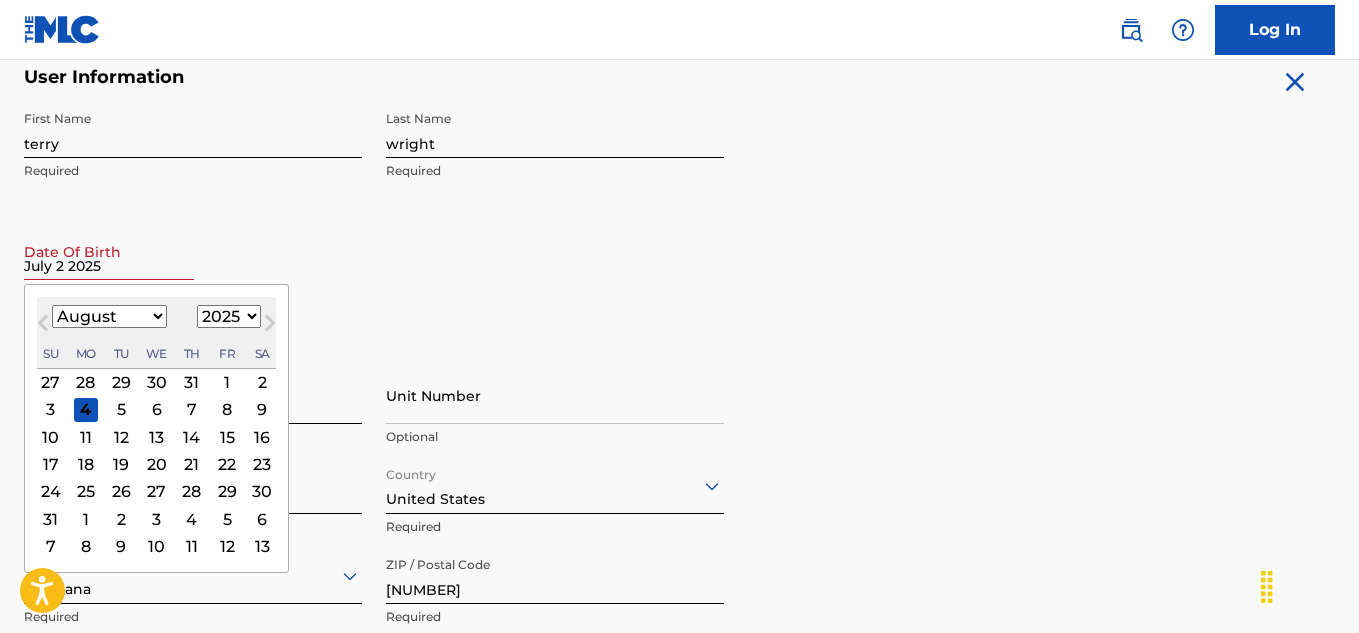 select on "6" 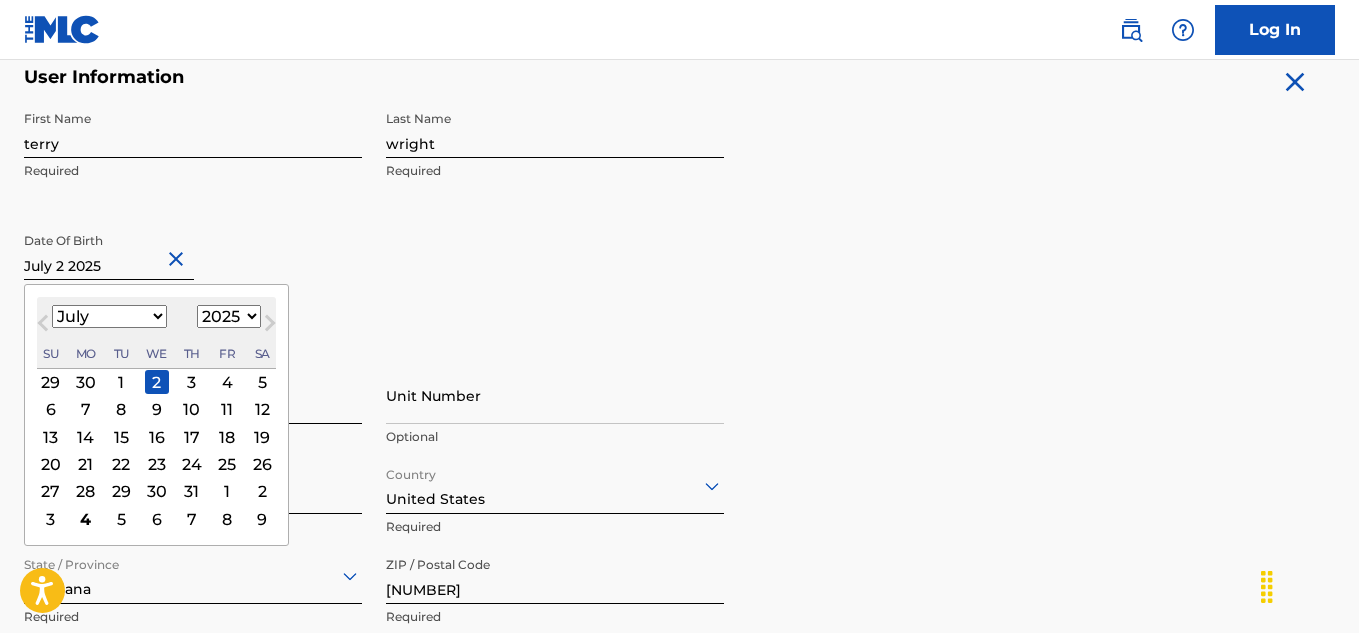 click on "1899 1900 1901 1902 1903 1904 1905 1906 1907 1908 1909 1910 1911 1912 1913 1914 1915 1916 1917 1918 1919 1920 1921 1922 1923 1924 1925 1926 1927 1928 1929 1930 1931 1932 1933 1934 1935 1936 1937 1938 1939 1940 1941 1942 1943 1944 1945 1946 1947 1948 1949 1950 1951 1952 1953 1954 1955 1956 1957 1958 1959 1960 1961 1962 1963 1964 1965 1966 1967 1968 1969 1970 1971 1972 1973 1974 1975 1976 1977 1978 1979 1980 1981 1982 1983 1984 1985 1986 1987 1988 1989 1990 1991 1992 1993 1994 1995 1996 1997 1998 1999 2000 2001 2002 2003 2004 2005 2006 2007 2008 2009 2010 2011 2012 2013 2014 2015 2016 2017 2018 2019 2020 2021 2022 2023 2024 2025 2026 2027 2028 2029 2030 2031 2032 2033 2034 2035 2036 2037 2038 2039 2040 2041 2042 2043 2044 2045 2046 2047 2048 2049 2050 2051 2052 2053 2054 2055 2056 2057 2058 2059 2060 2061 2062 2063 2064 2065 2066 2067 2068 2069 2070 2071 2072 2073 2074 2075 2076 2077 2078 2079 2080 2081 2082 2083 2084 2085 2086 2087 2088 2089 2090 2091 2092 2093 2094 2095 2096 2097 2098 2099 2100" at bounding box center [229, 316] 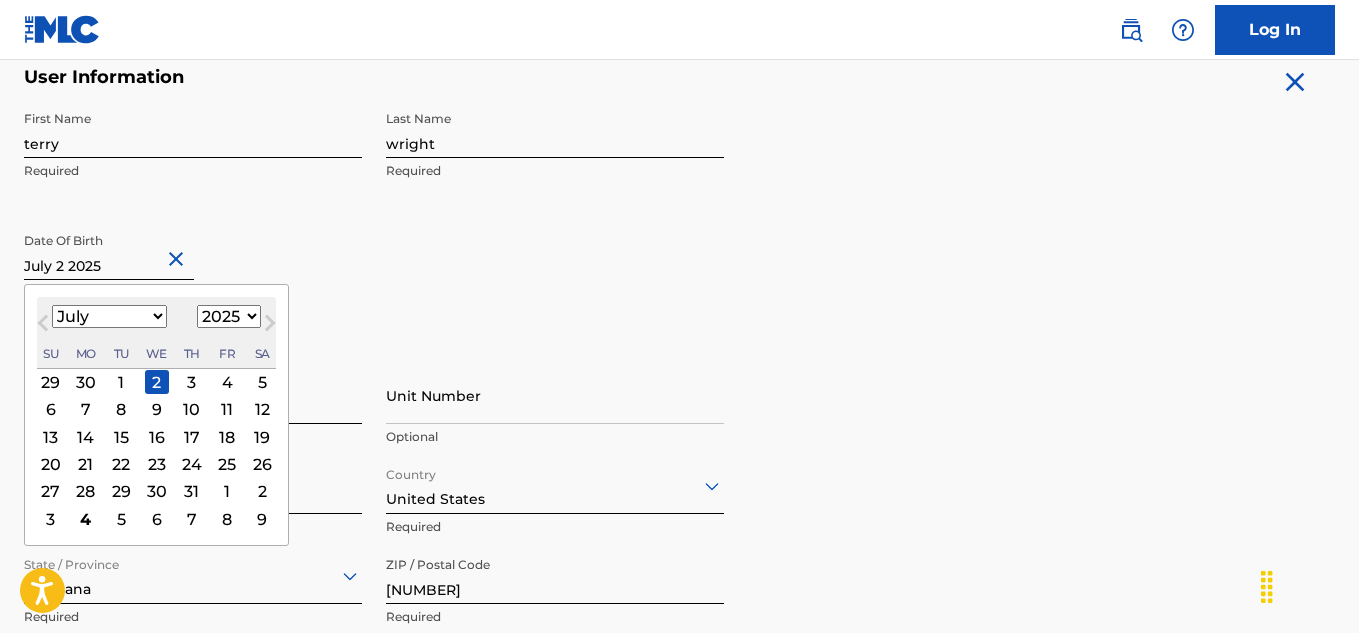 select on "2012" 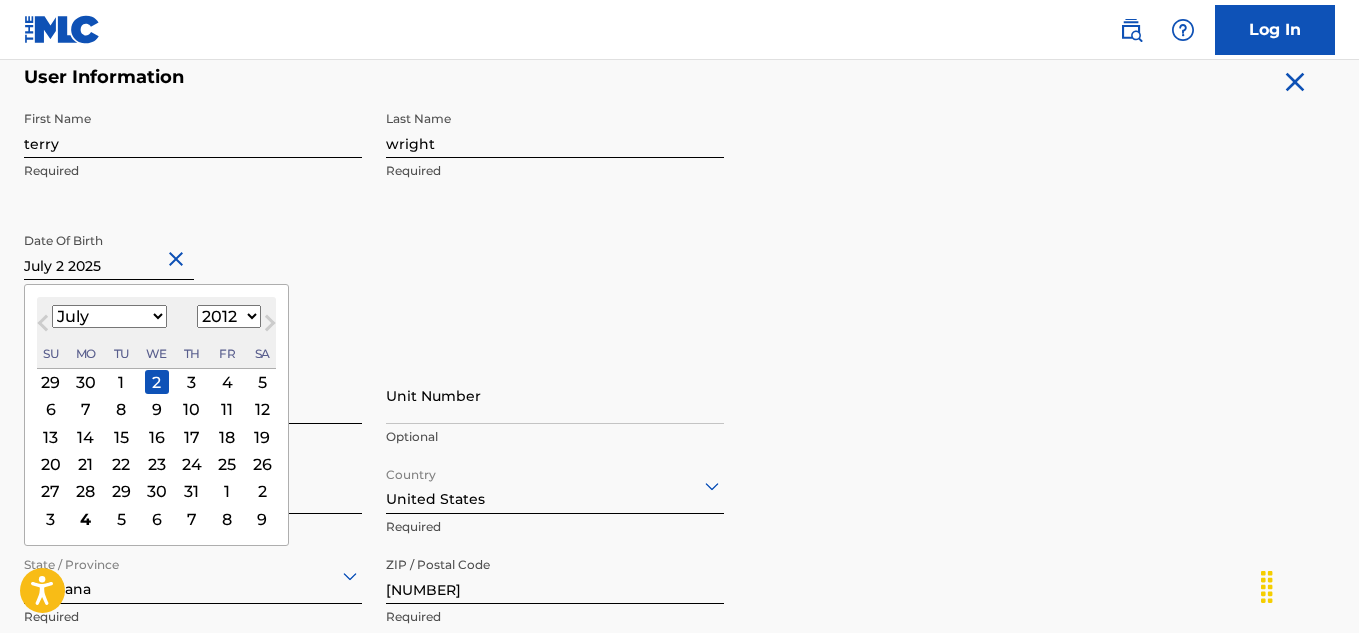 click on "1899 1900 1901 1902 1903 1904 1905 1906 1907 1908 1909 1910 1911 1912 1913 1914 1915 1916 1917 1918 1919 1920 1921 1922 1923 1924 1925 1926 1927 1928 1929 1930 1931 1932 1933 1934 1935 1936 1937 1938 1939 1940 1941 1942 1943 1944 1945 1946 1947 1948 1949 1950 1951 1952 1953 1954 1955 1956 1957 1958 1959 1960 1961 1962 1963 1964 1965 1966 1967 1968 1969 1970 1971 1972 1973 1974 1975 1976 1977 1978 1979 1980 1981 1982 1983 1984 1985 1986 1987 1988 1989 1990 1991 1992 1993 1994 1995 1996 1997 1998 1999 2000 2001 2002 2003 2004 2005 2006 2007 2008 2009 2010 2011 2012 2013 2014 2015 2016 2017 2018 2019 2020 2021 2022 2023 2024 2025 2026 2027 2028 2029 2030 2031 2032 2033 2034 2035 2036 2037 2038 2039 2040 2041 2042 2043 2044 2045 2046 2047 2048 2049 2050 2051 2052 2053 2054 2055 2056 2057 2058 2059 2060 2061 2062 2063 2064 2065 2066 2067 2068 2069 2070 2071 2072 2073 2074 2075 2076 2077 2078 2079 2080 2081 2082 2083 2084 2085 2086 2087 2088 2089 2090 2091 2092 2093 2094 2095 2096 2097 2098 2099 2100" at bounding box center [229, 316] 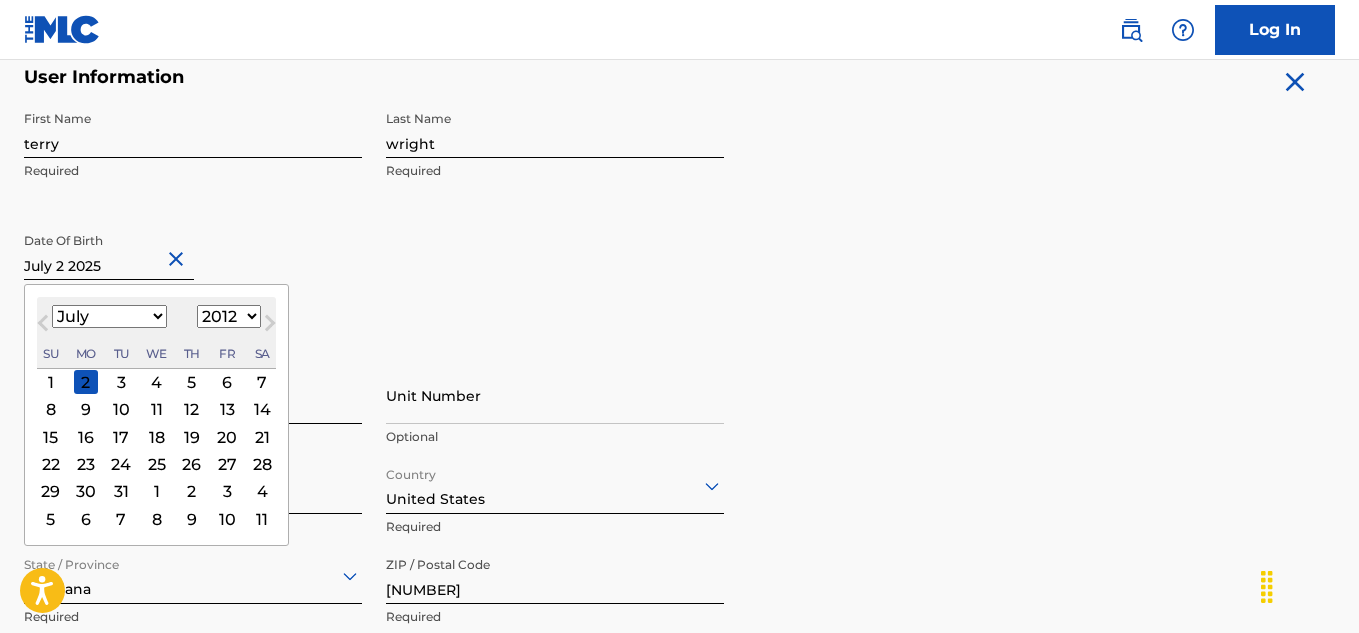 click on "Required" at bounding box center (193, 171) 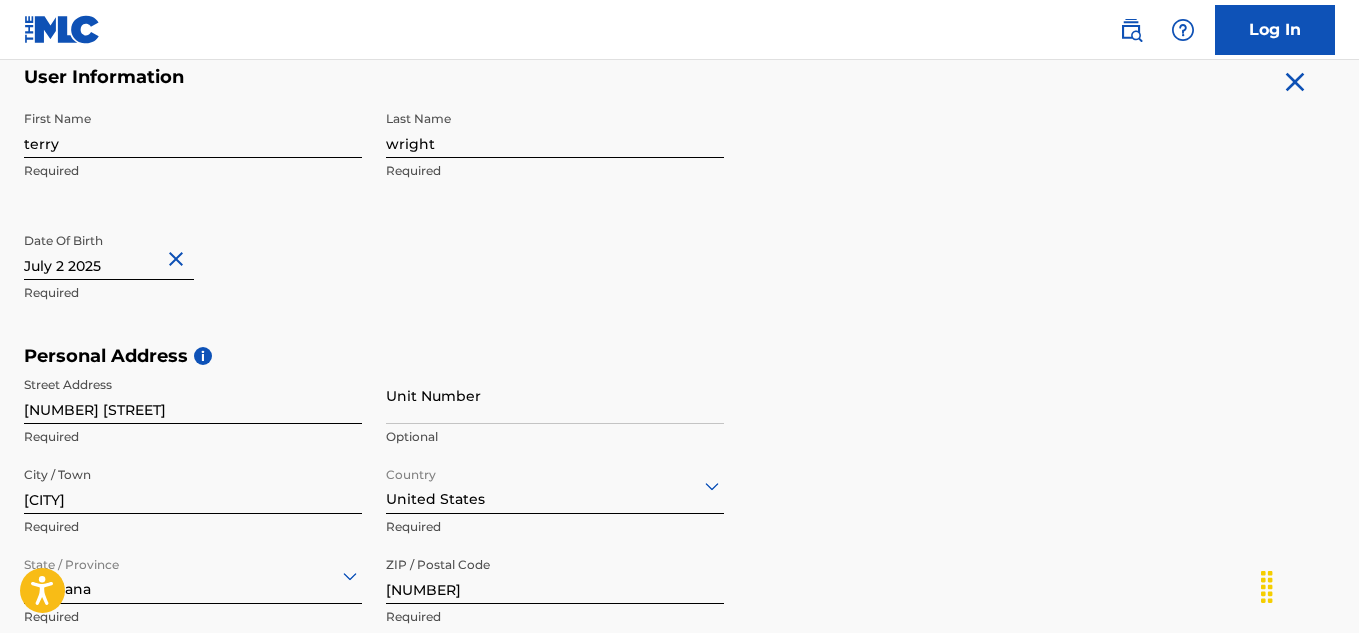 scroll, scrollTop: 931, scrollLeft: 0, axis: vertical 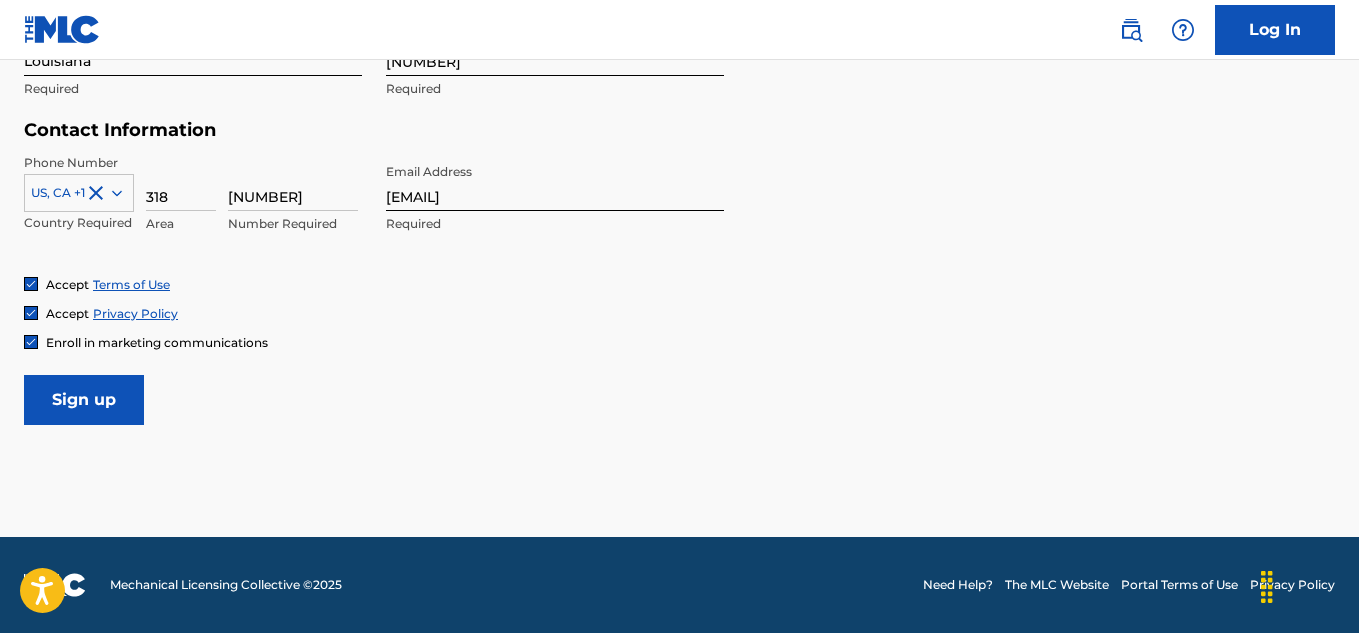 click on "Sign up" at bounding box center (84, 400) 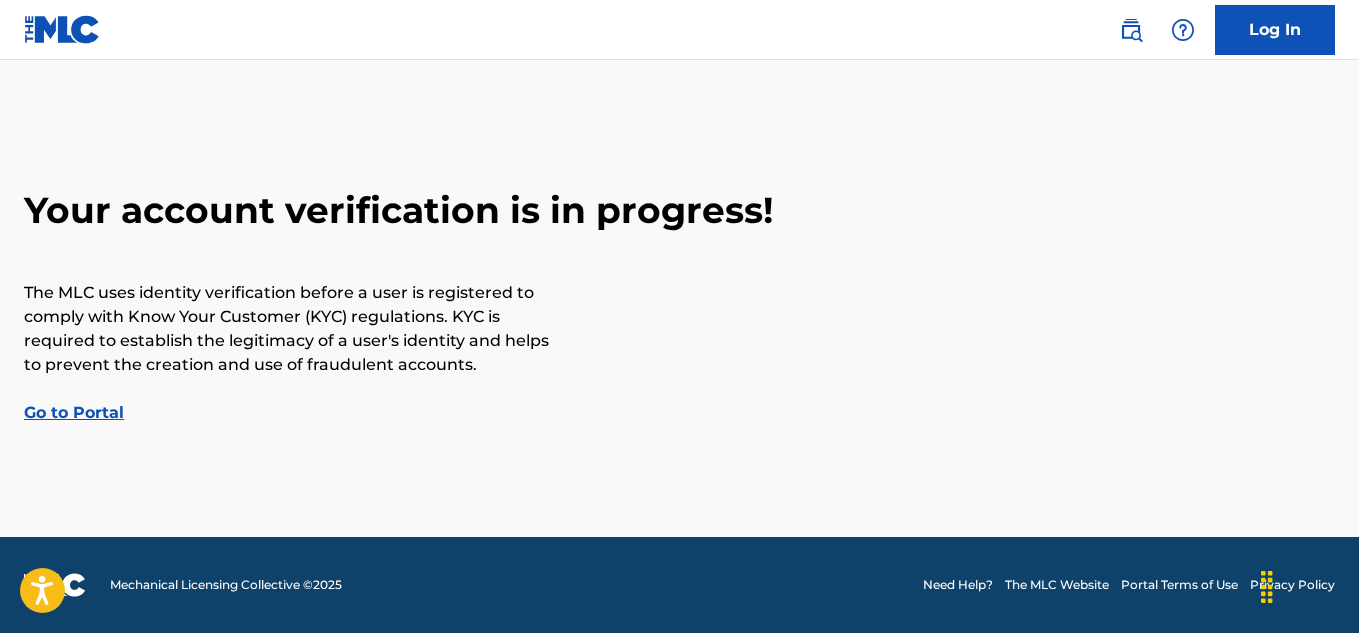 scroll, scrollTop: 0, scrollLeft: 0, axis: both 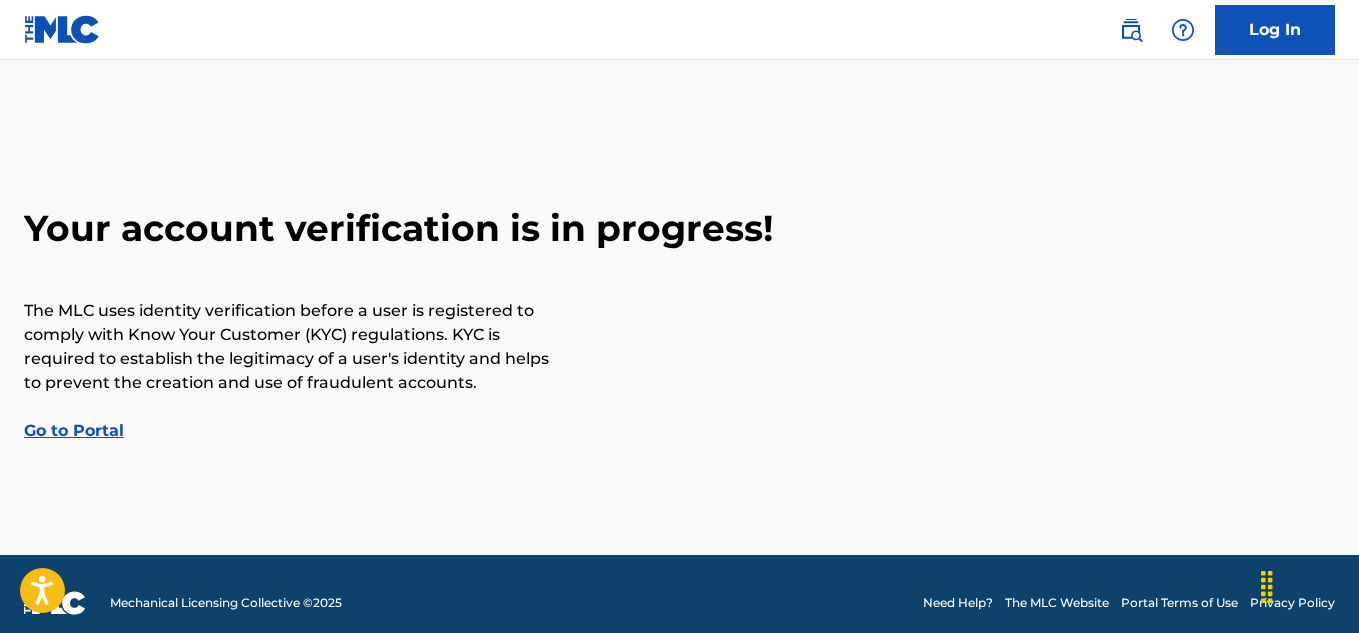 click on "Go to Portal" at bounding box center [74, 430] 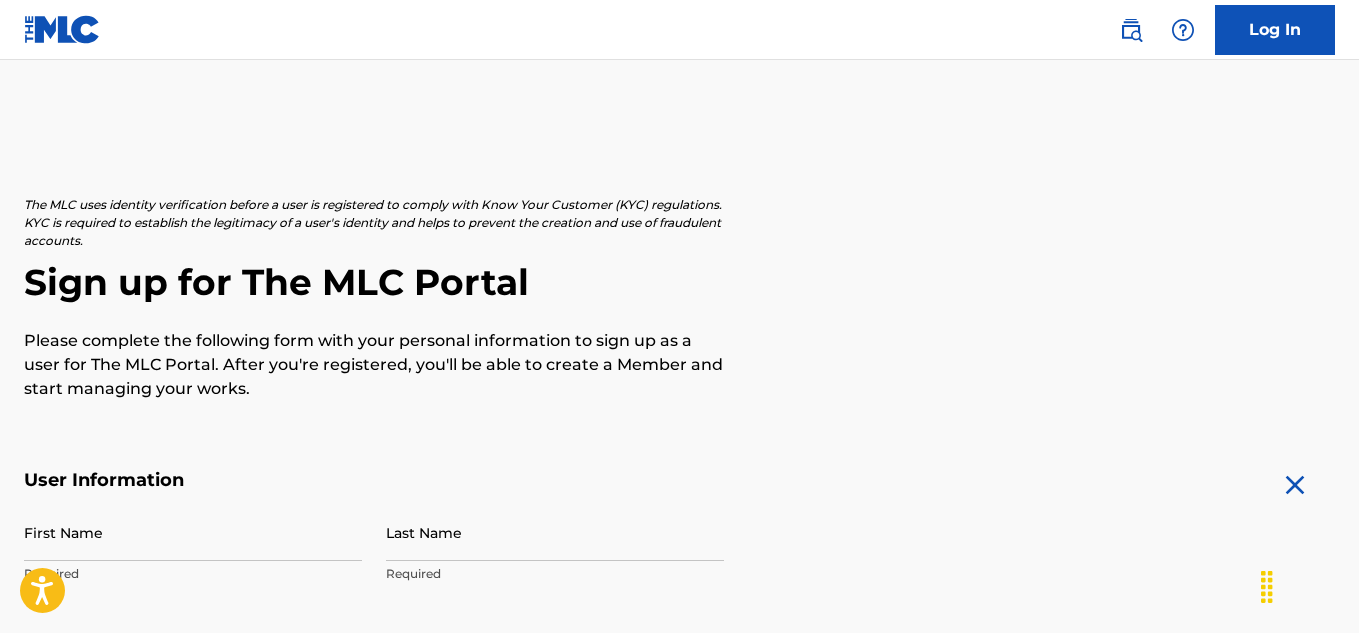 scroll, scrollTop: 931, scrollLeft: 0, axis: vertical 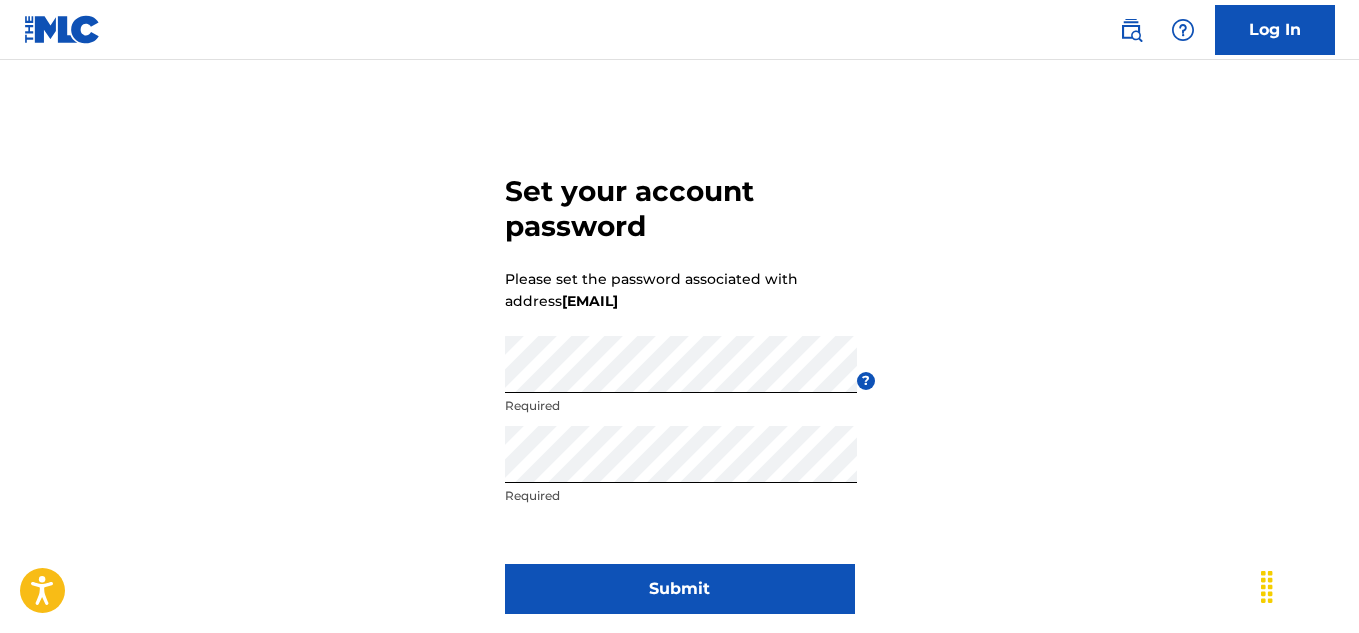 click on "Submit" at bounding box center (680, 589) 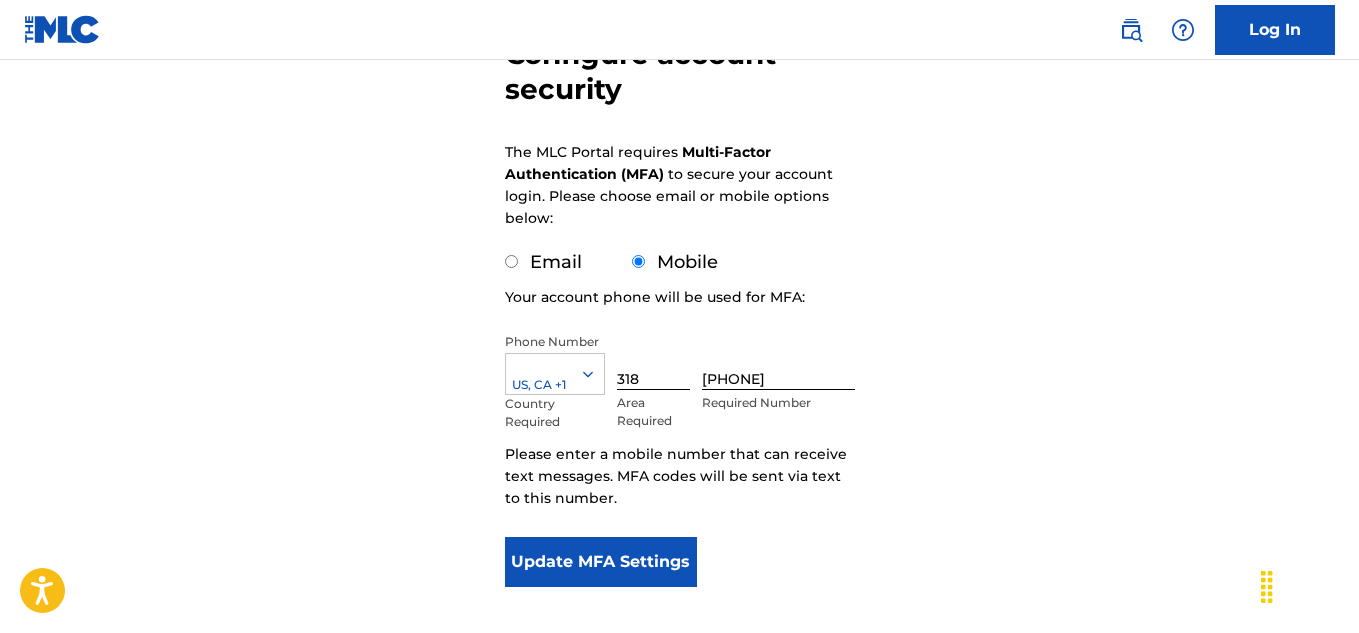 scroll, scrollTop: 225, scrollLeft: 0, axis: vertical 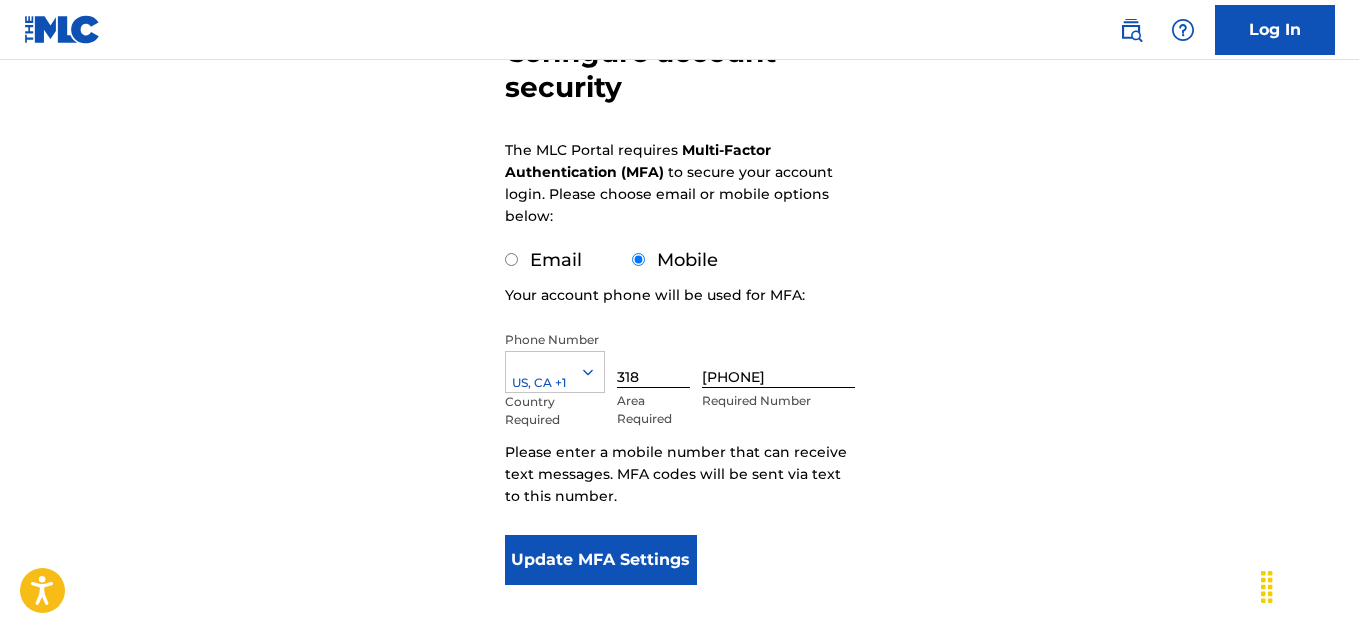 click on "Email" at bounding box center [556, 260] 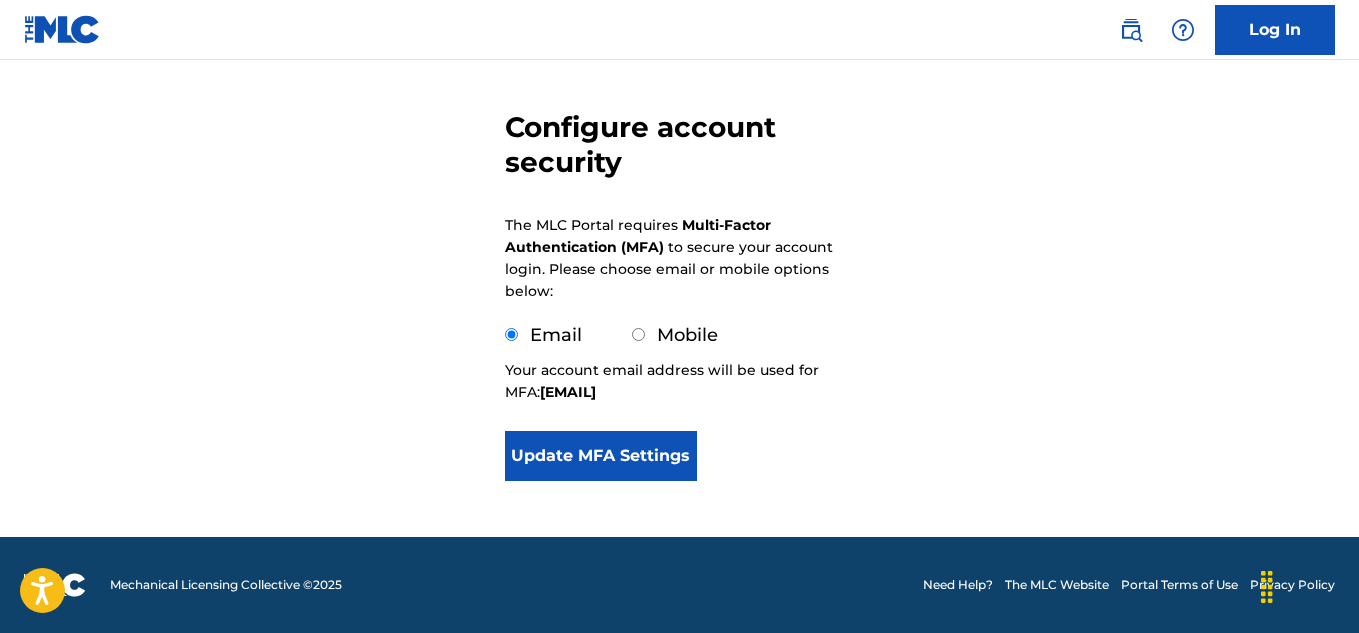 scroll, scrollTop: 150, scrollLeft: 0, axis: vertical 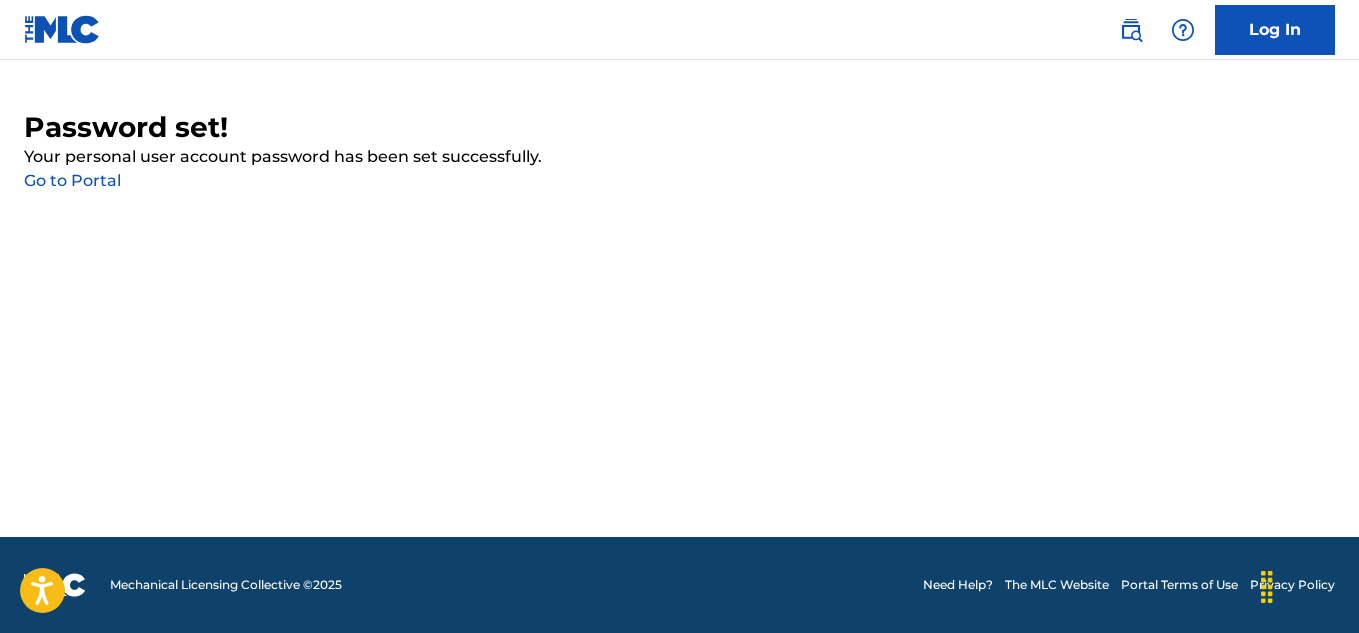 click on "Go to Portal" at bounding box center [72, 180] 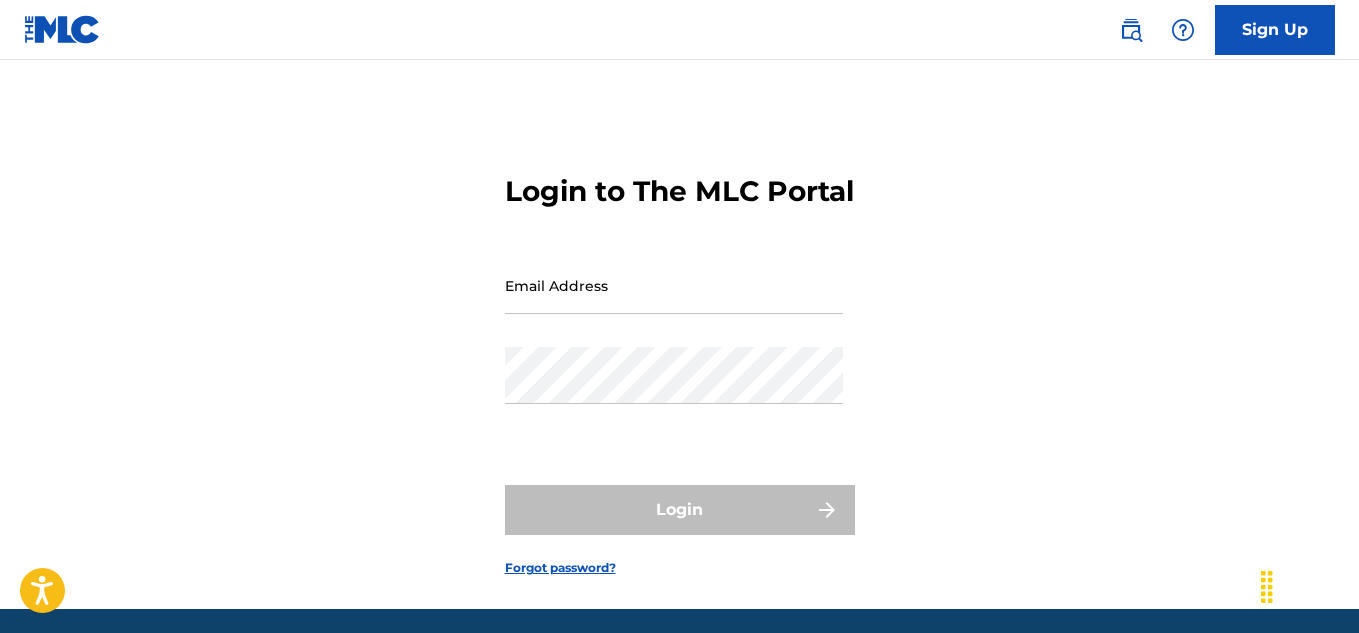 click on "Email Address" at bounding box center [674, 285] 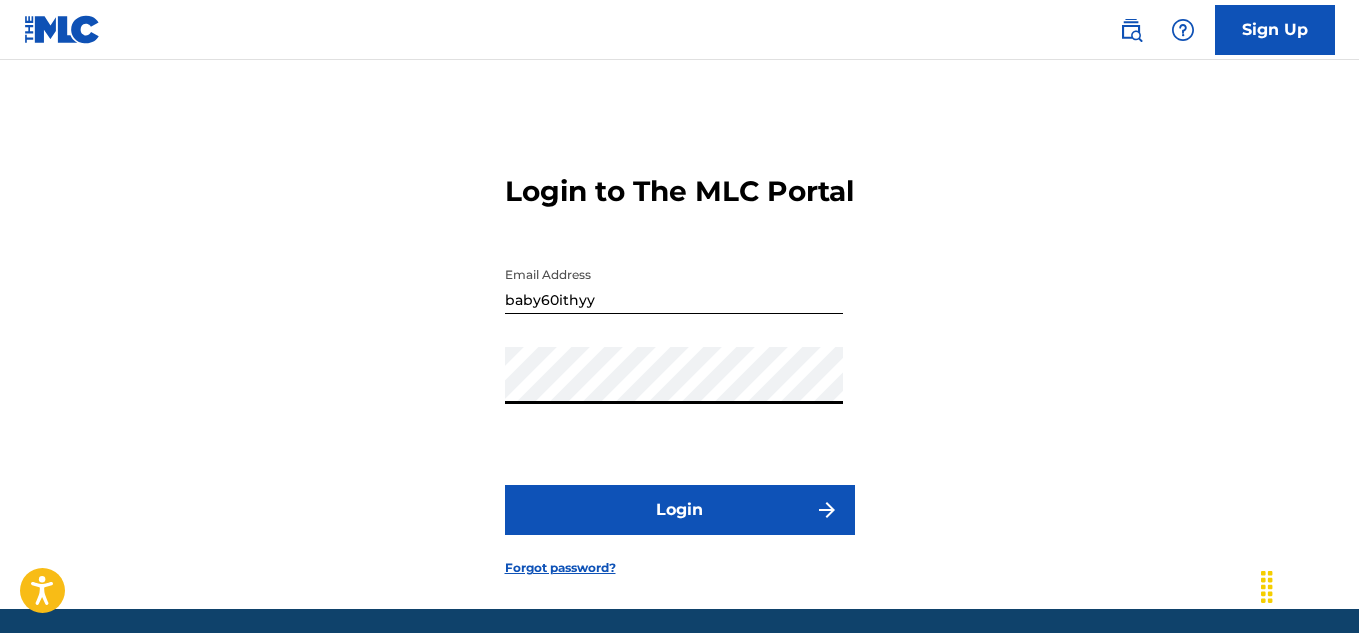 click on "Login" at bounding box center [680, 510] 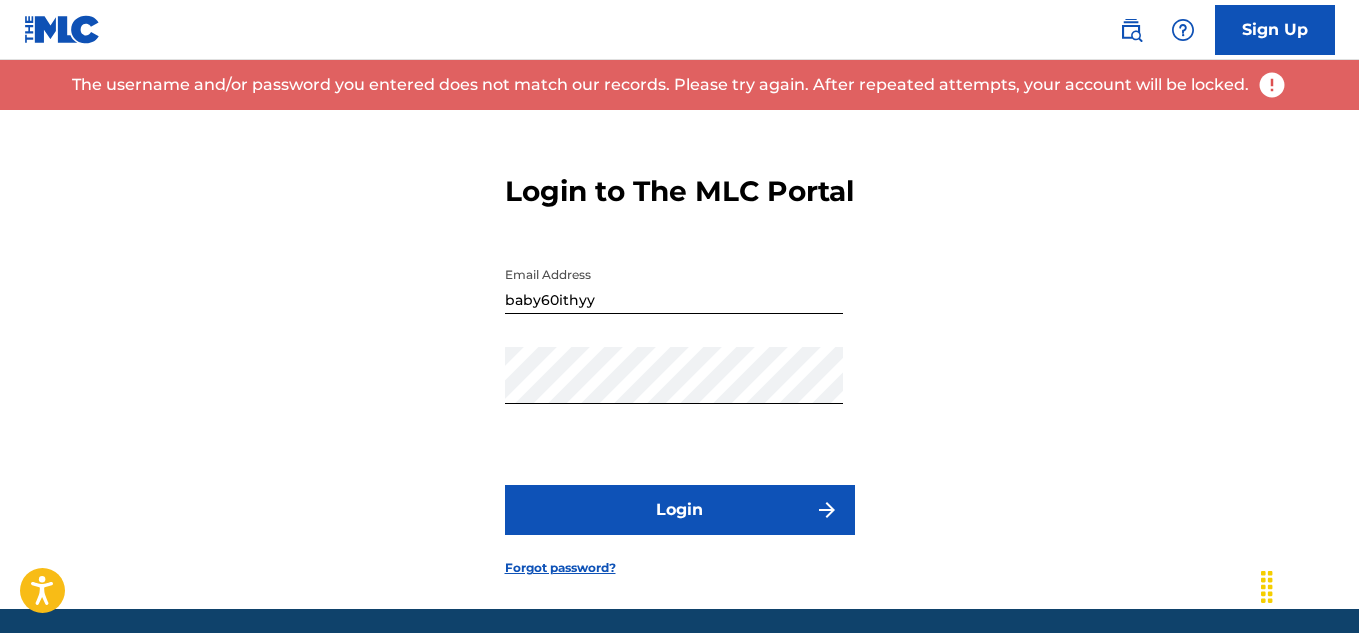 click on "Email Address baby60ithyy" at bounding box center (674, 302) 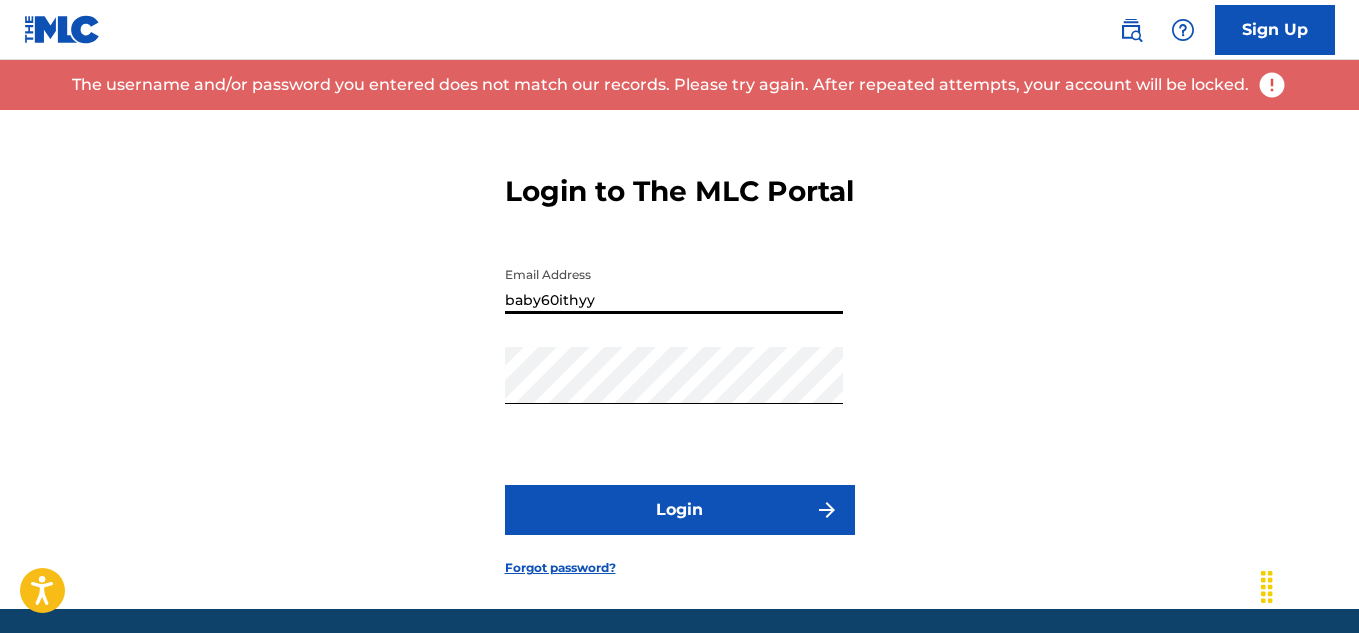 type on "[EMAIL]" 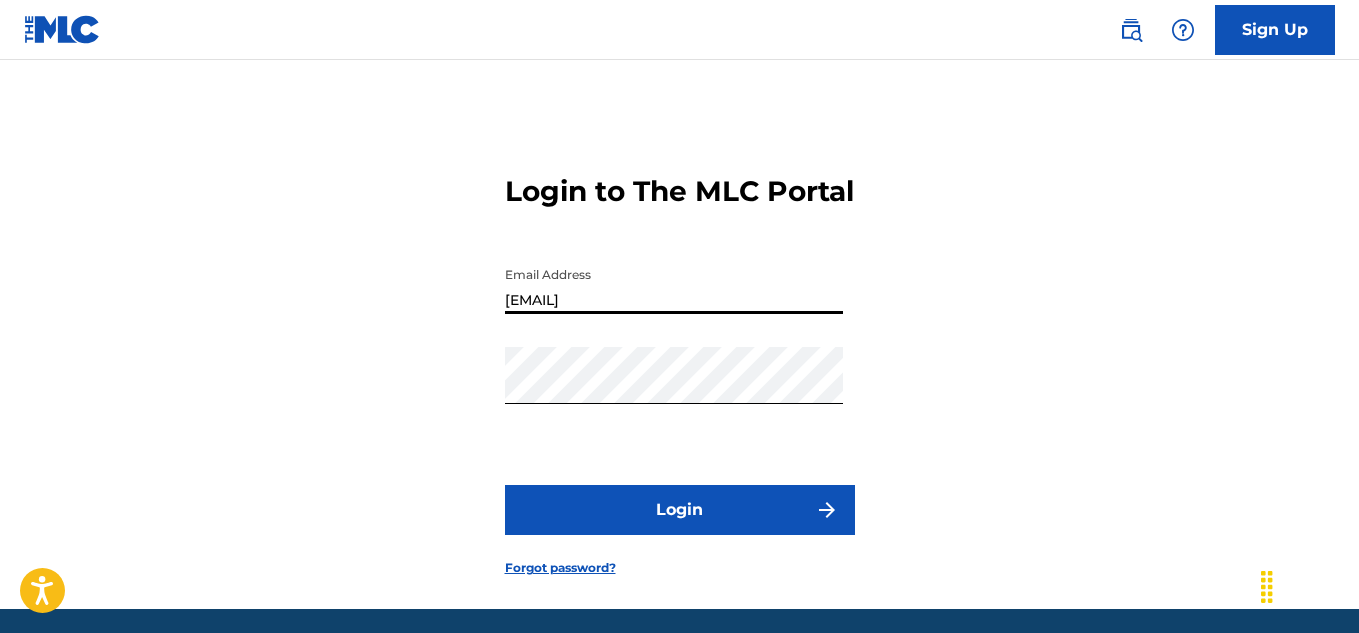 click on "Login" at bounding box center (680, 510) 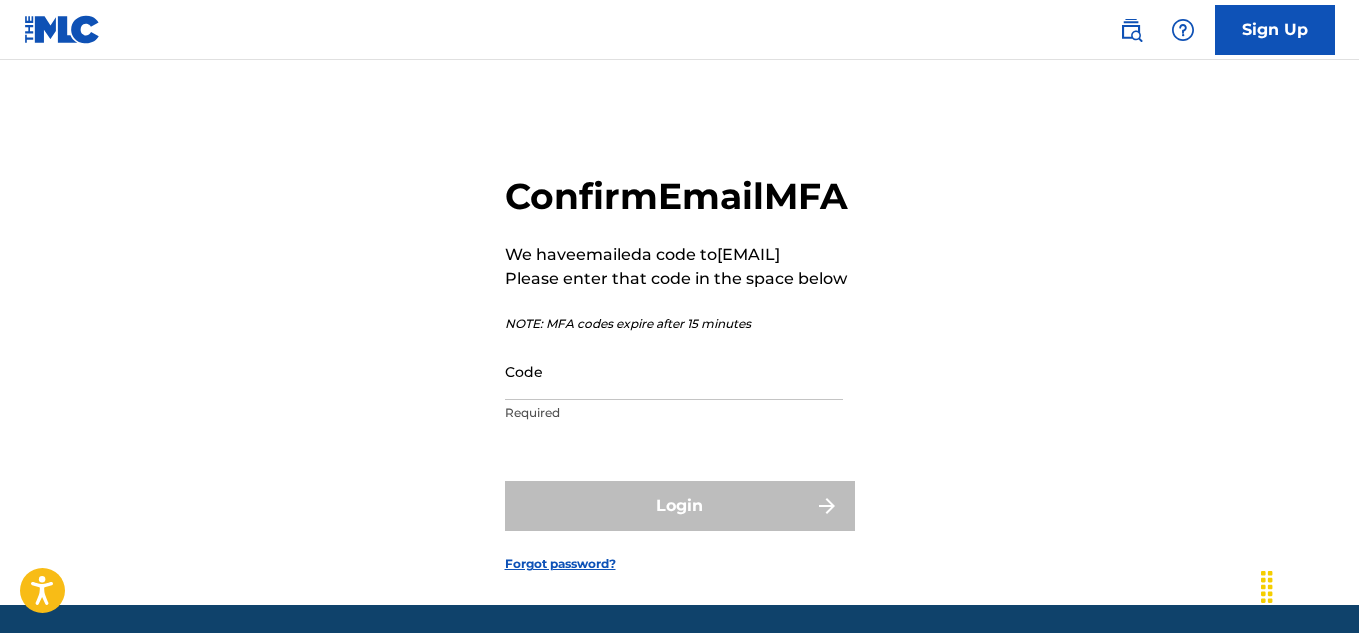 click on "Code" at bounding box center (674, 371) 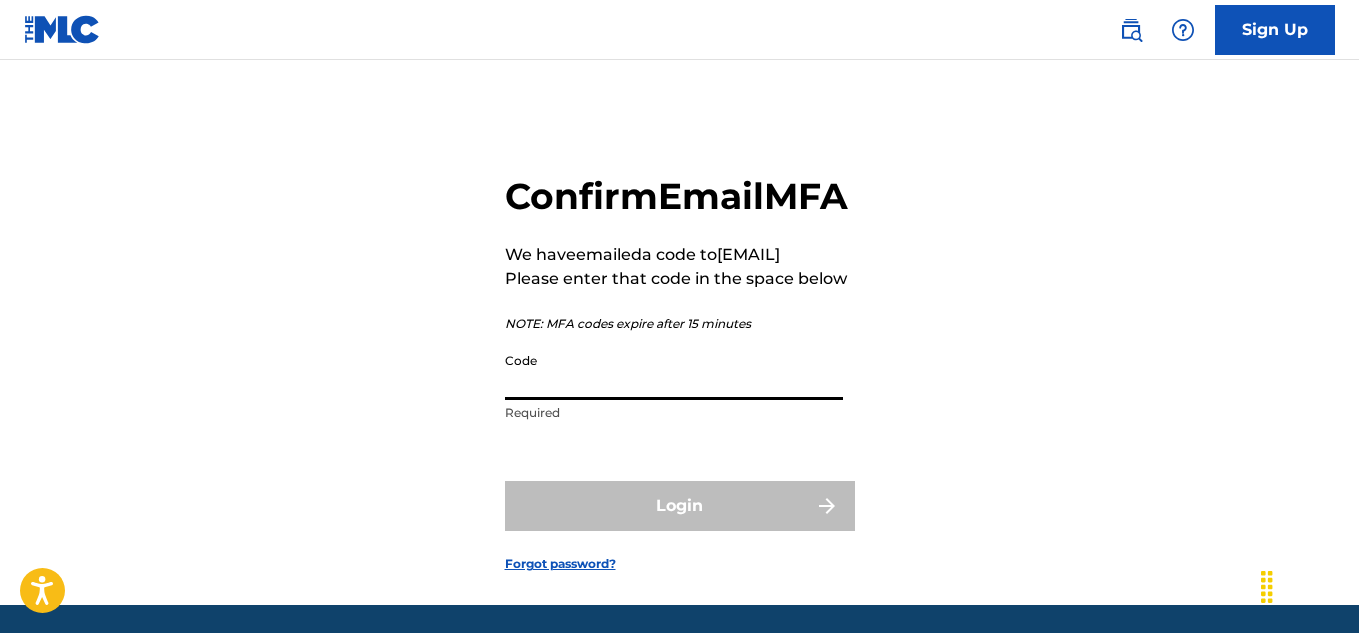 click on "Required" at bounding box center [674, 413] 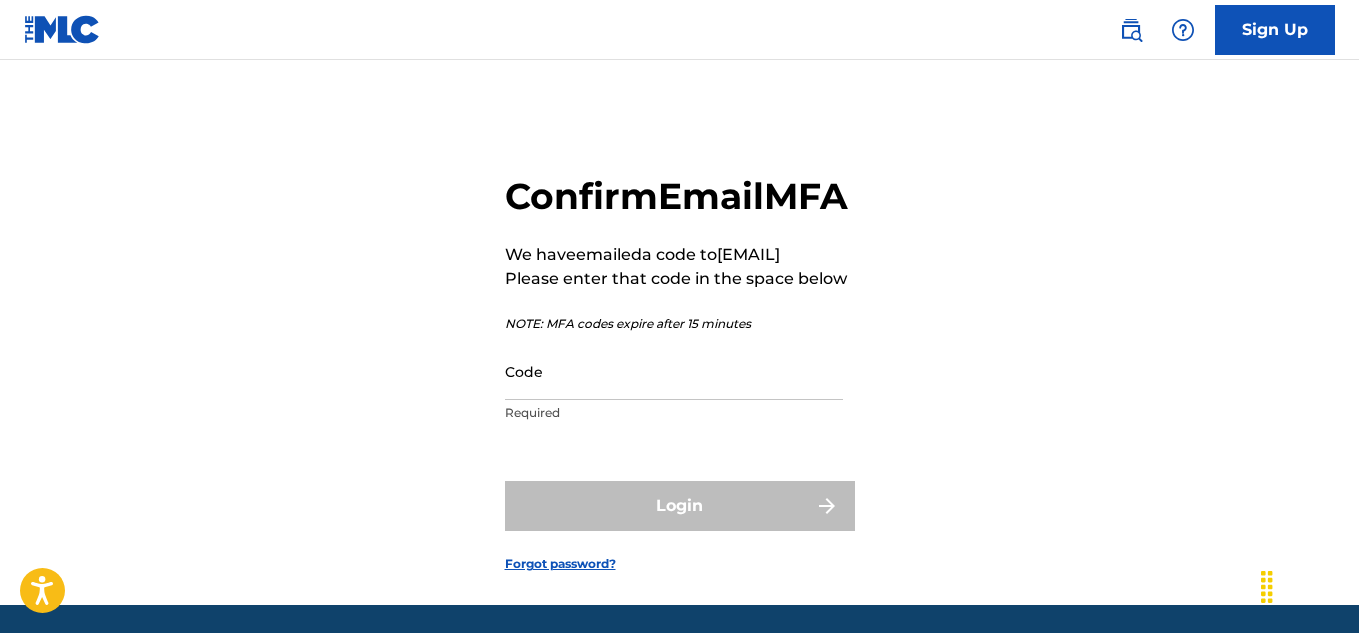 click on "Code Required" at bounding box center (674, 388) 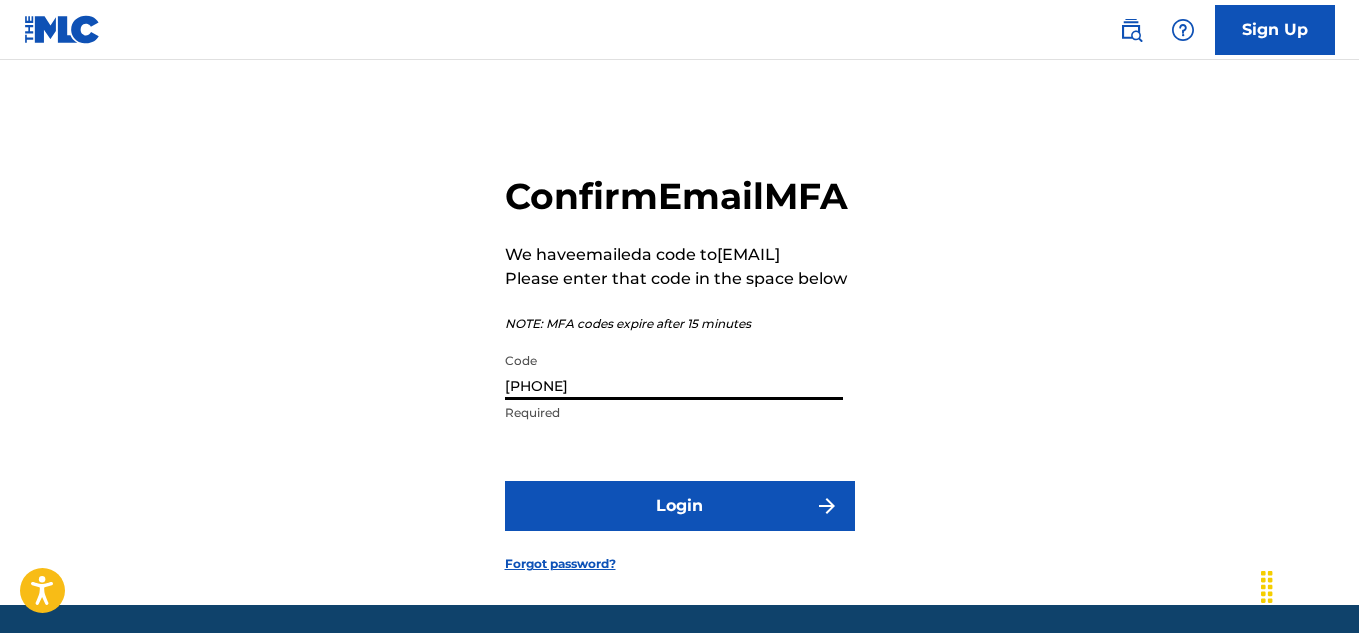 type on "323321" 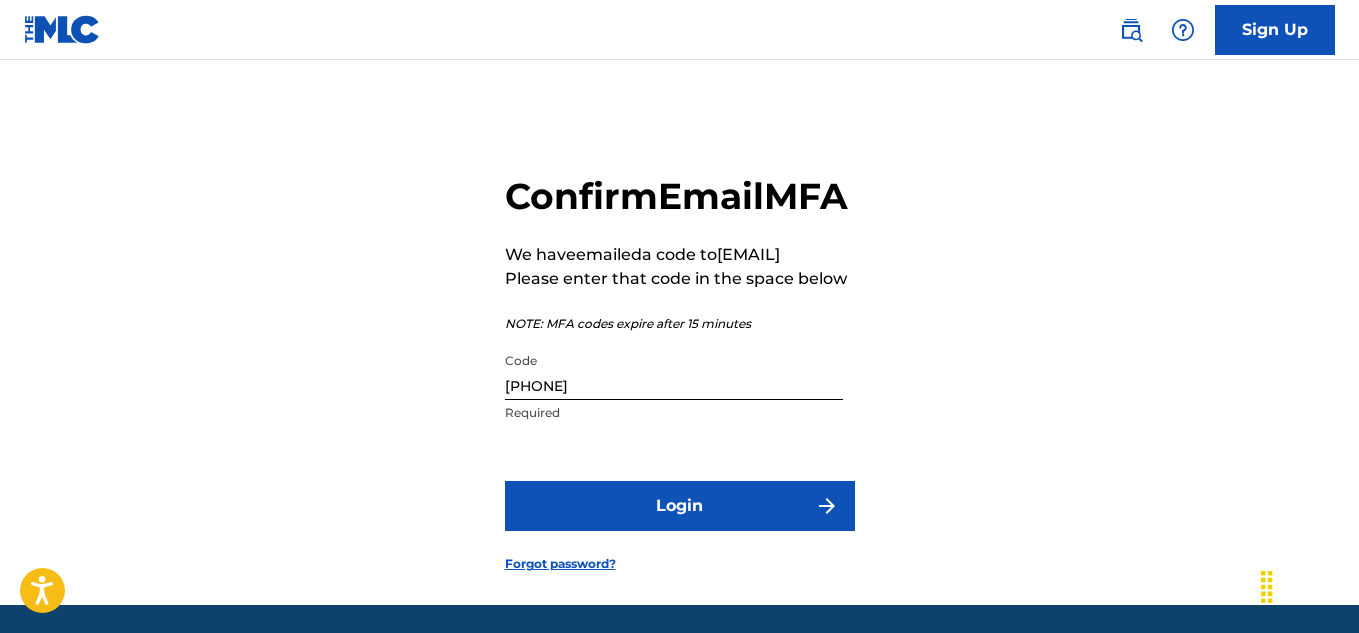 click on "Login" at bounding box center (680, 506) 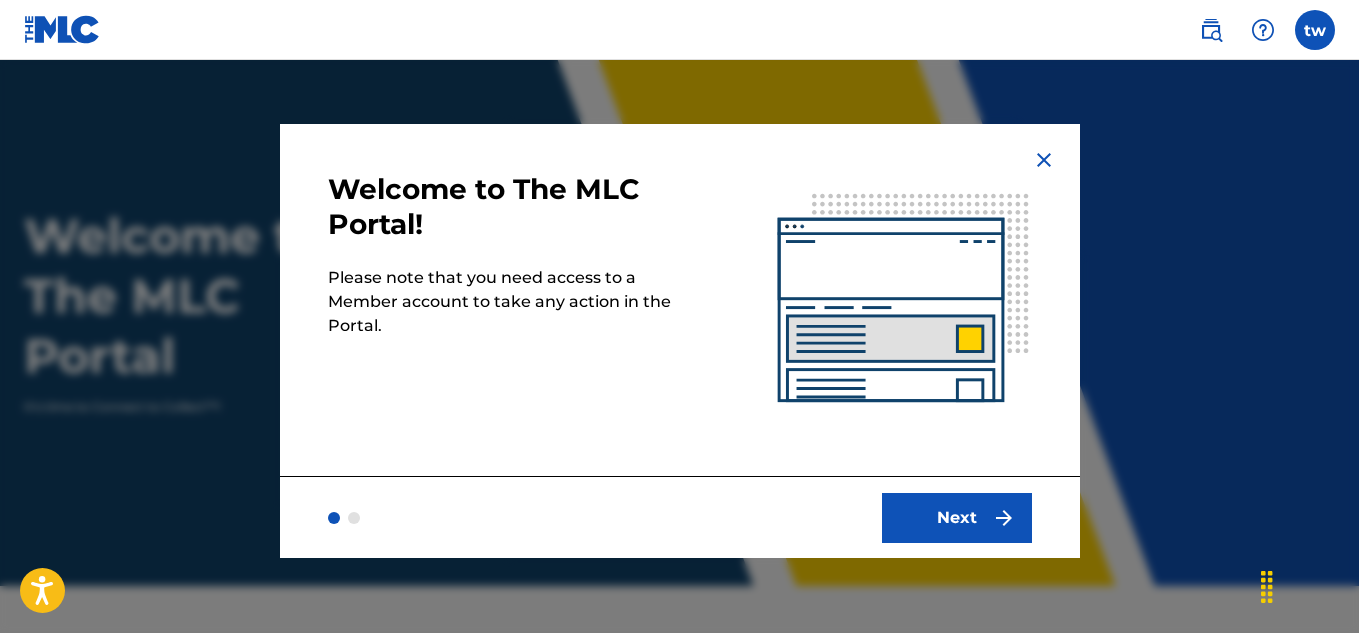 scroll, scrollTop: 0, scrollLeft: 0, axis: both 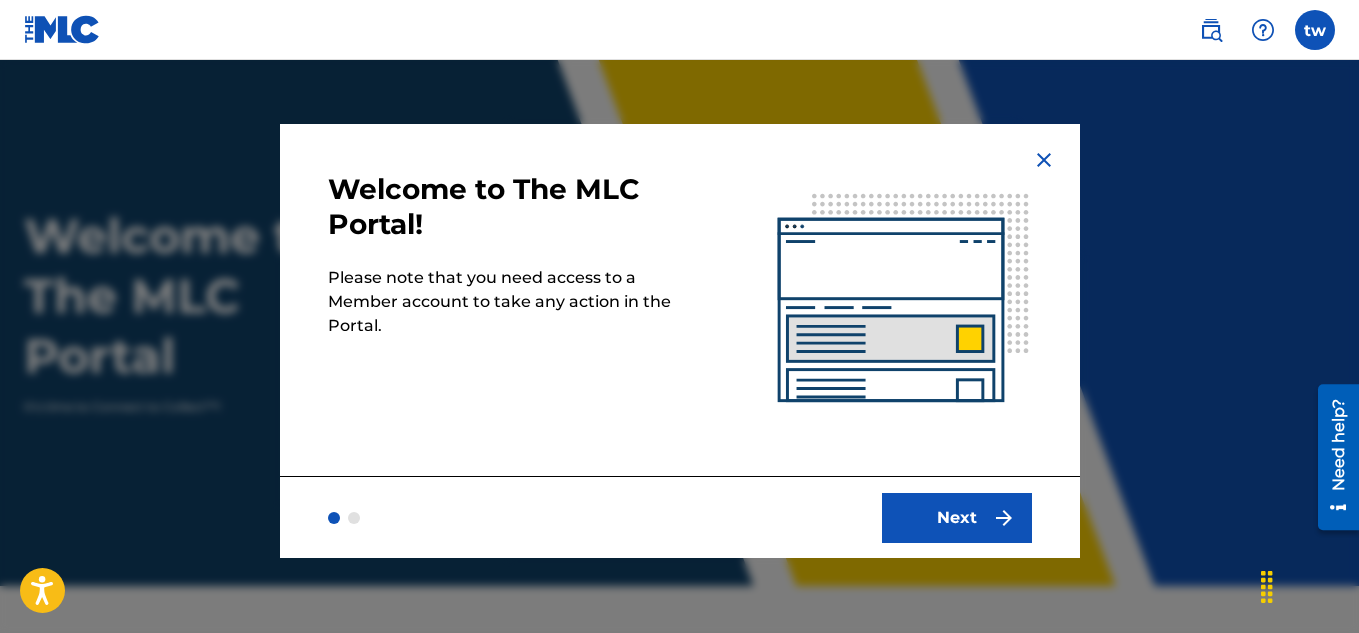 click on "Next" at bounding box center [957, 518] 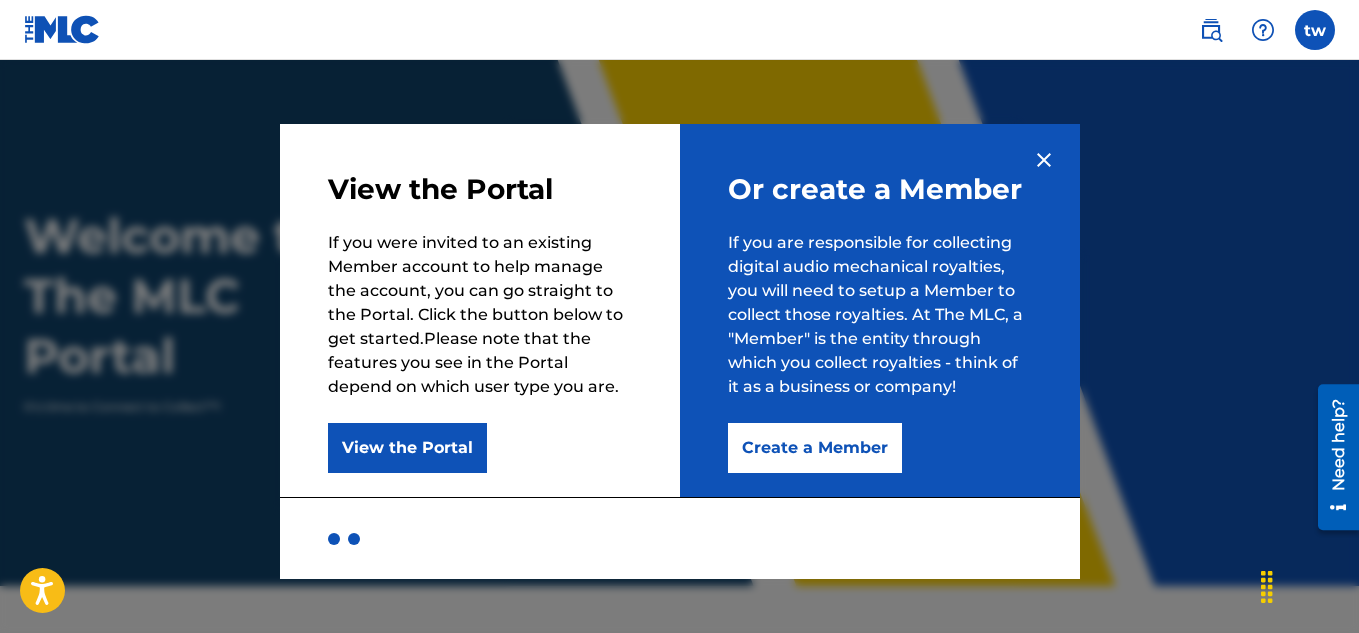 click on "Create a Member" at bounding box center [815, 448] 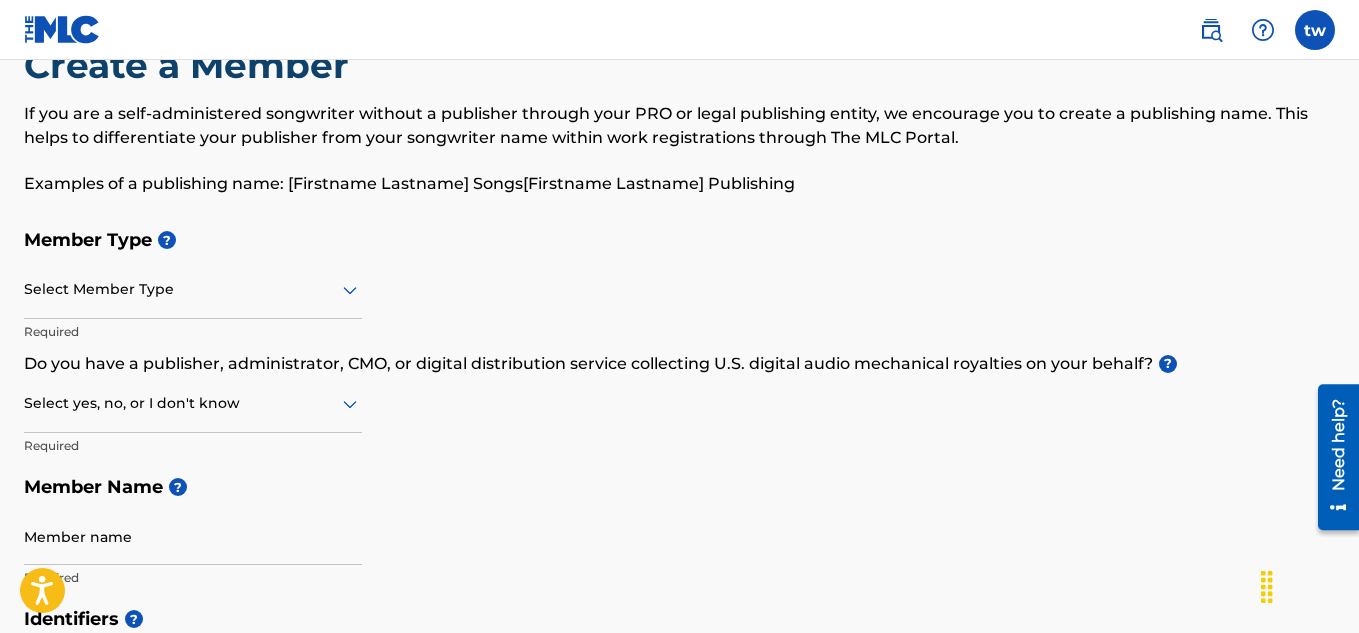 scroll, scrollTop: 0, scrollLeft: 0, axis: both 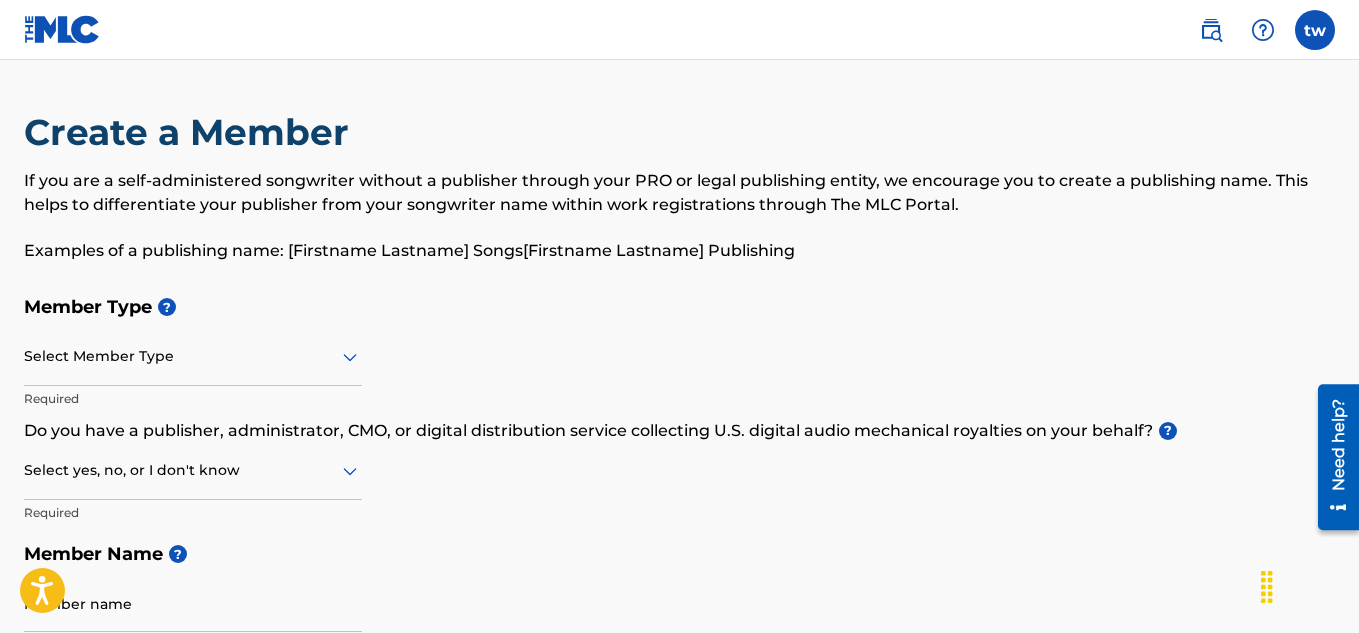 click at bounding box center (193, 356) 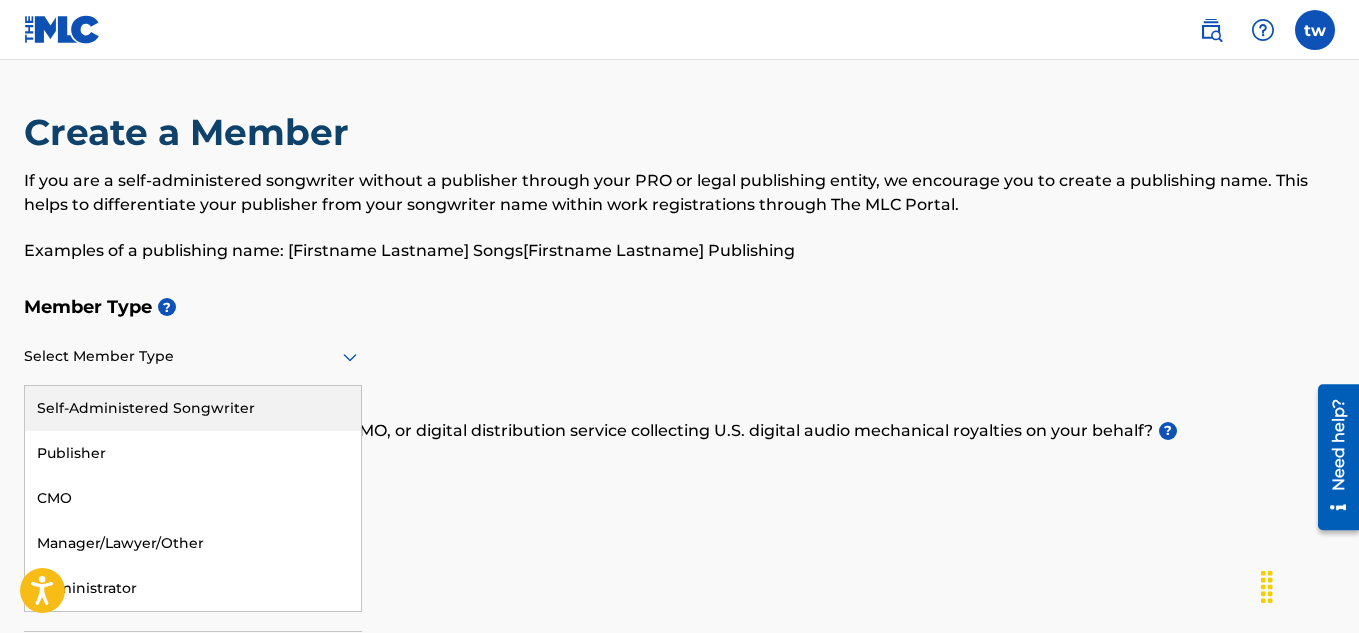 click on "Self-Administered Songwriter" at bounding box center [193, 408] 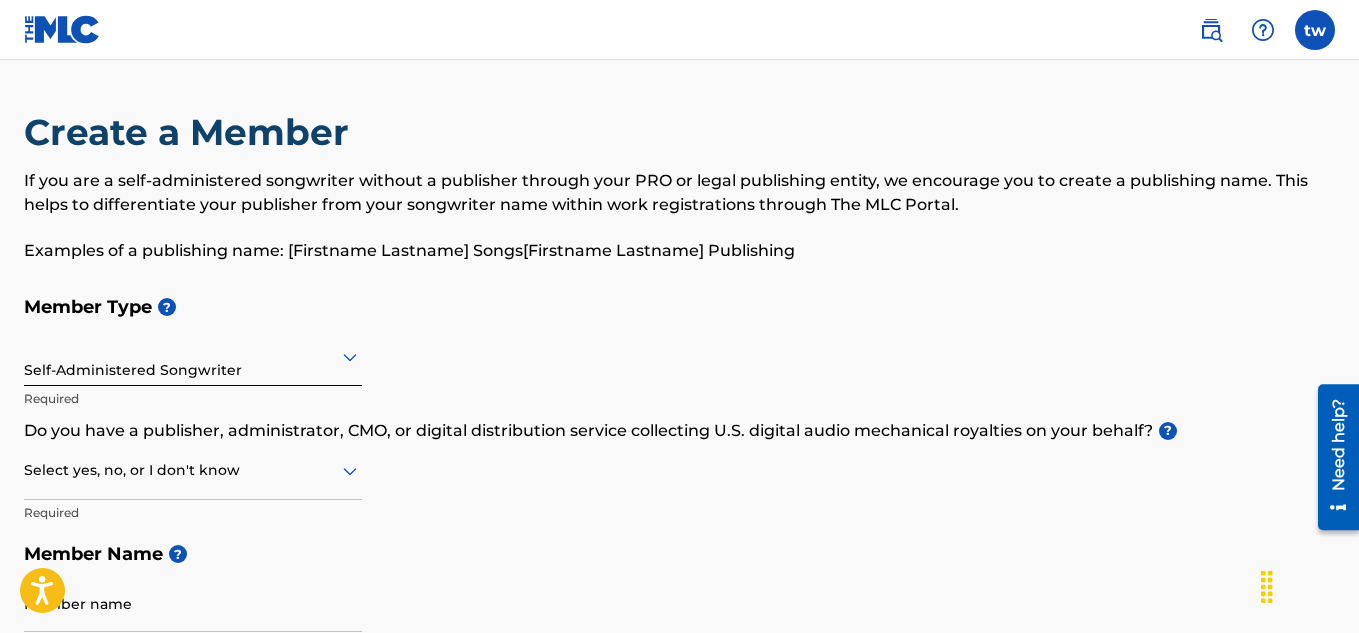 click on "Select yes, no, or I don't know" at bounding box center [193, 471] 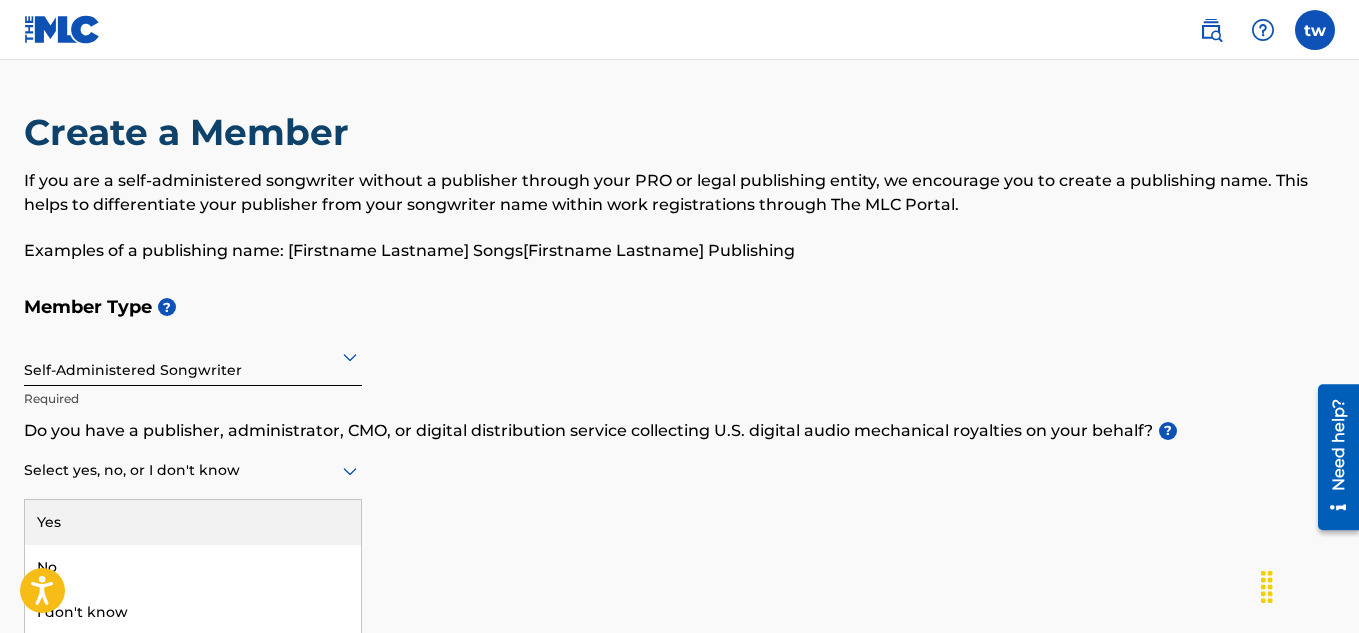 scroll, scrollTop: 3, scrollLeft: 0, axis: vertical 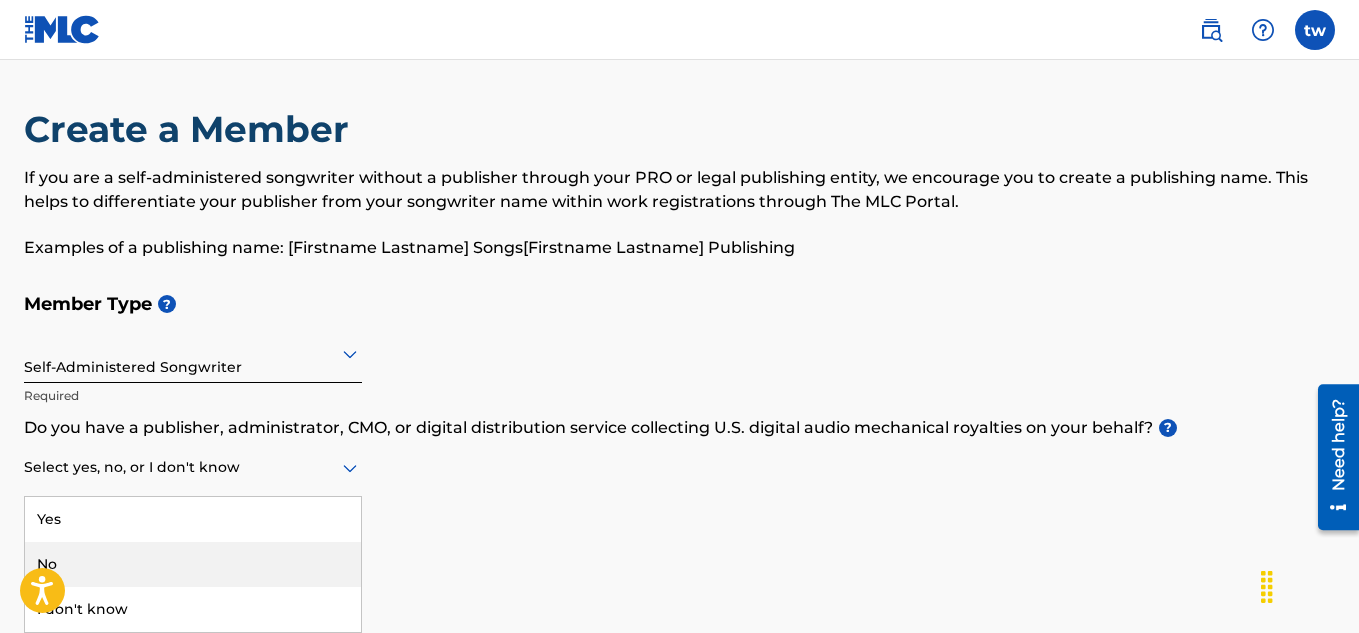 click on "No" at bounding box center [193, 564] 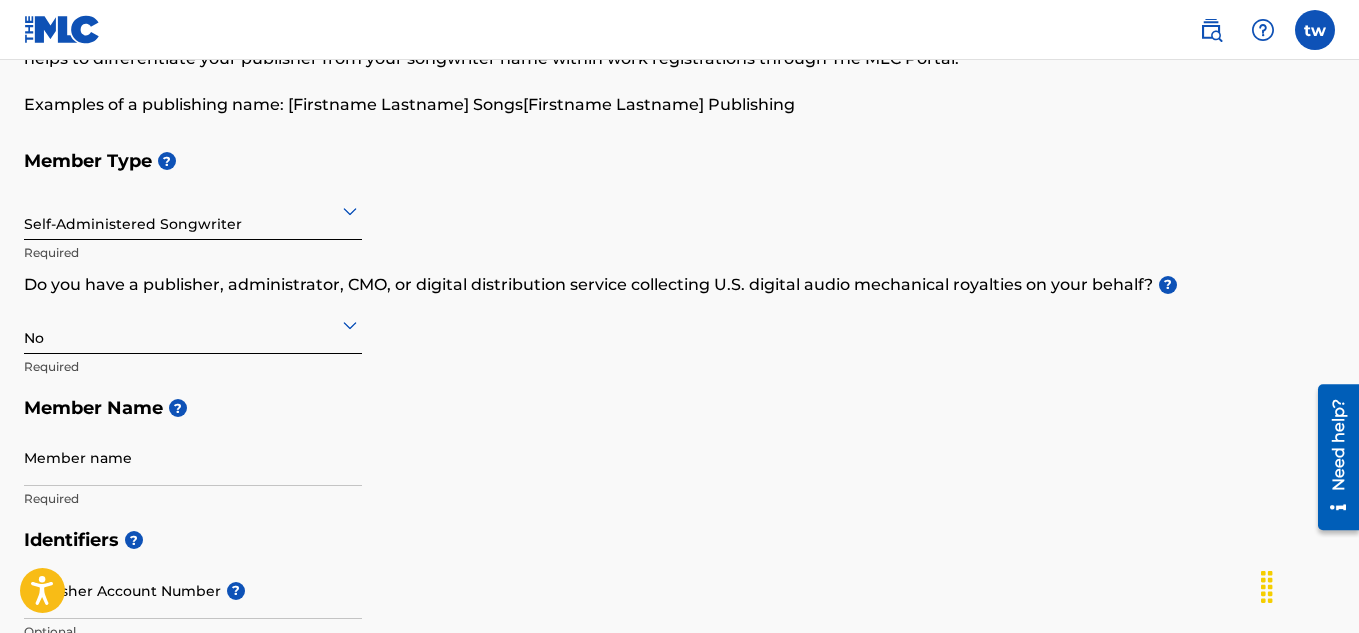 scroll, scrollTop: 147, scrollLeft: 0, axis: vertical 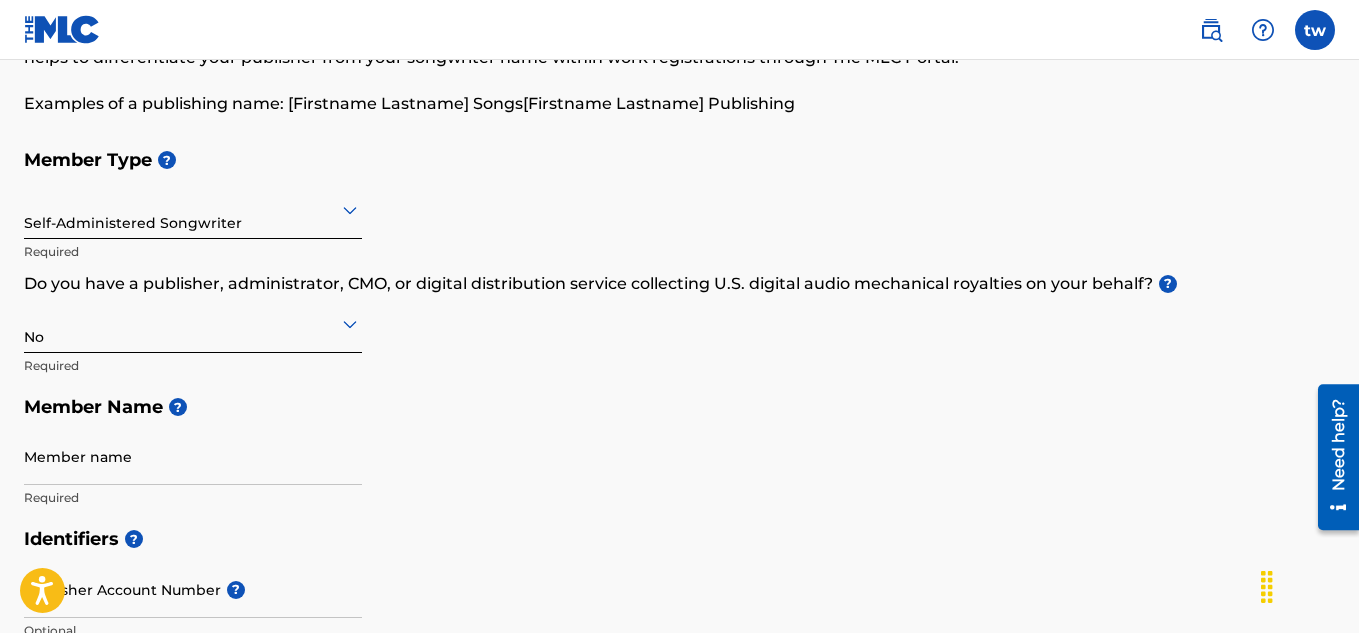 click on "Member name" at bounding box center [193, 456] 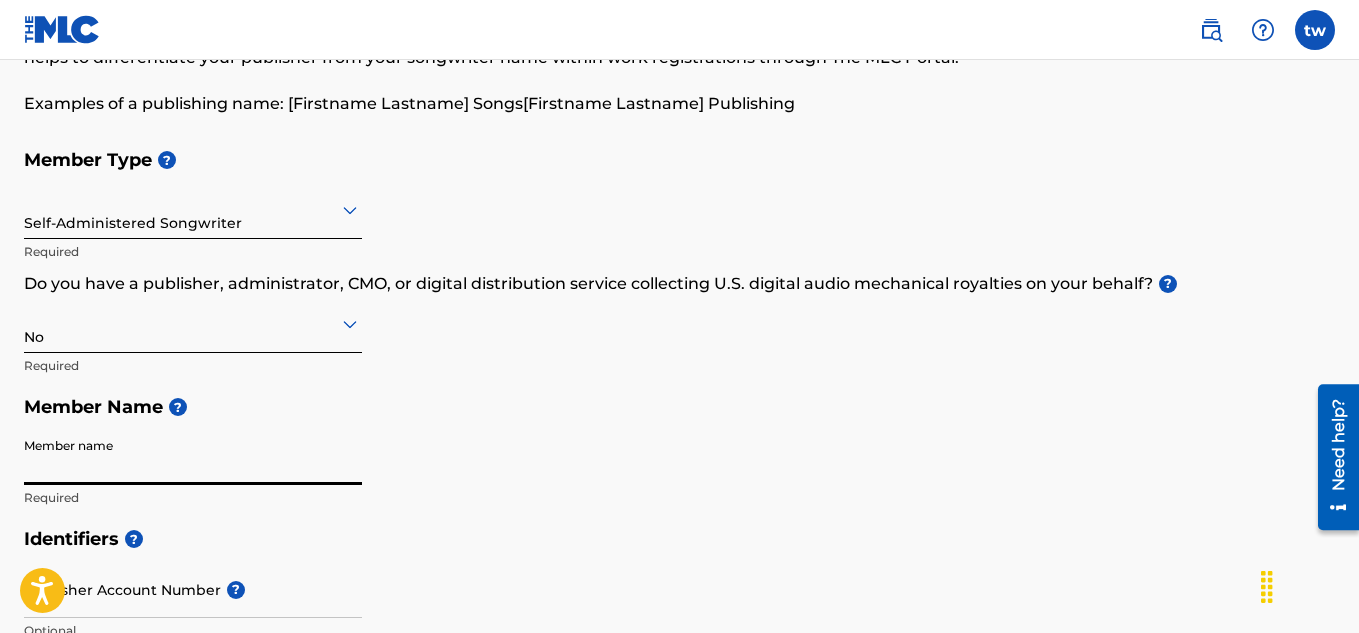 type on "terry wright" 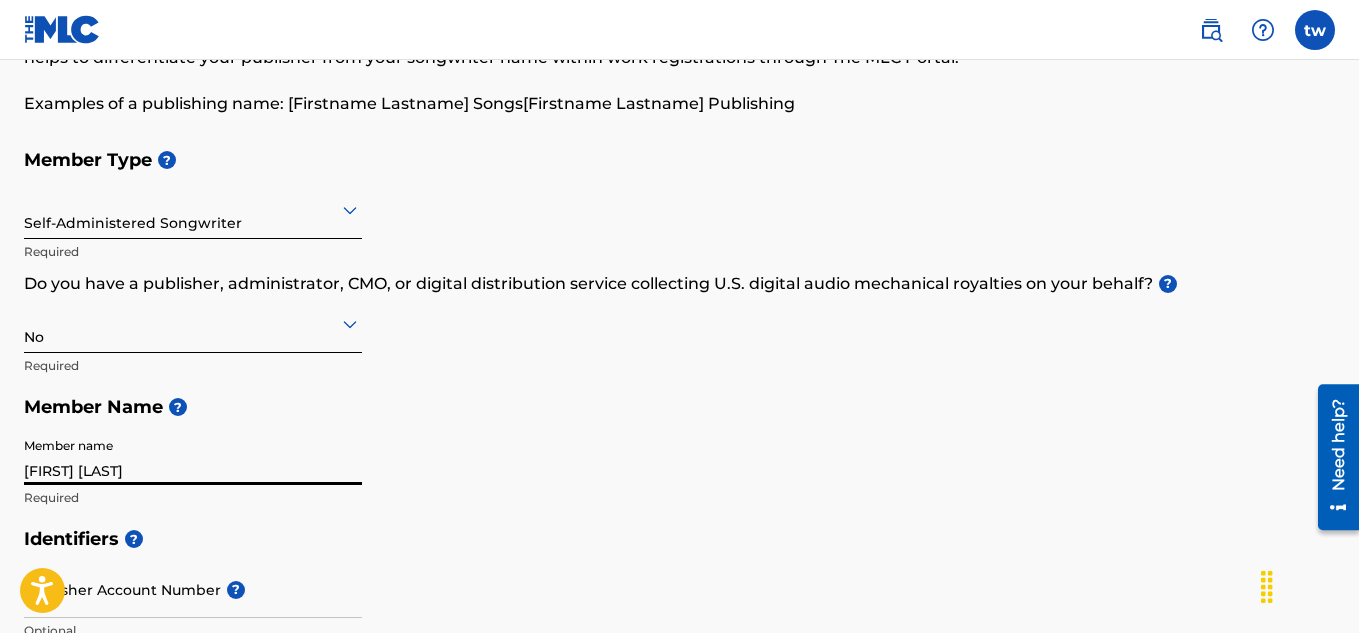 type on "[NUMBER] [STREET]" 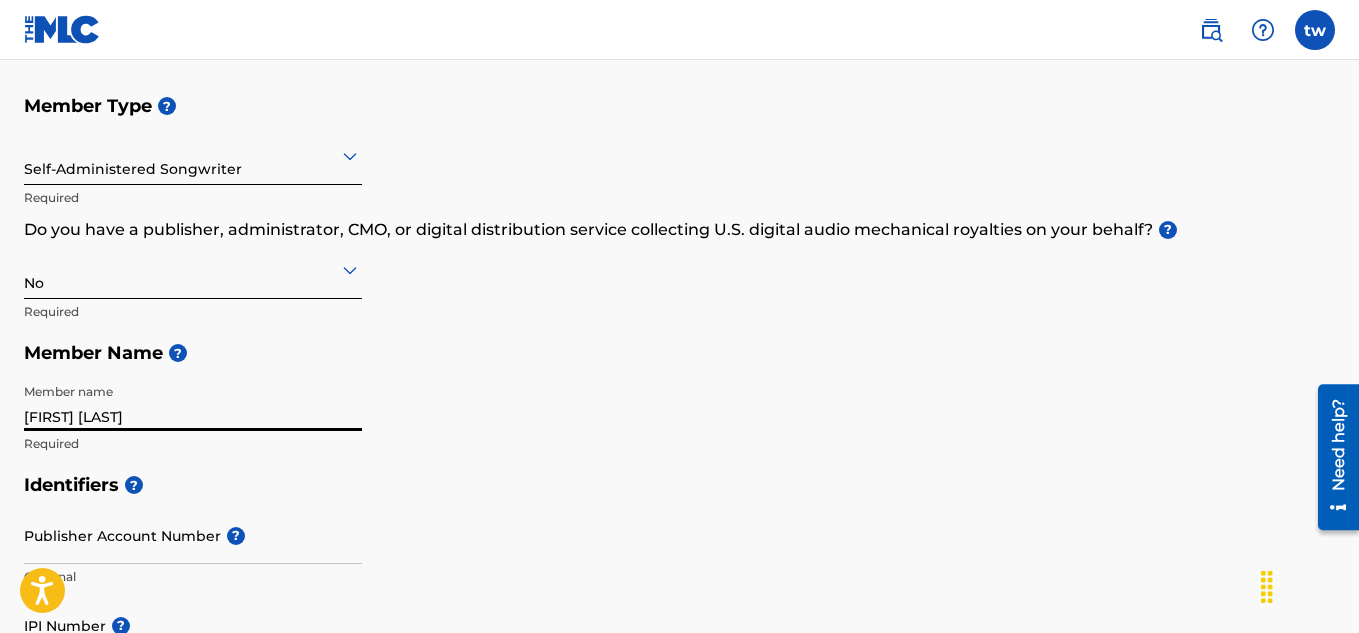 scroll, scrollTop: 202, scrollLeft: 0, axis: vertical 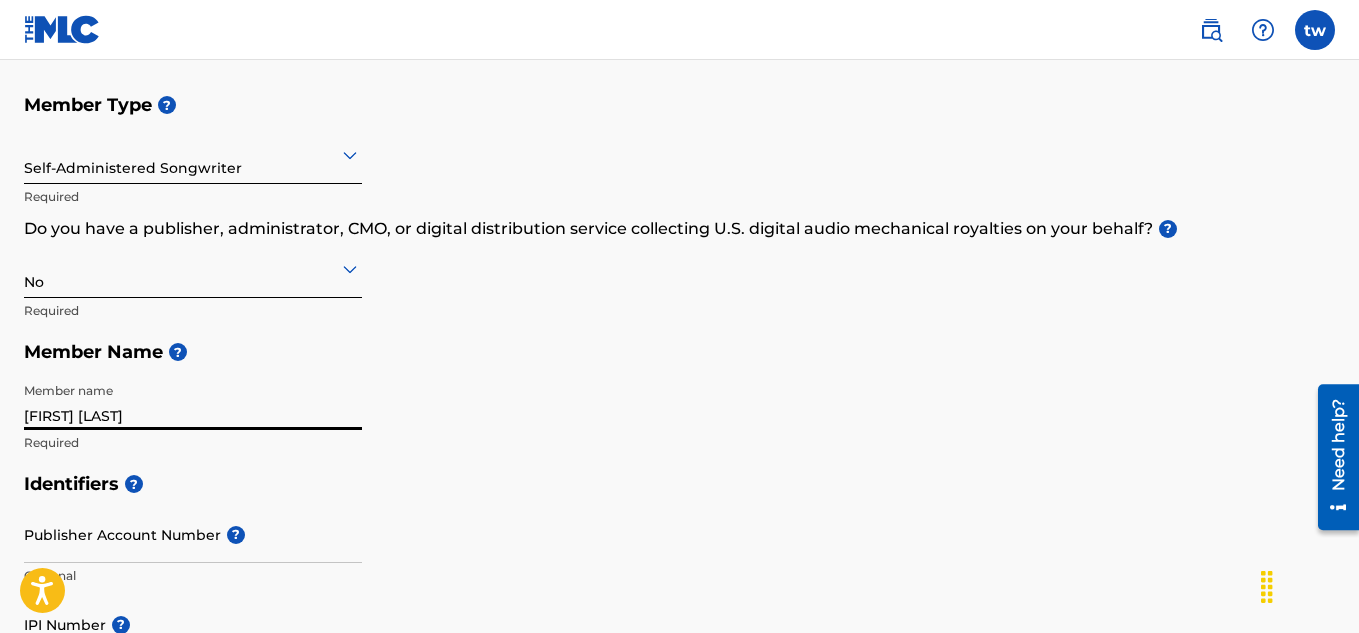 click on "Publisher Account Number ?" at bounding box center (193, 534) 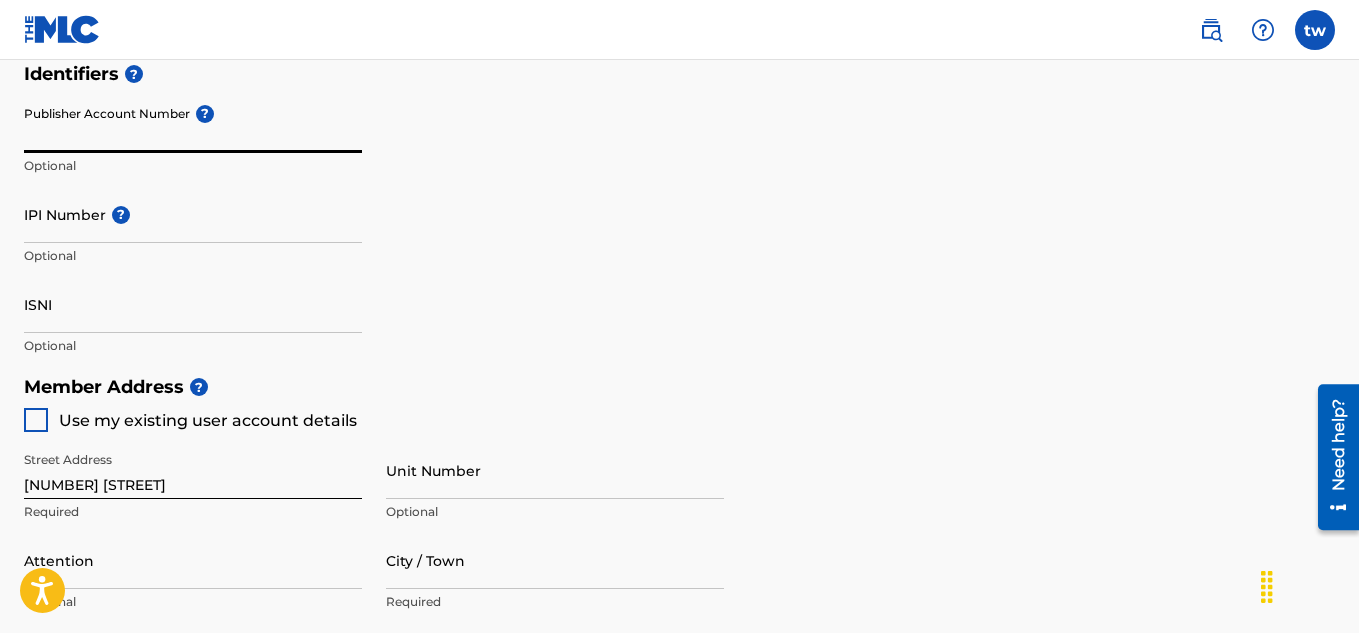 scroll, scrollTop: 613, scrollLeft: 0, axis: vertical 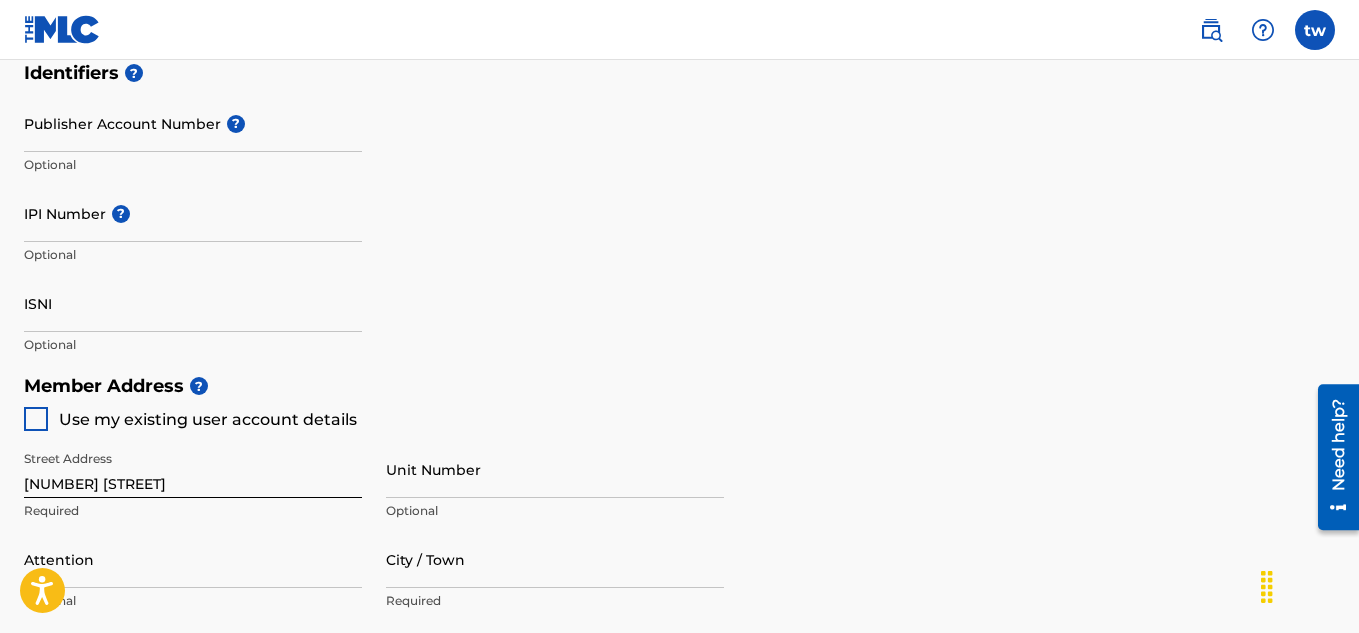 click at bounding box center [36, 419] 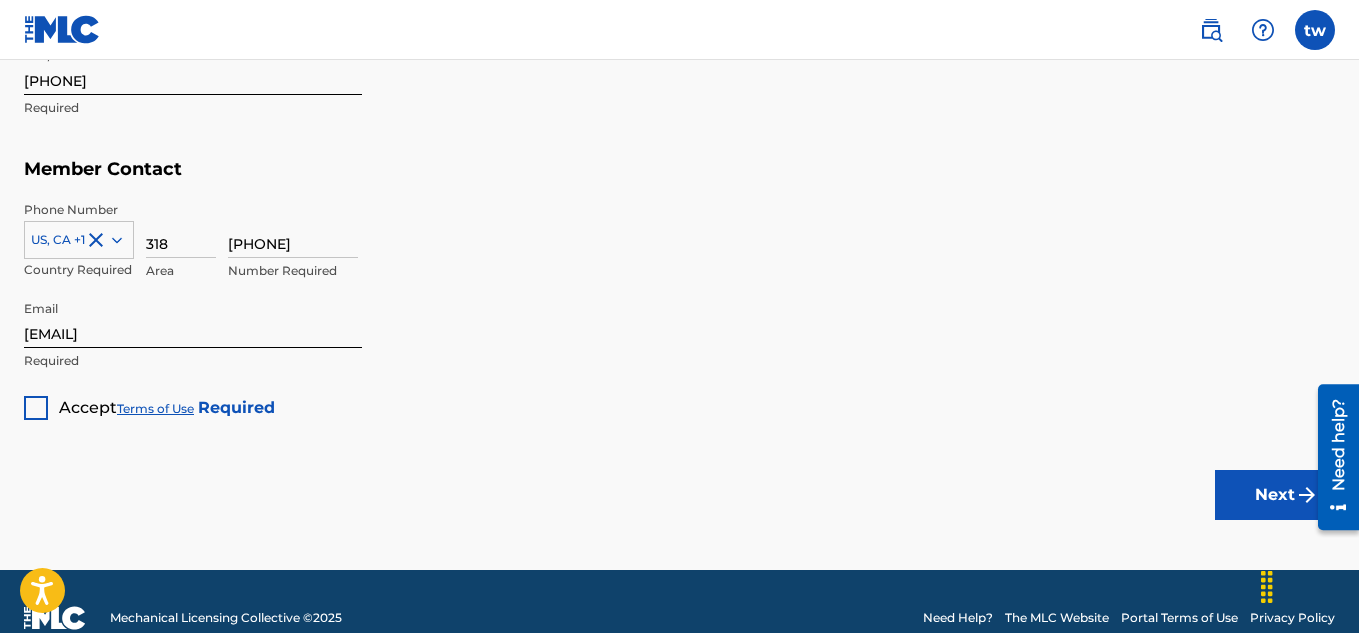 scroll, scrollTop: 1288, scrollLeft: 0, axis: vertical 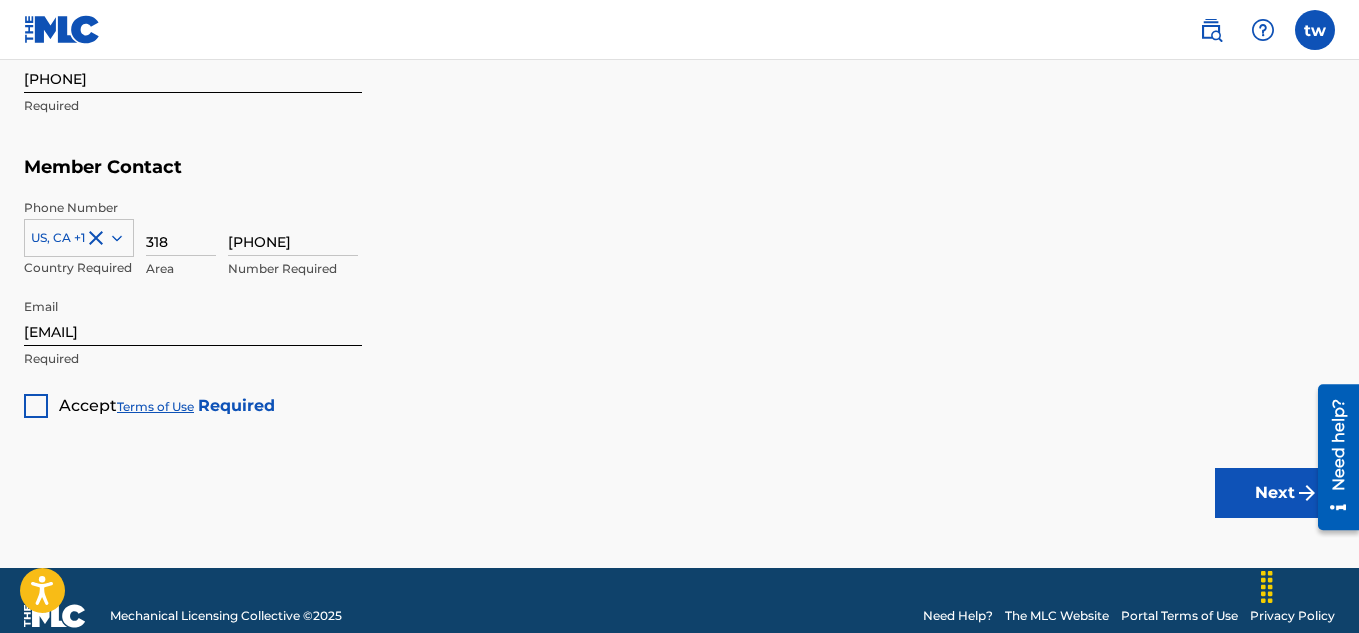 click at bounding box center [36, 406] 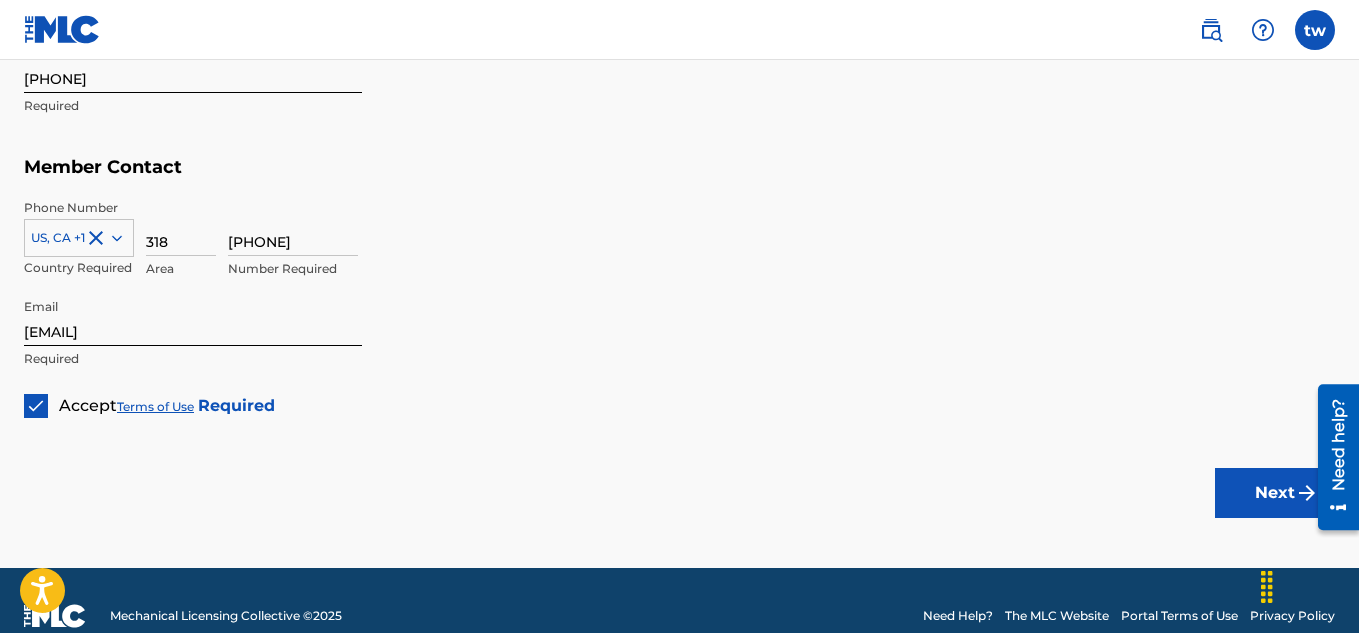 click on "Need help?" at bounding box center (1338, 457) 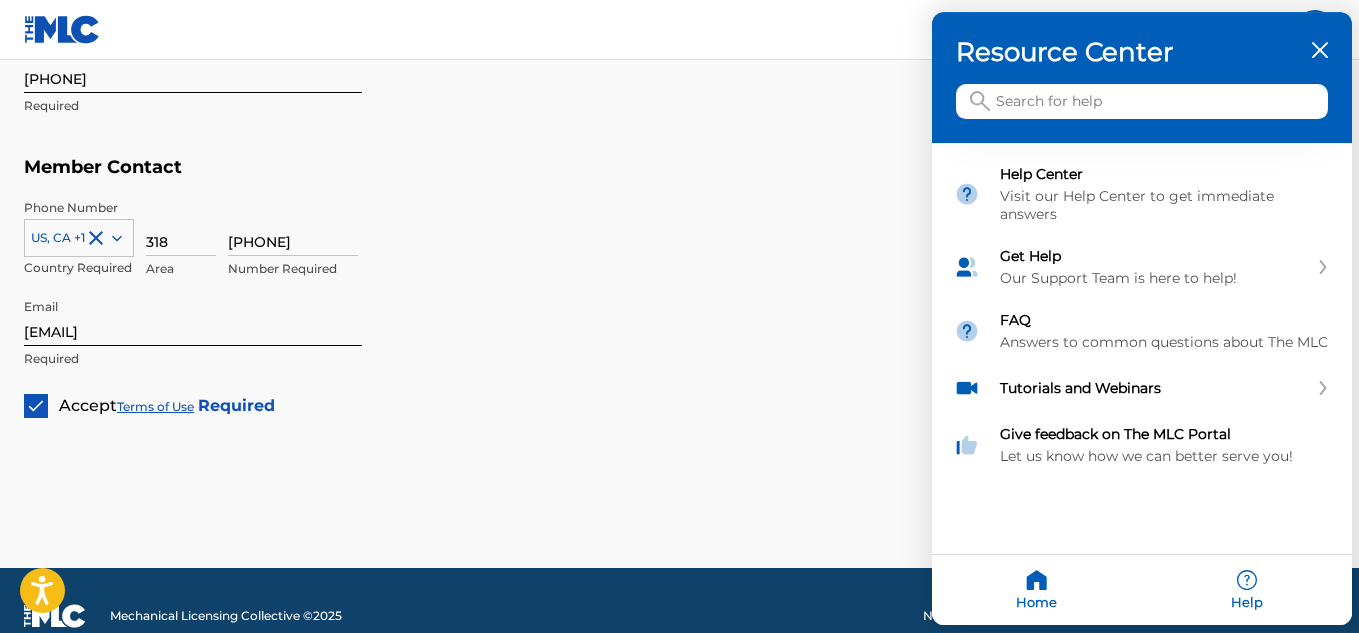 click on "Resource Center" at bounding box center (1142, 78) 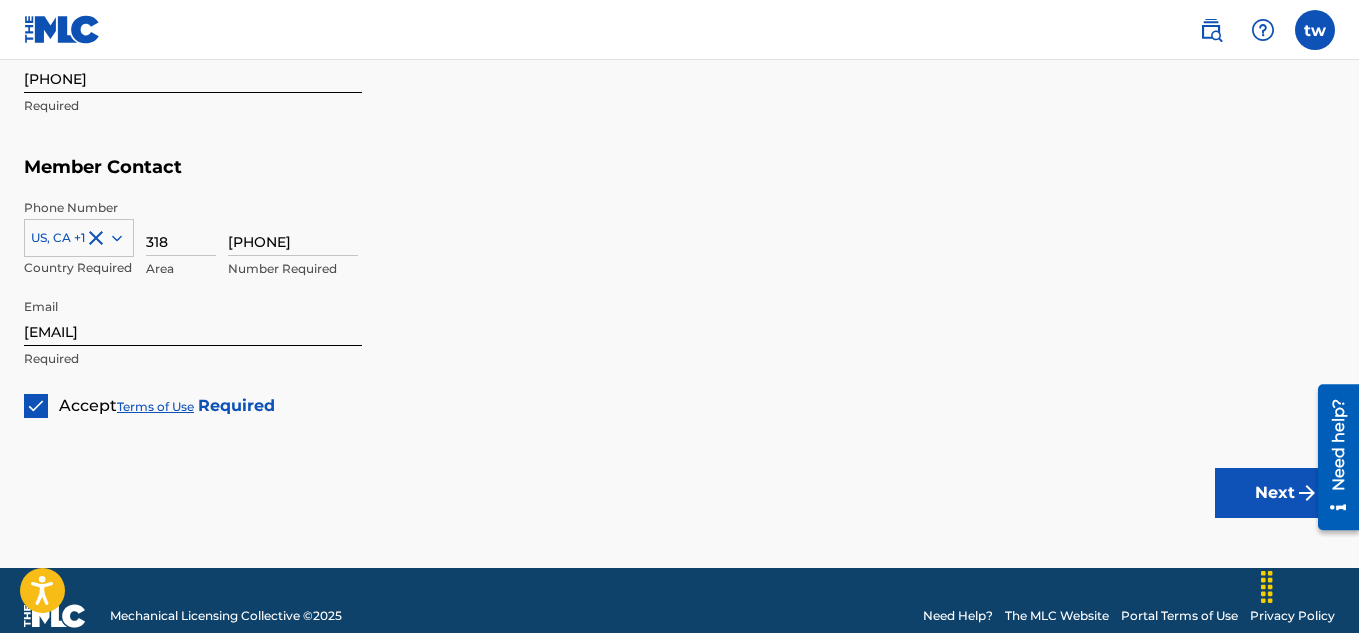 click on "Next" at bounding box center [1275, 493] 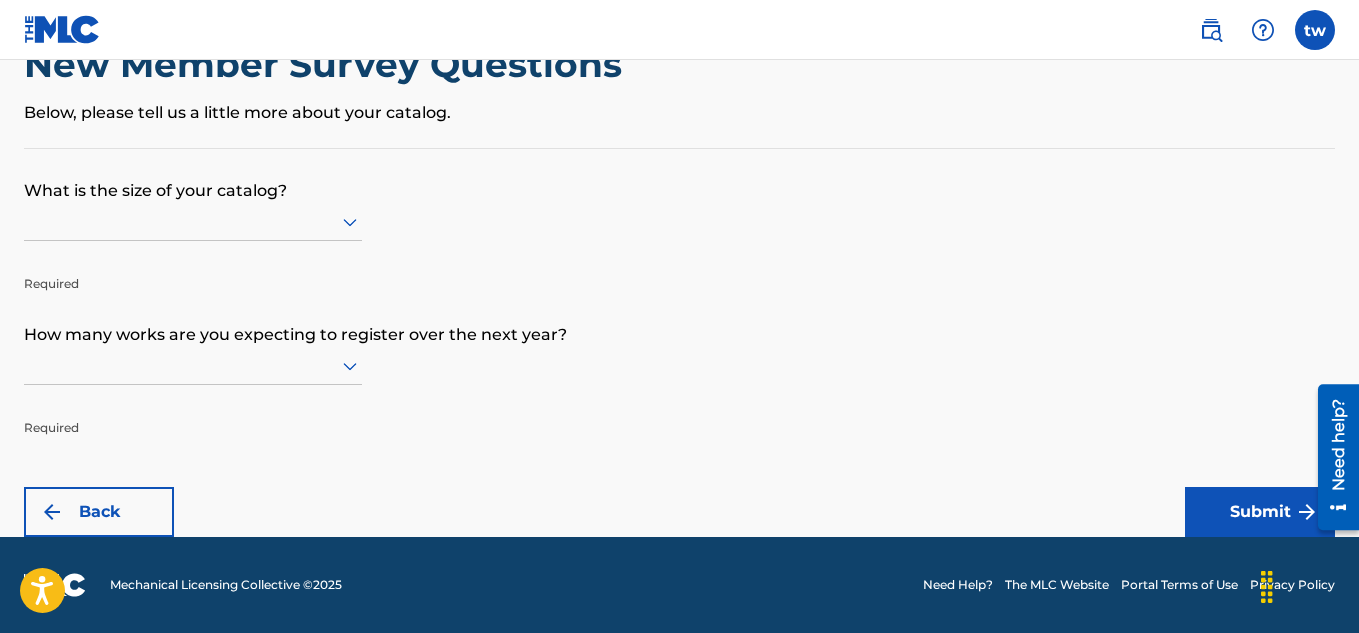 scroll, scrollTop: 0, scrollLeft: 0, axis: both 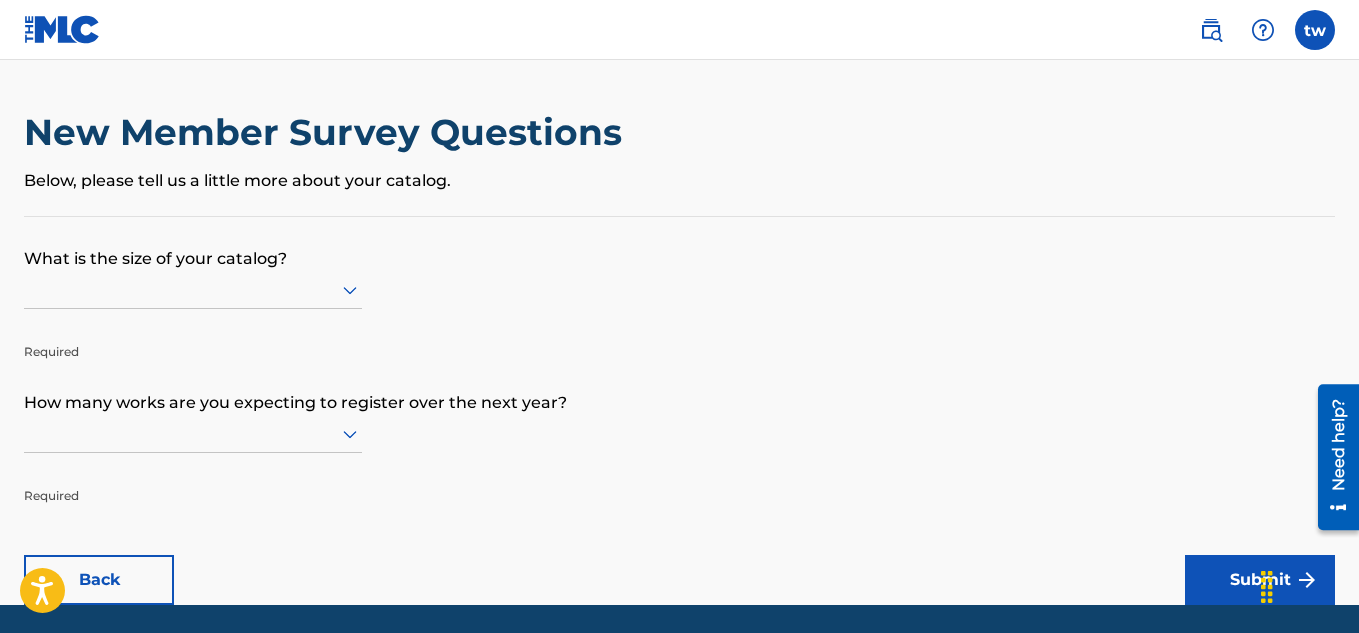 click 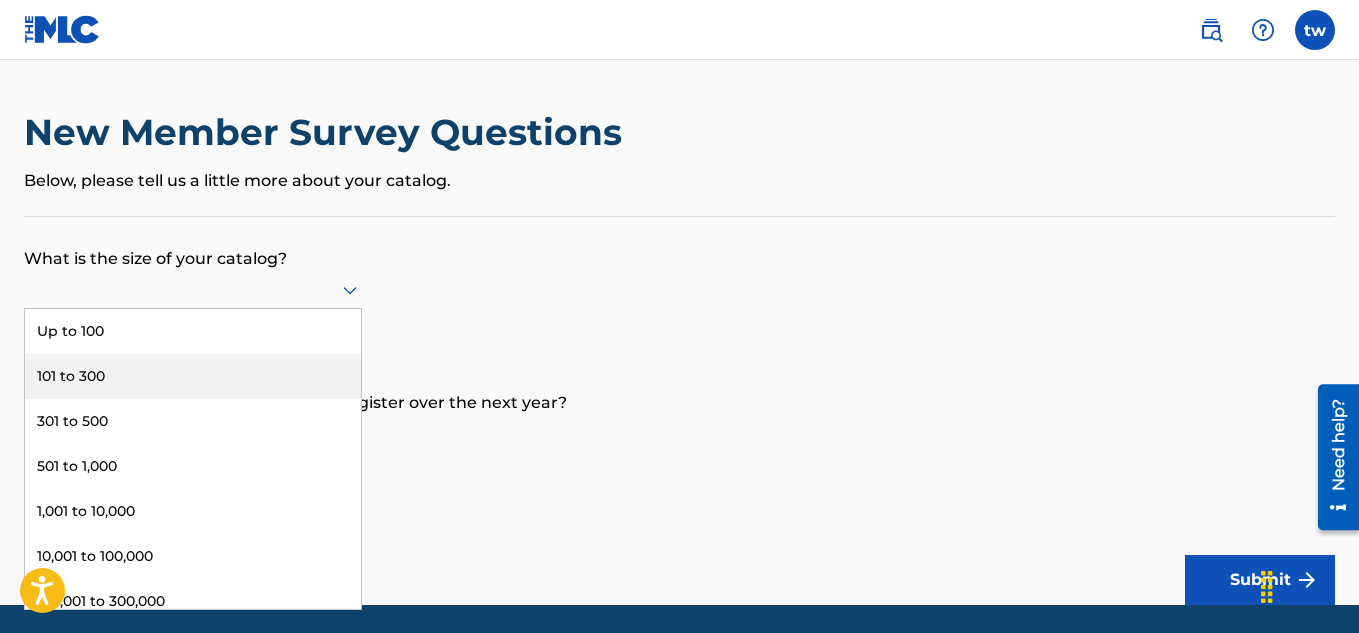 click on "101 to 300" at bounding box center [193, 376] 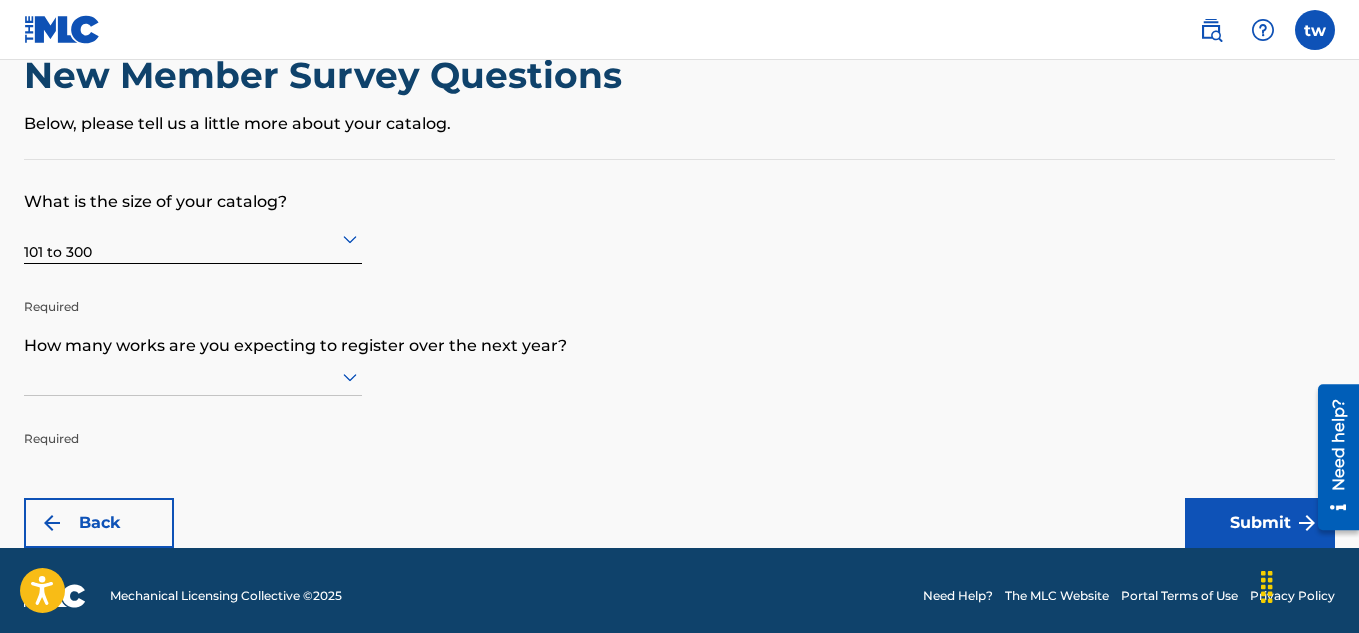 scroll, scrollTop: 58, scrollLeft: 0, axis: vertical 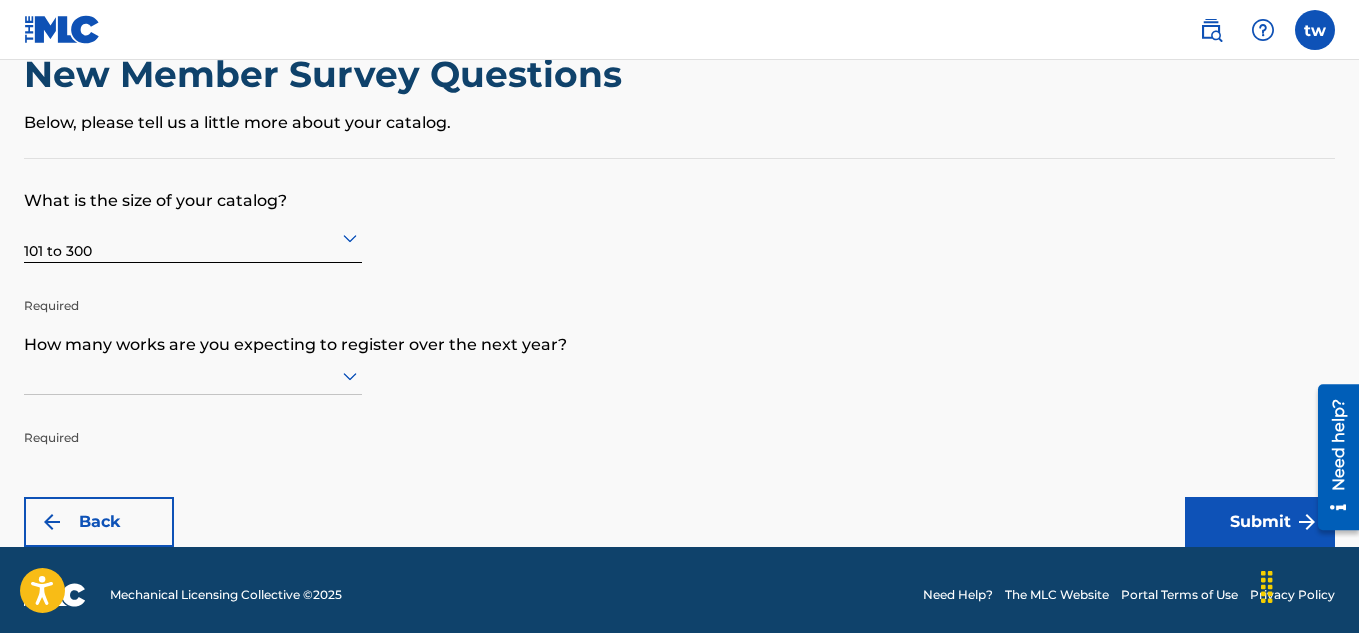 click at bounding box center [193, 375] 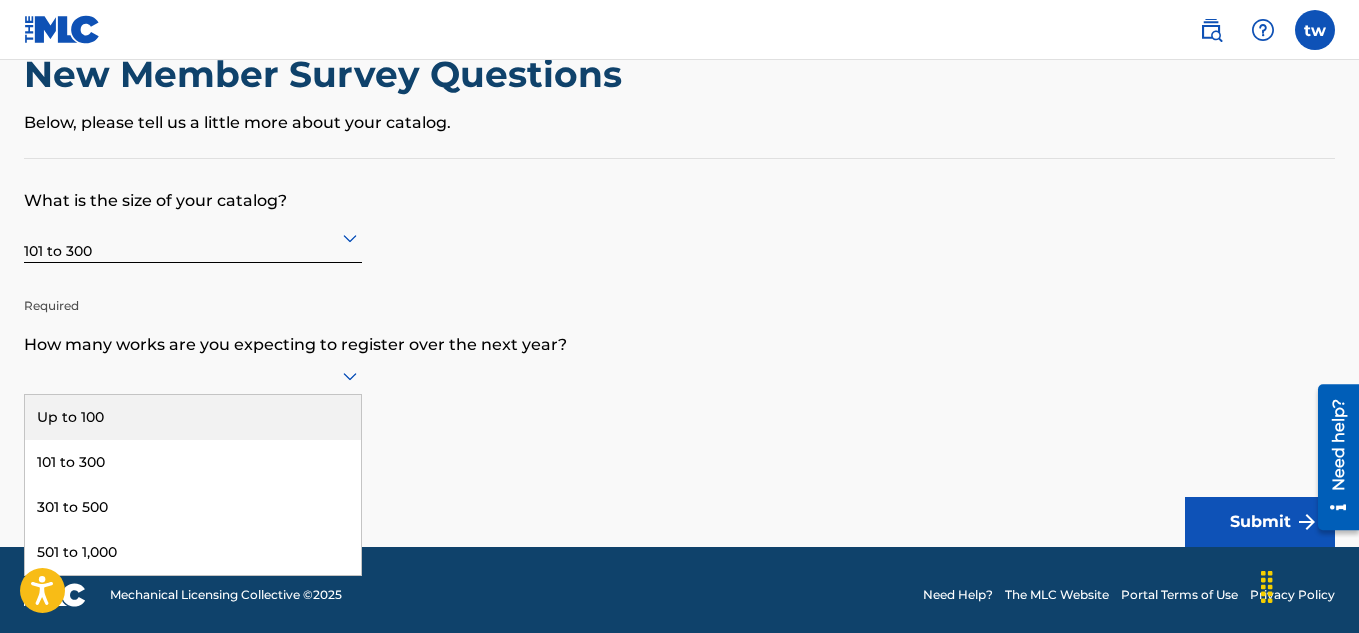 scroll, scrollTop: 68, scrollLeft: 0, axis: vertical 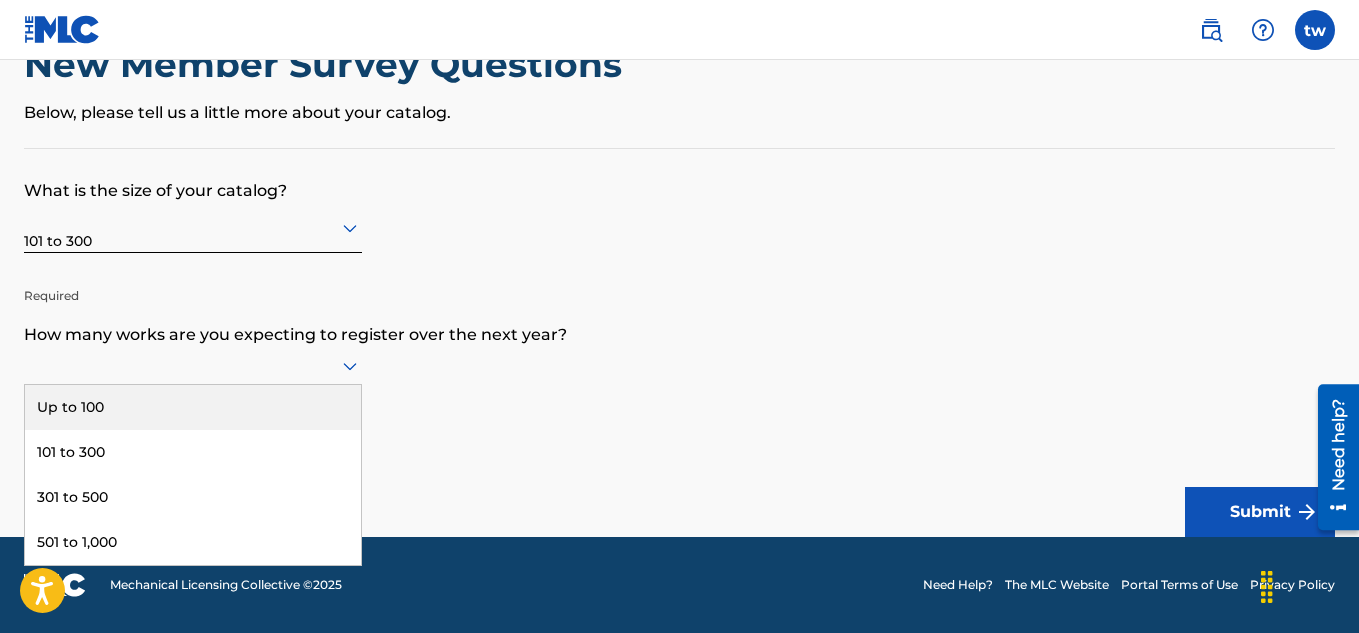 click on "Up to 100" at bounding box center [193, 407] 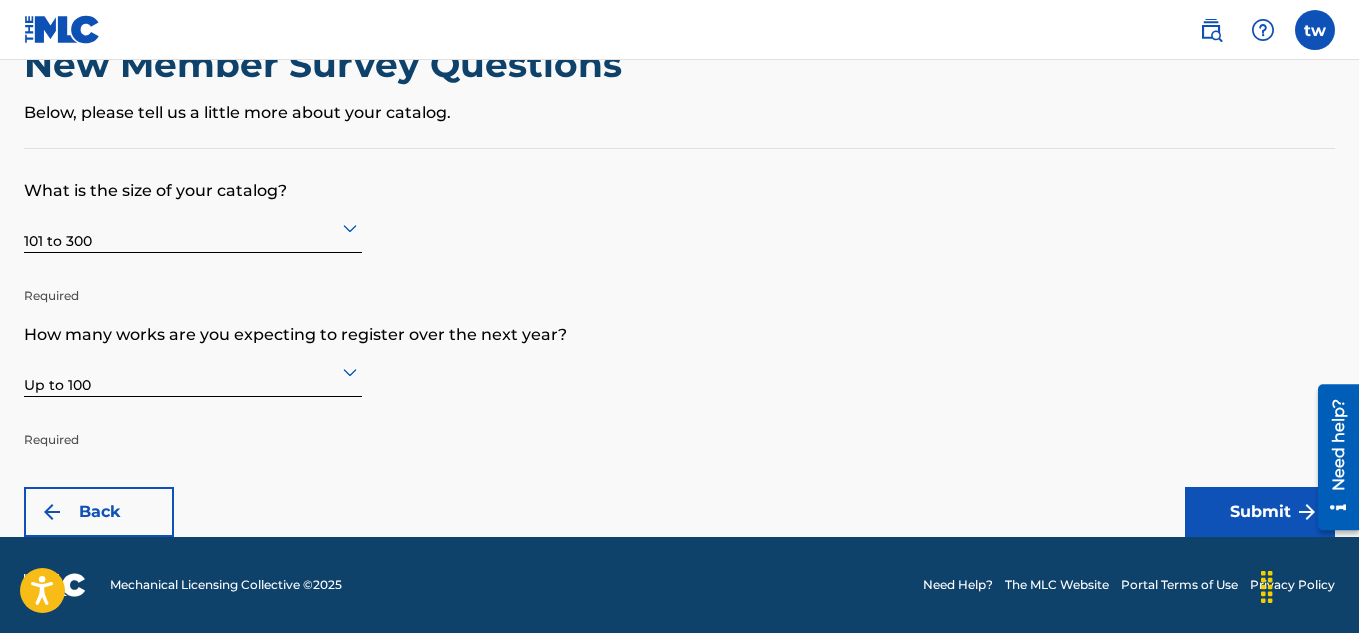 click on "Submit" at bounding box center [1260, 512] 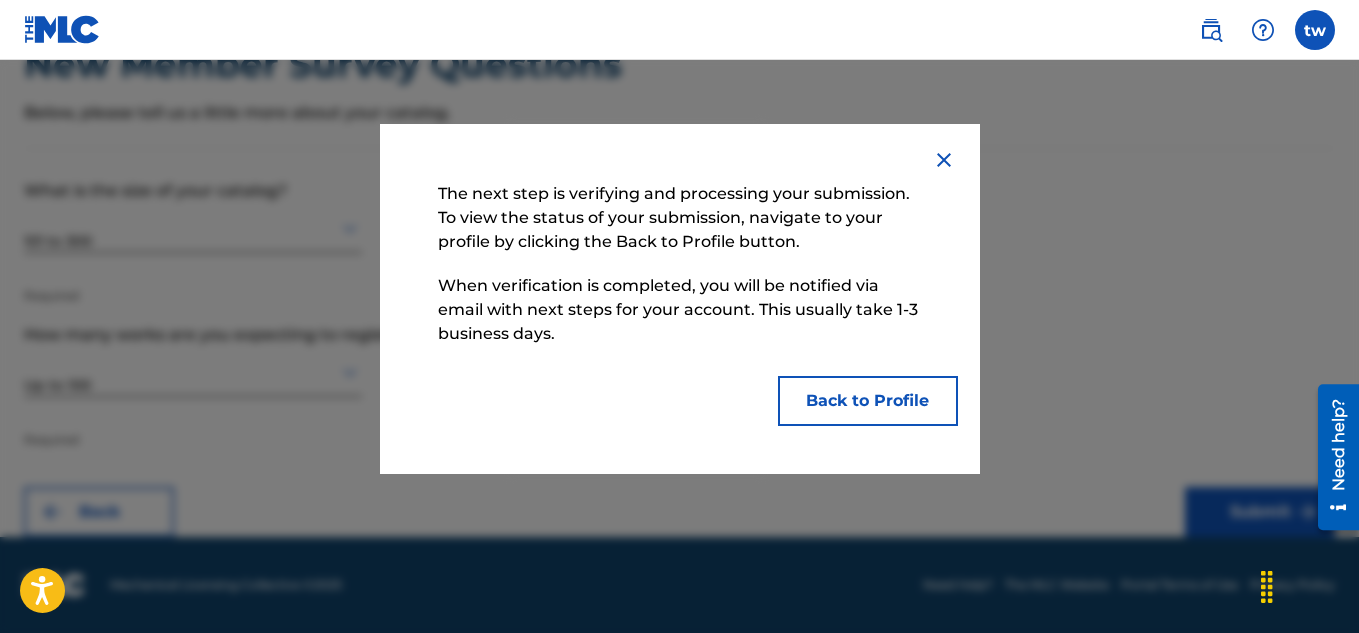 click on "Back to Profile" at bounding box center (868, 401) 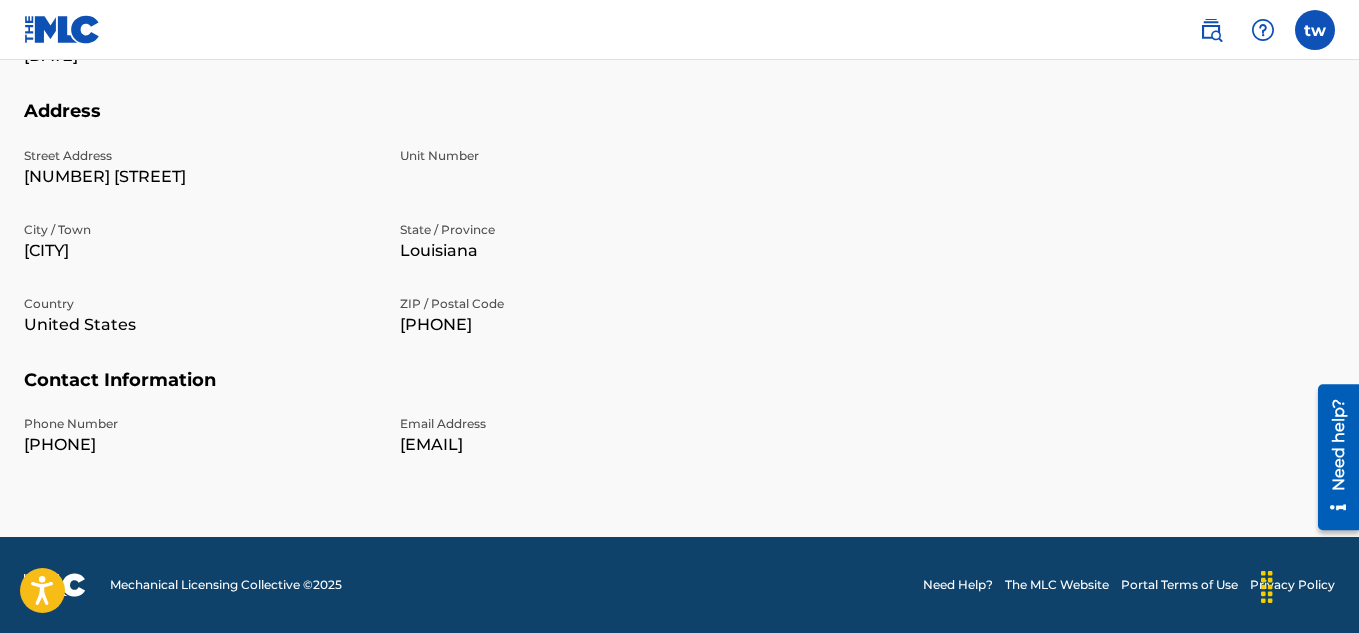 scroll, scrollTop: 0, scrollLeft: 0, axis: both 